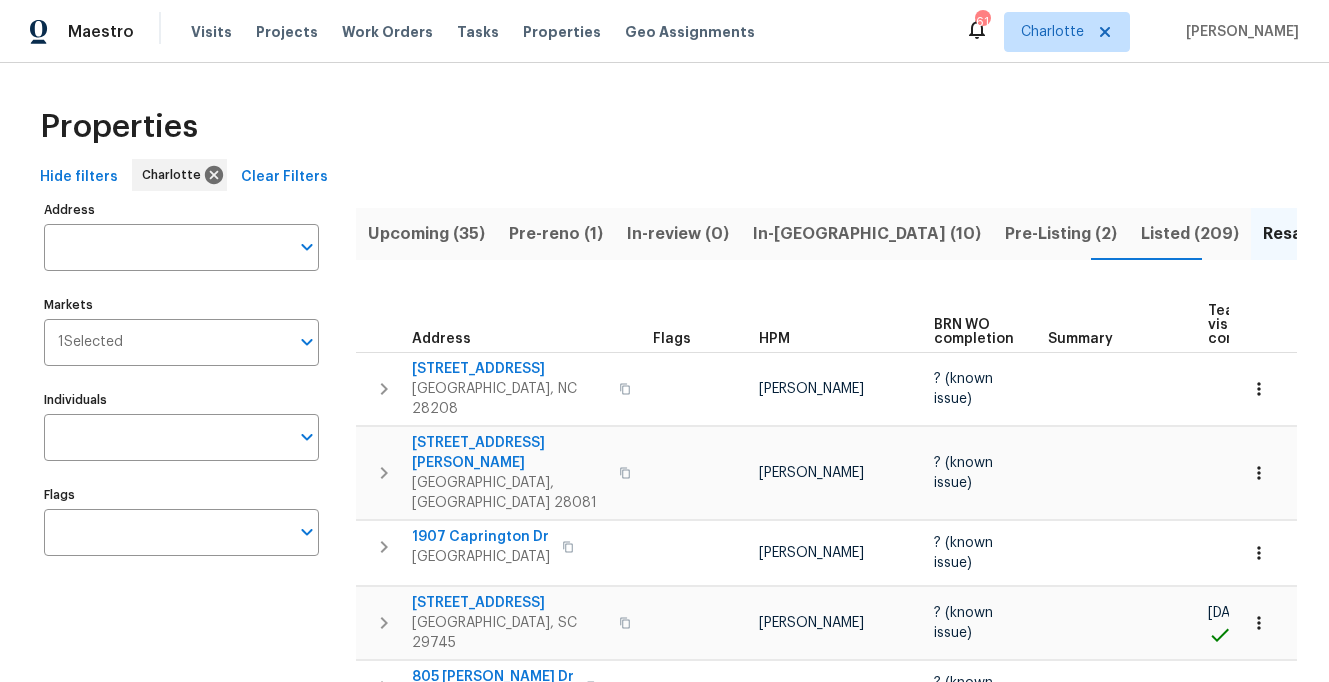 scroll, scrollTop: 0, scrollLeft: 0, axis: both 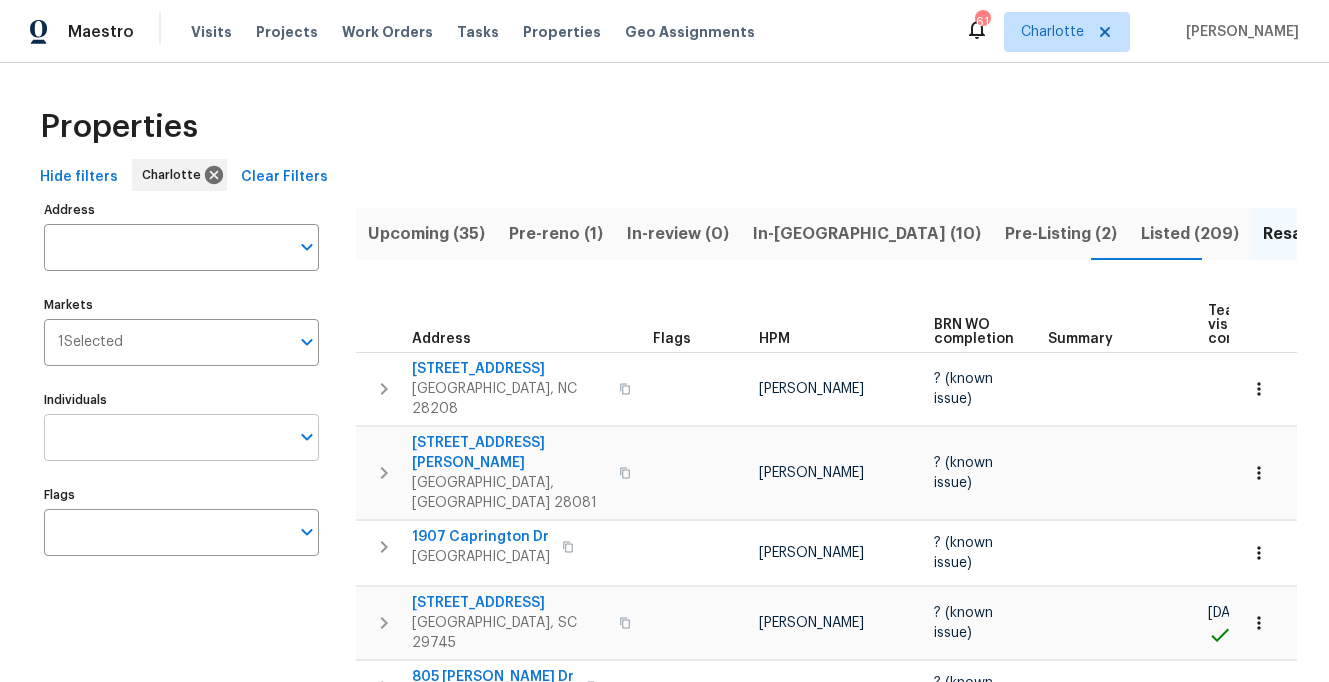 click on "Individuals" at bounding box center (166, 437) 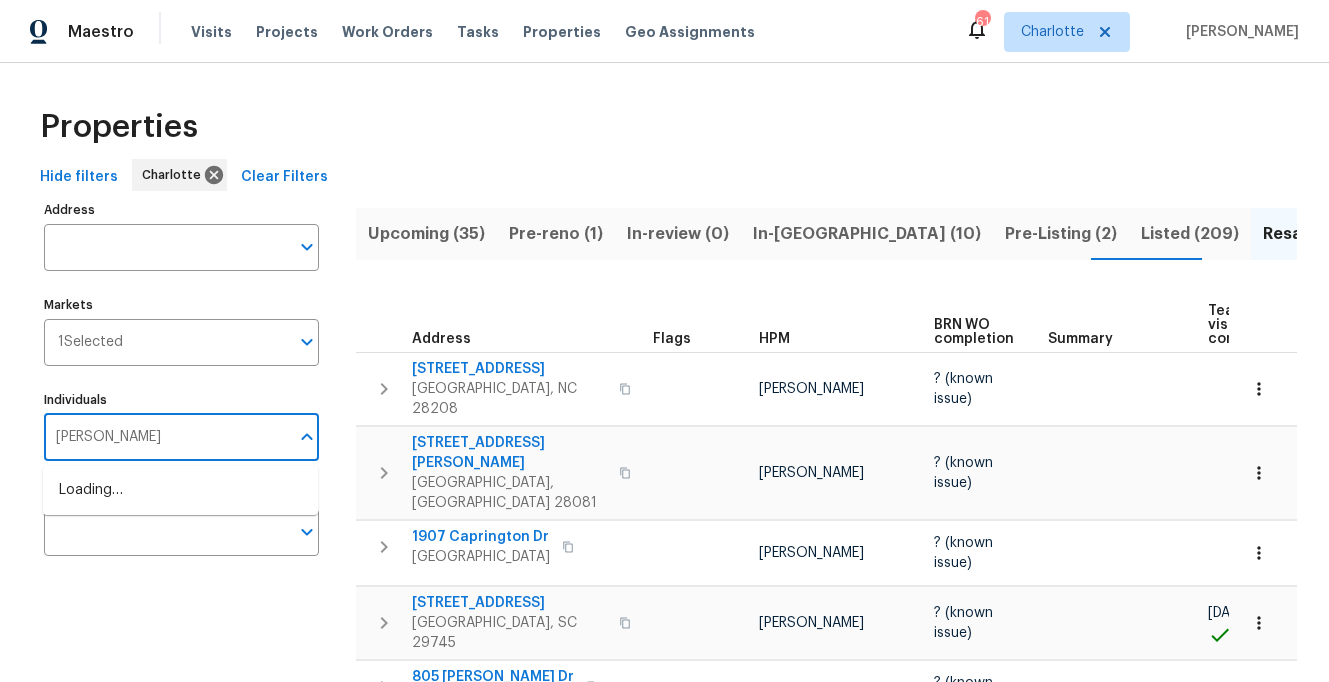 type on "ryan craven" 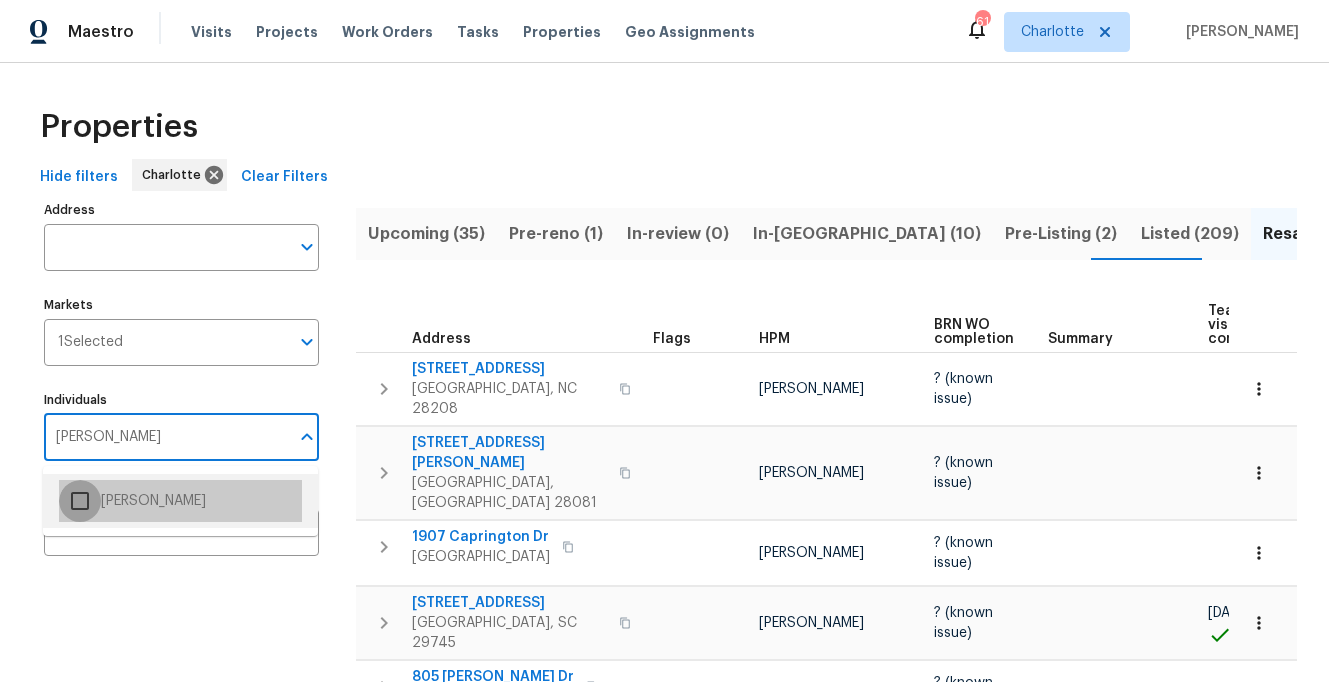 click at bounding box center (80, 501) 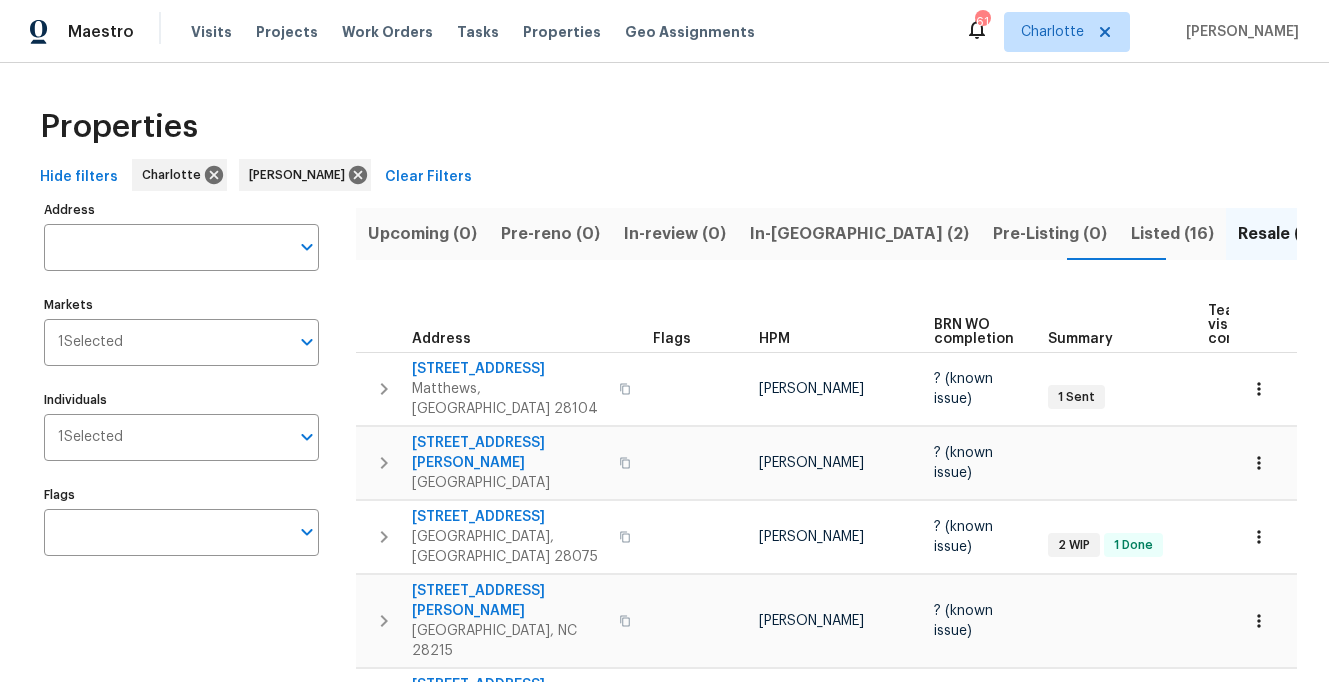 click on "Maestro Visits Projects Work Orders Tasks Properties Geo Assignments 61 [PERSON_NAME] [PERSON_NAME]" at bounding box center (664, 31) 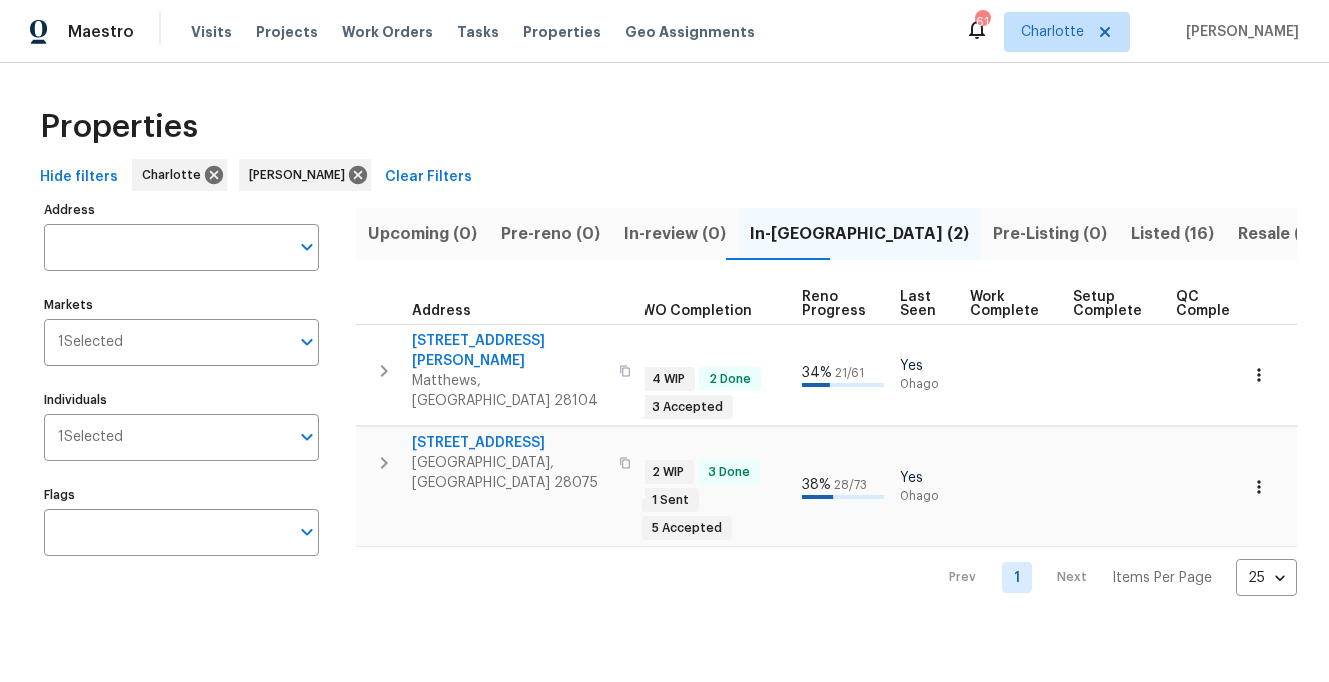 scroll, scrollTop: 0, scrollLeft: 0, axis: both 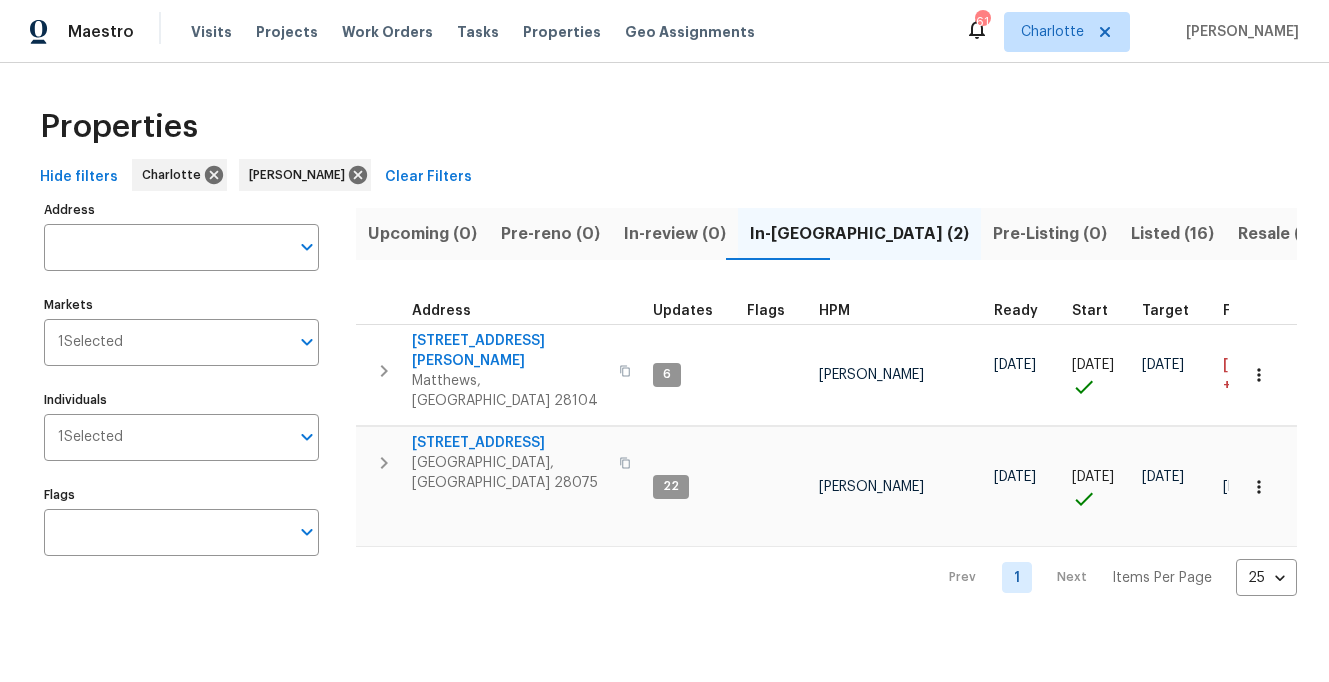drag, startPoint x: 565, startPoint y: 122, endPoint x: 550, endPoint y: 137, distance: 21.213203 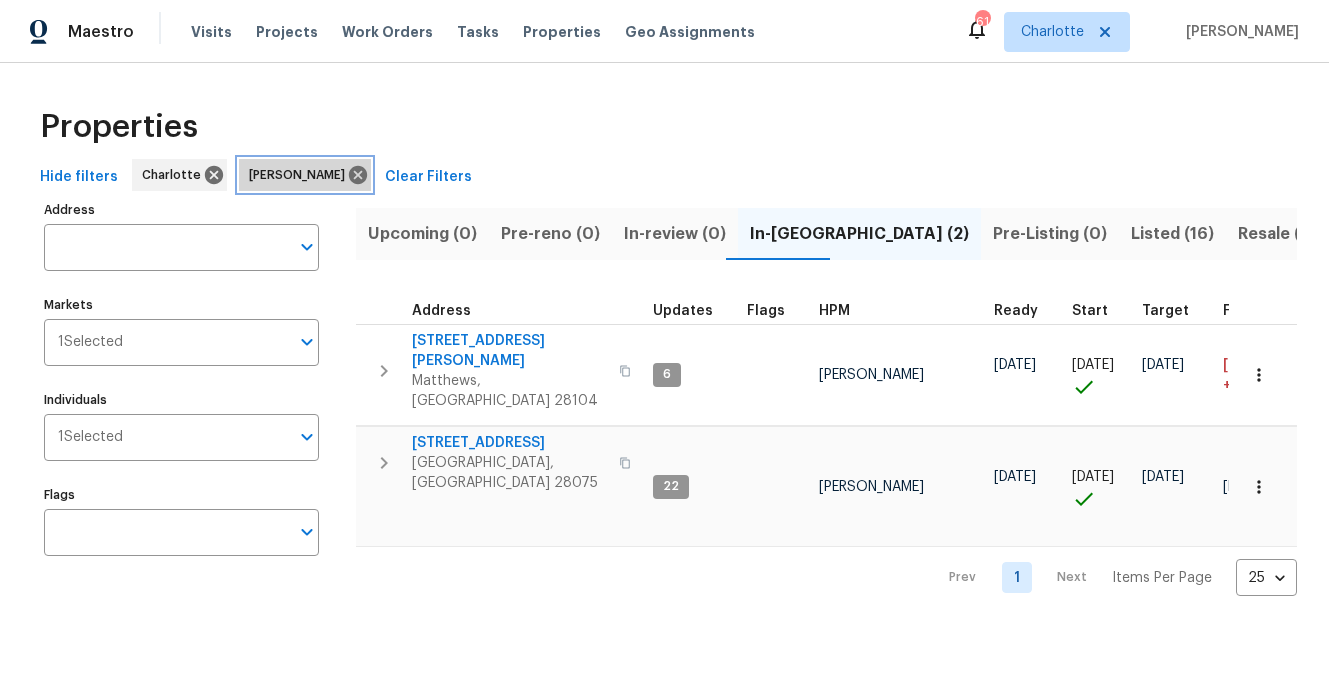 click on "[PERSON_NAME]" at bounding box center (305, 175) 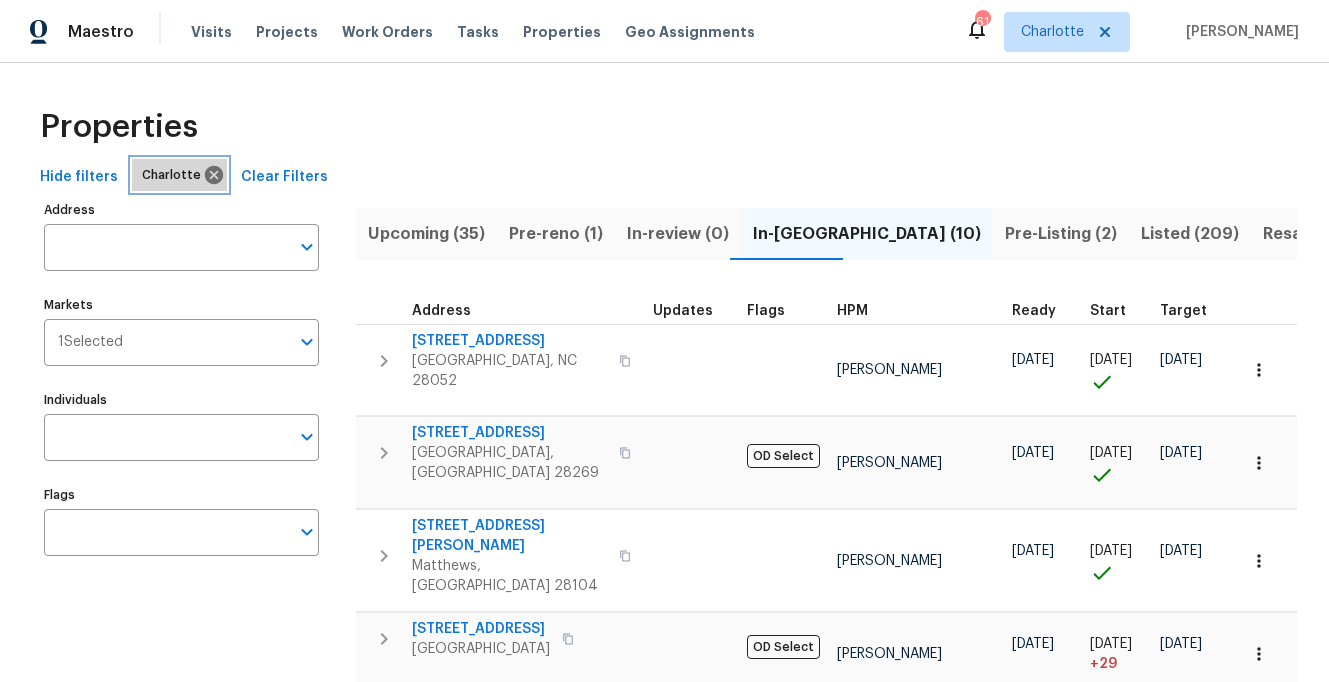 click 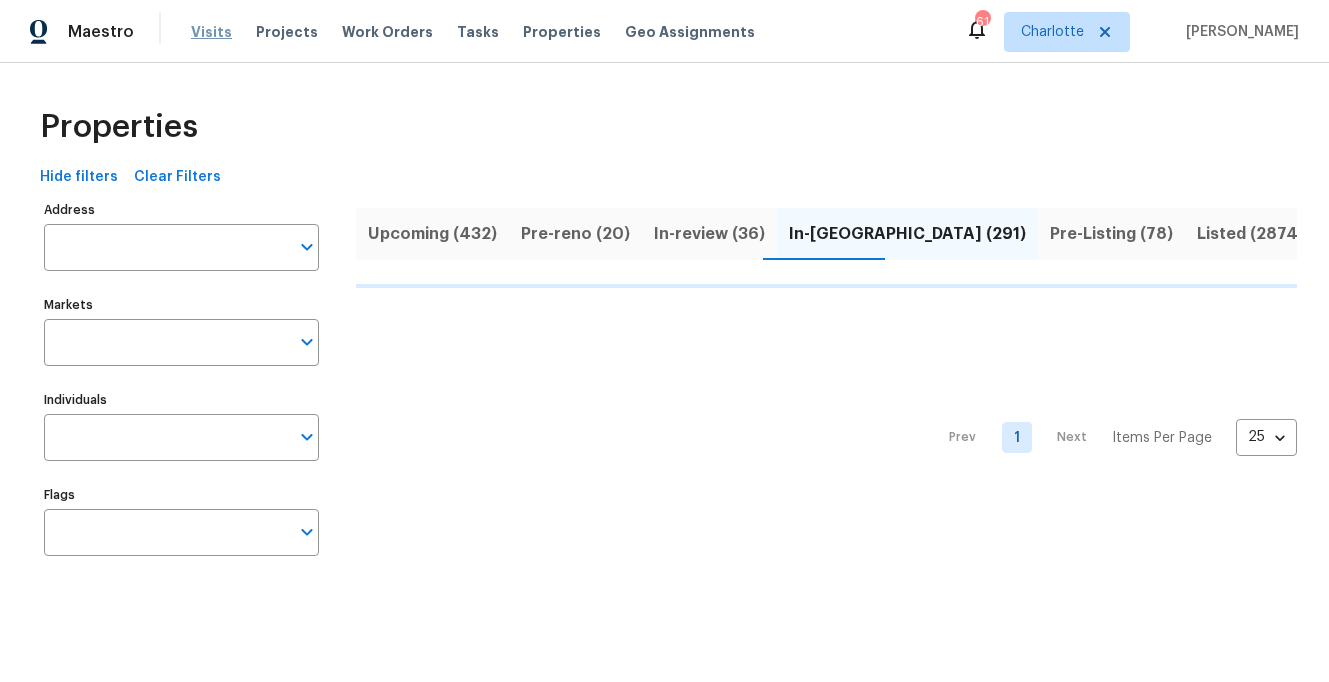 click on "Visits" at bounding box center (211, 32) 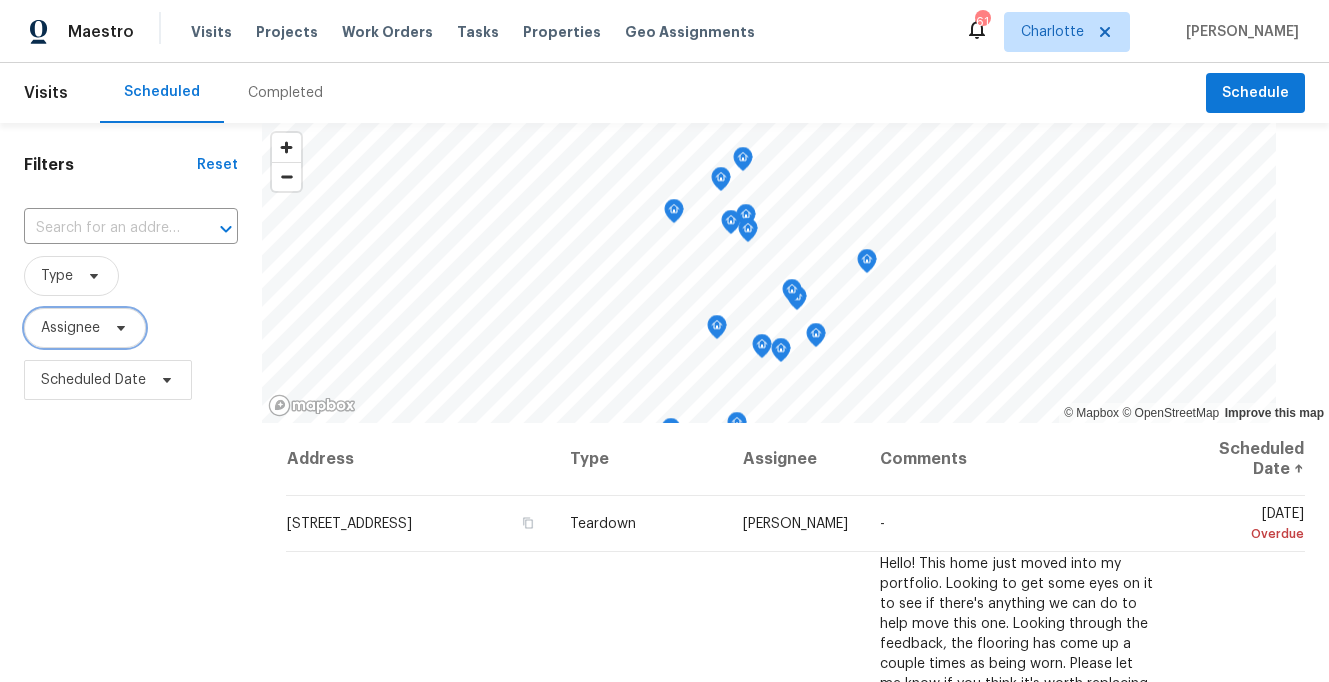 click on "Assignee" at bounding box center (70, 328) 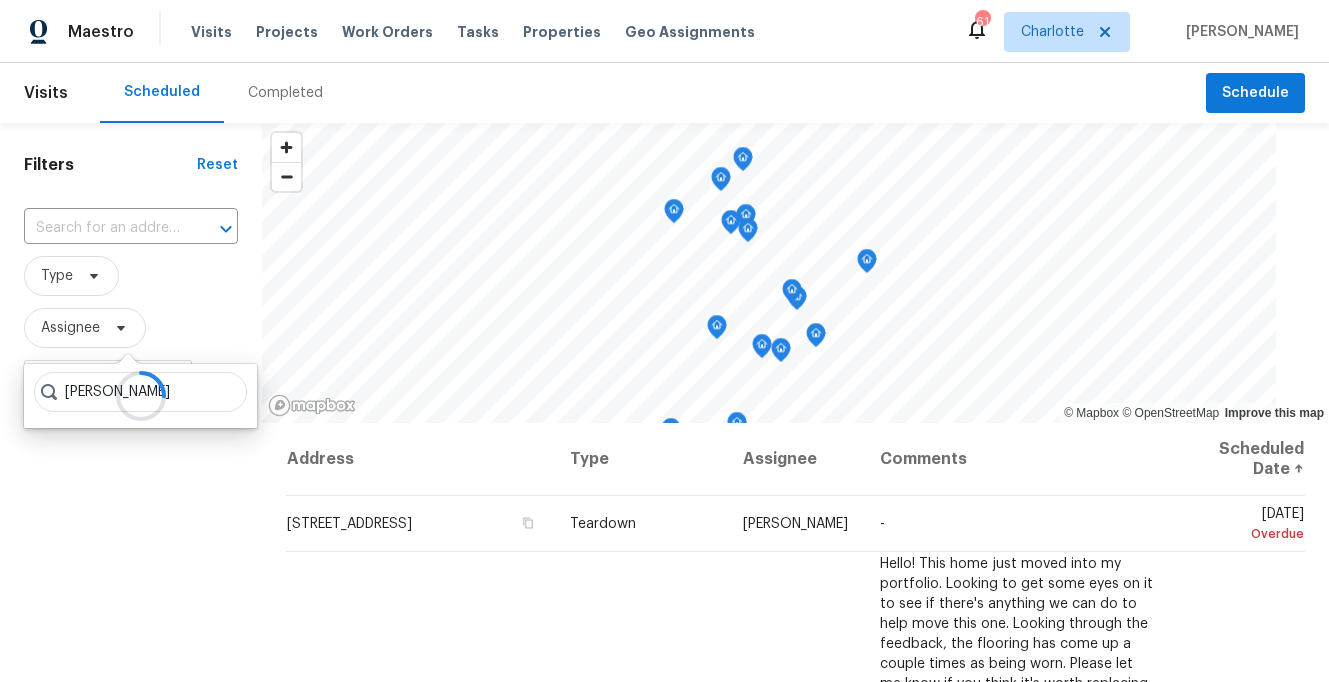 type on "[PERSON_NAME]" 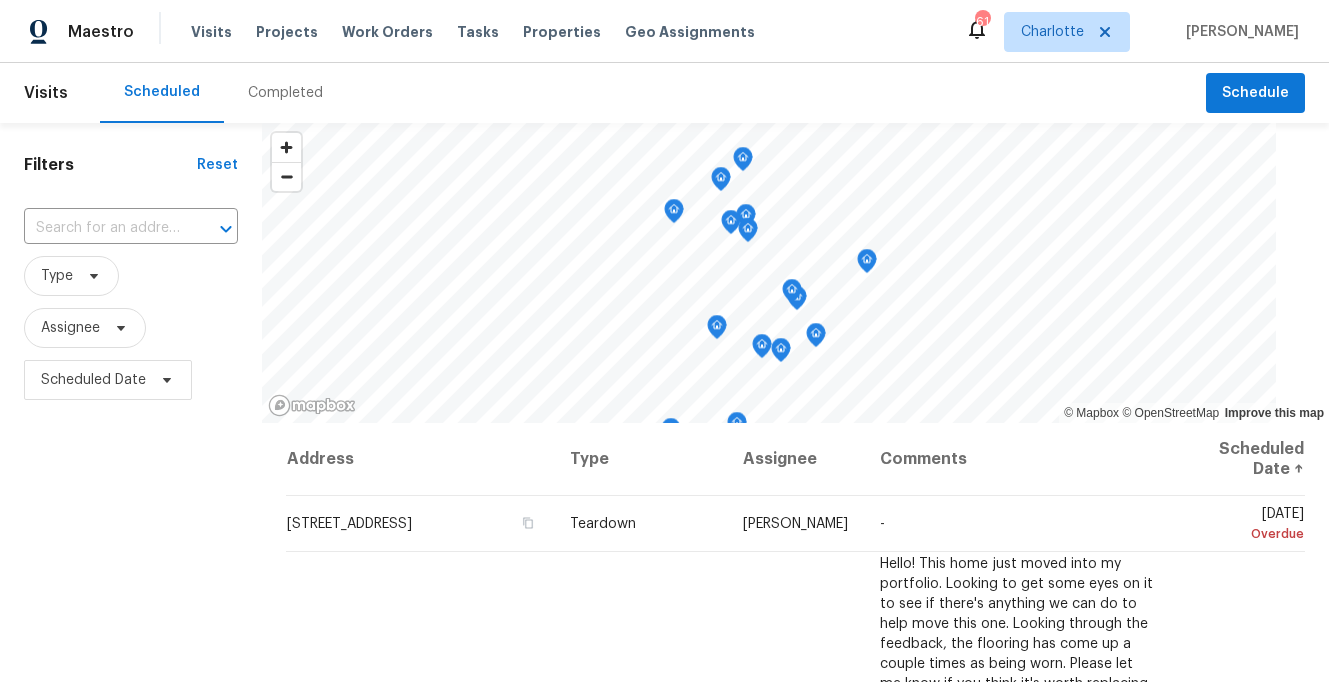 click on "Filters Reset ​ Type Assignee Scheduled Date" at bounding box center (131, 546) 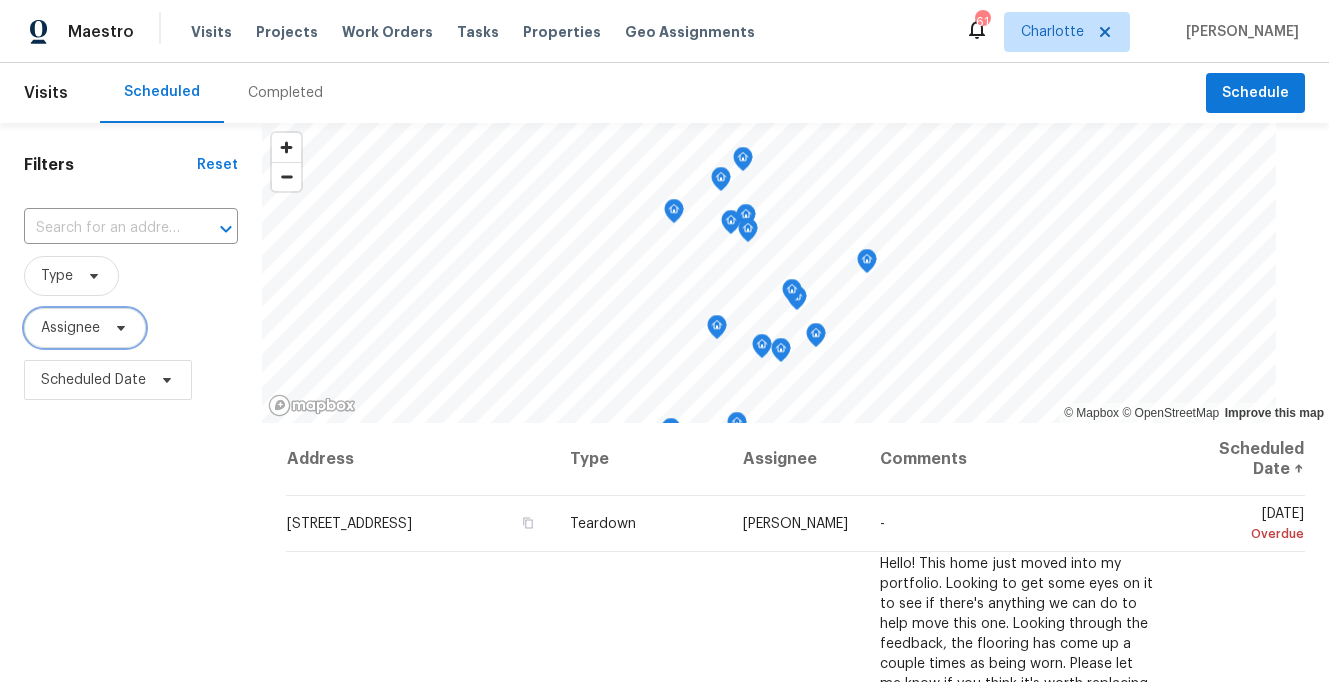 click on "Assignee" at bounding box center (85, 328) 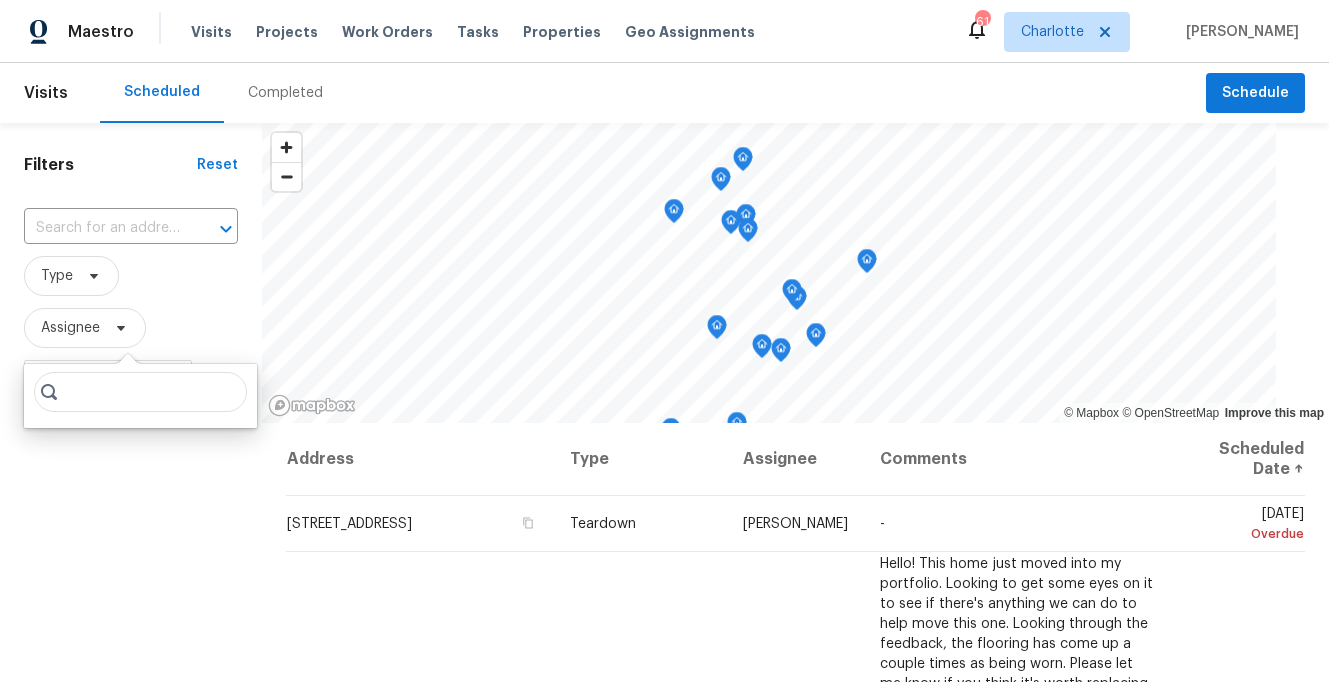 click at bounding box center (140, 392) 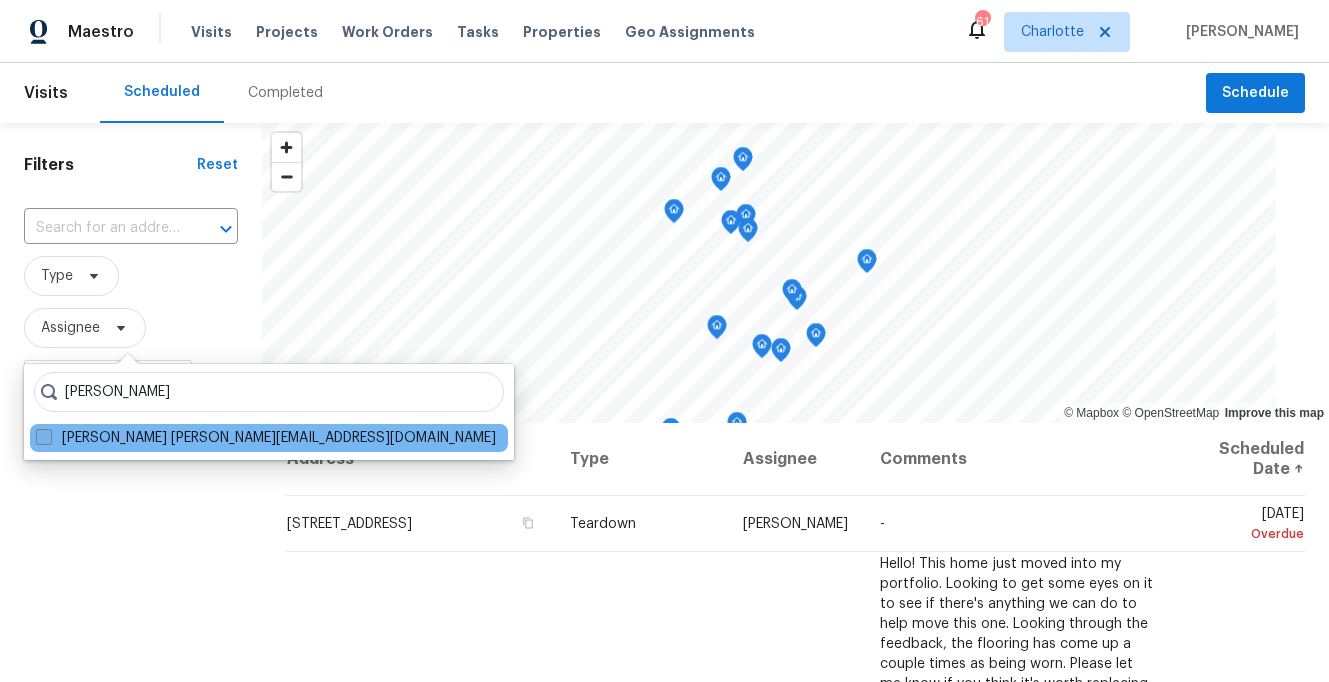type on "[PERSON_NAME]" 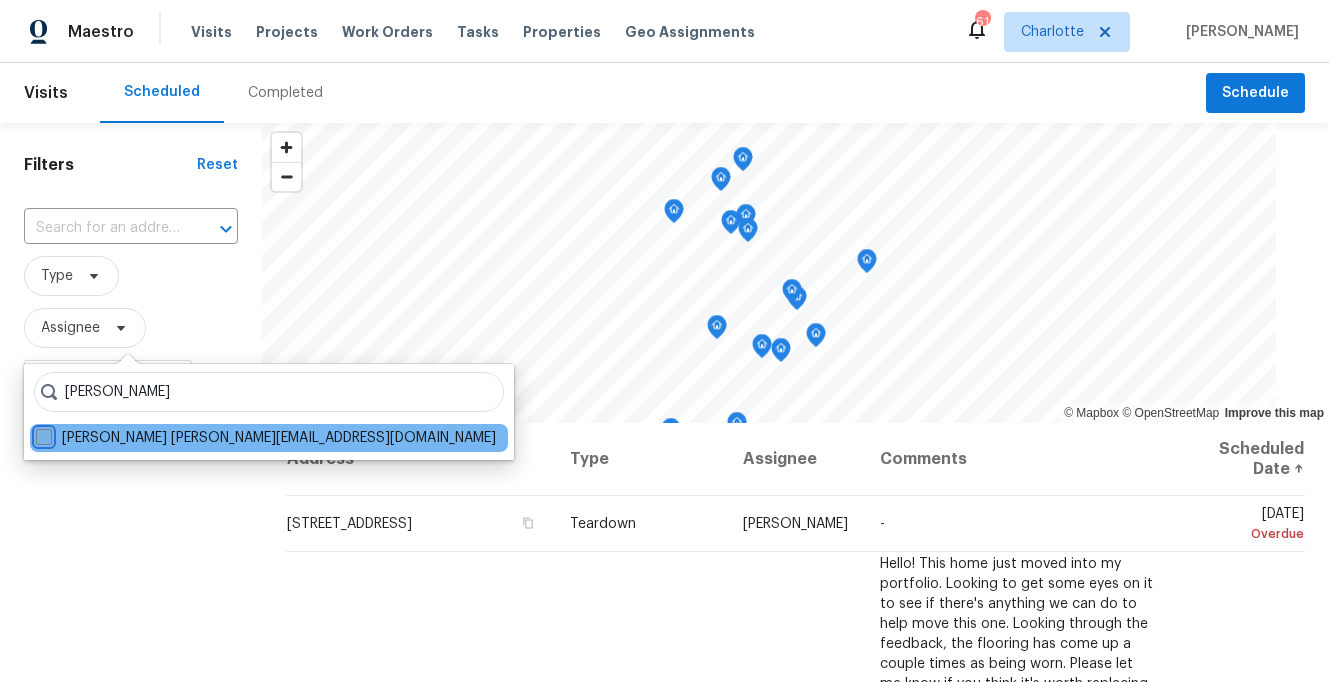 click on "Brian Fudge
brian.fudge@opendoor.com" at bounding box center [42, 434] 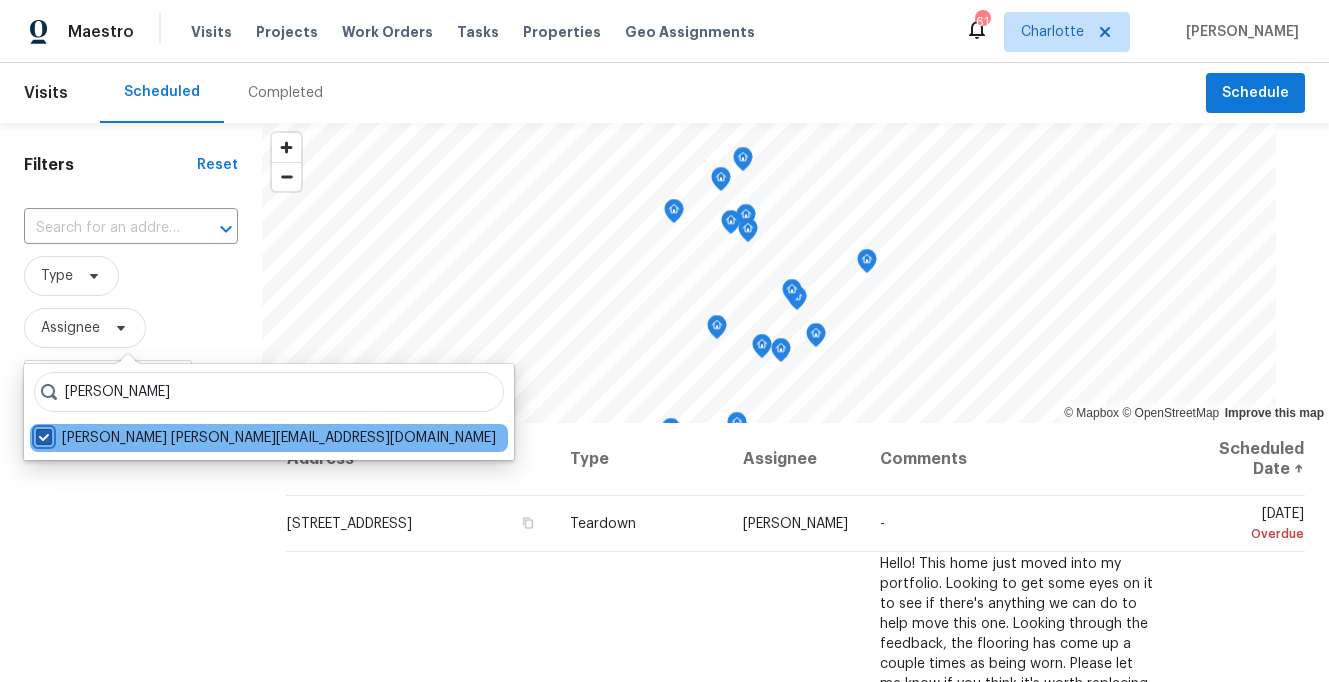 checkbox on "true" 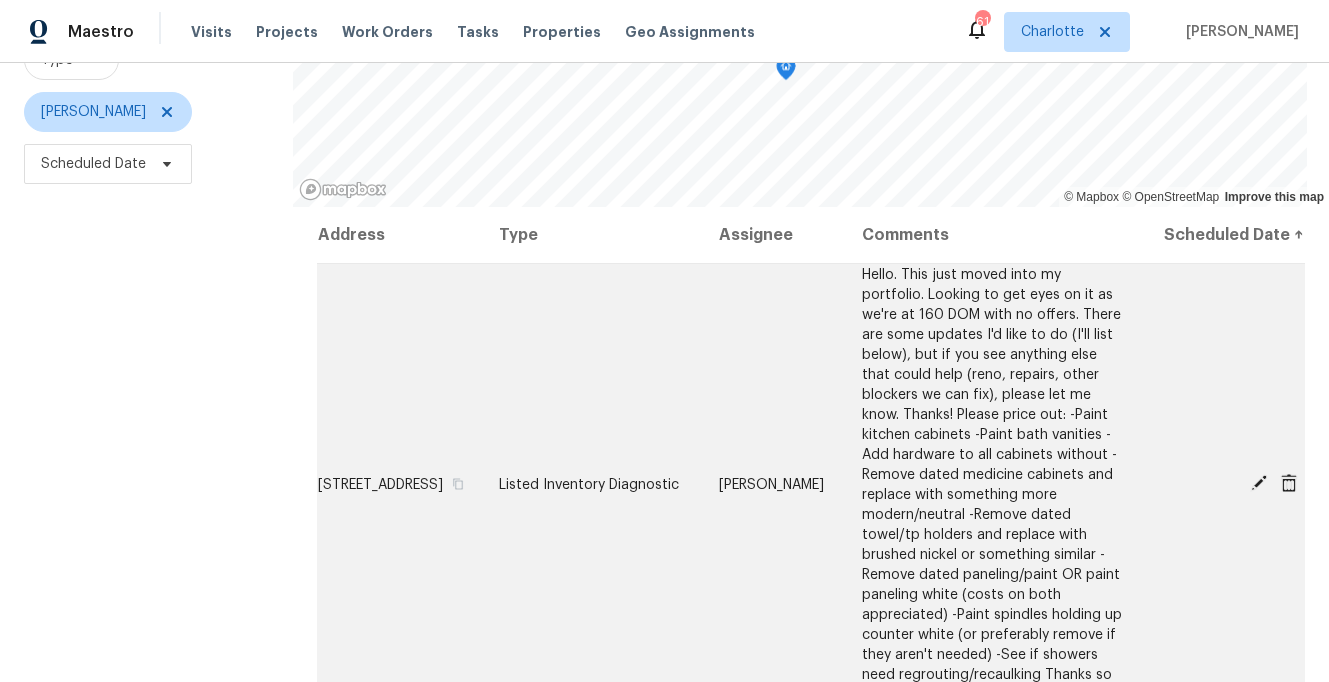 scroll, scrollTop: 217, scrollLeft: 0, axis: vertical 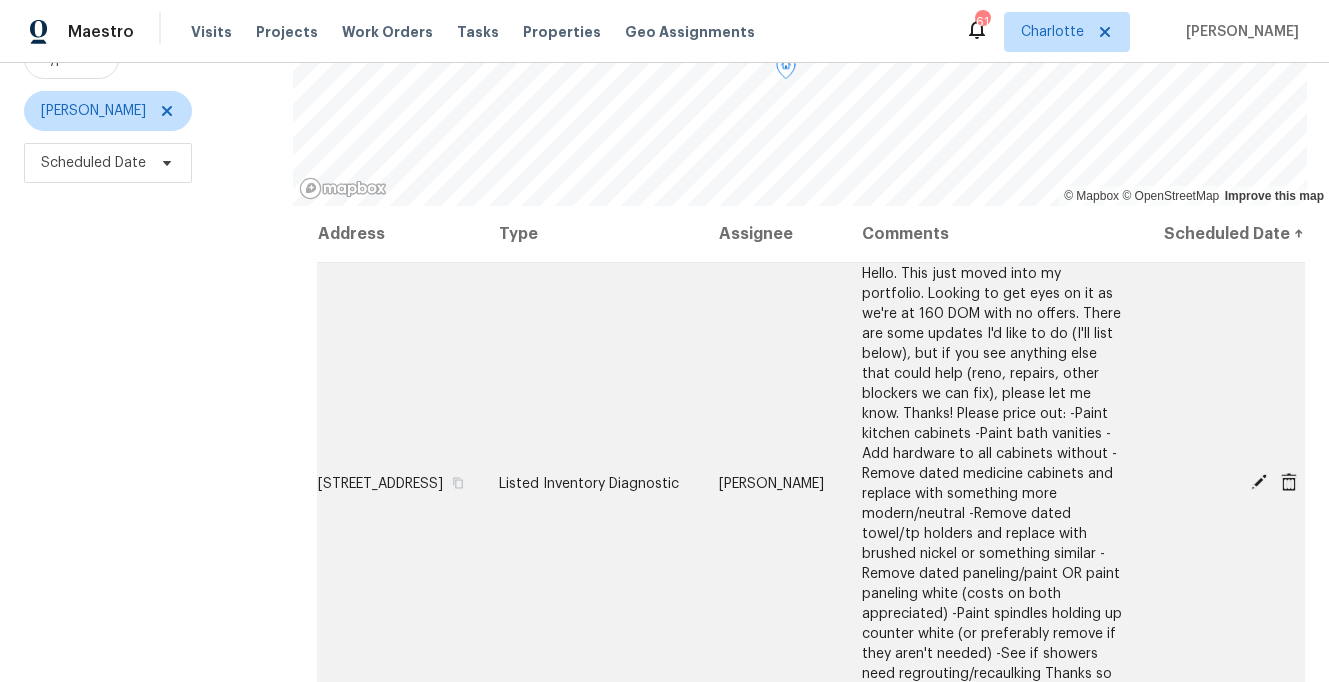 click on "10945 Carmel Crossing Rd, Charlotte, NC 28226" at bounding box center (400, 483) 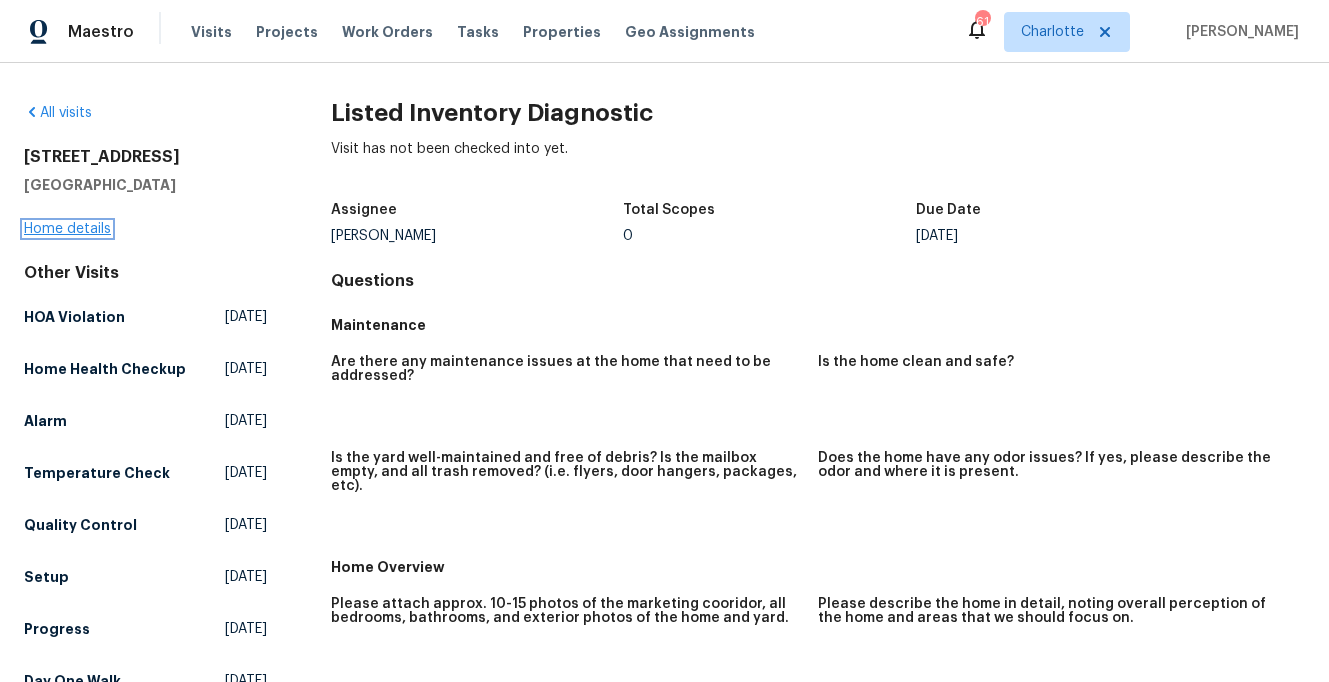 click on "Home details" at bounding box center [67, 229] 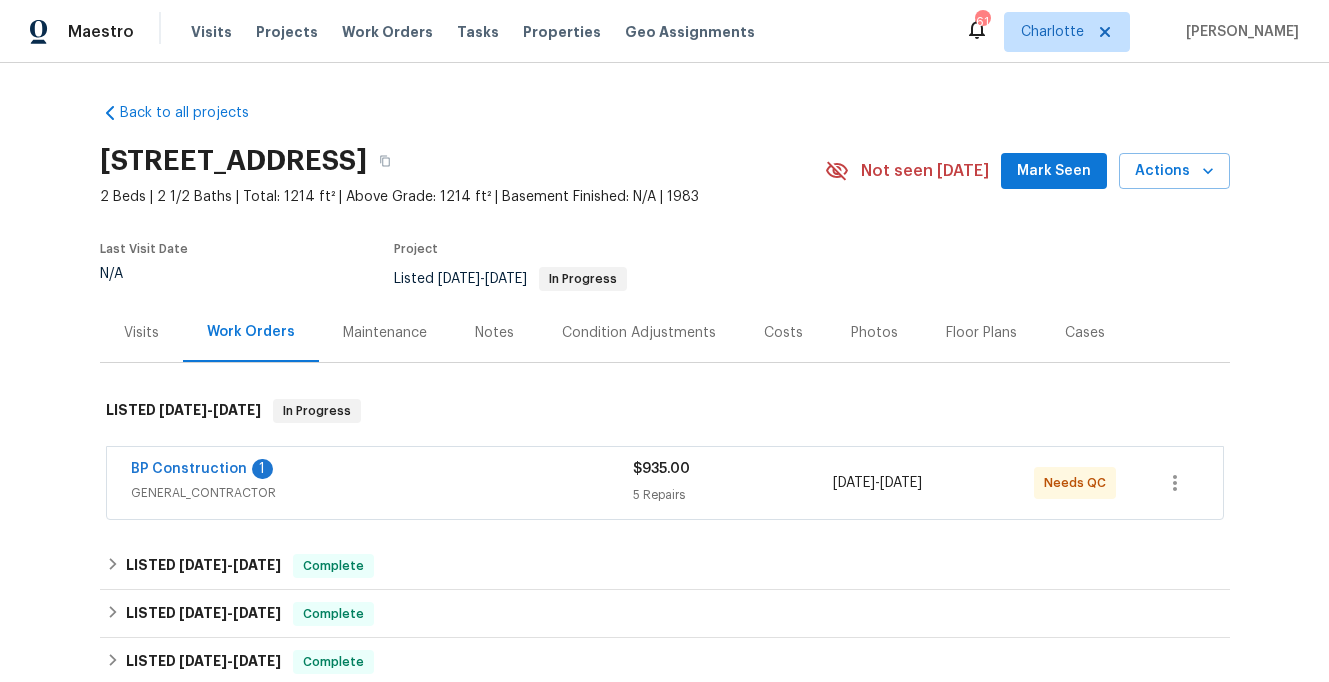 click on "Costs" at bounding box center [783, 332] 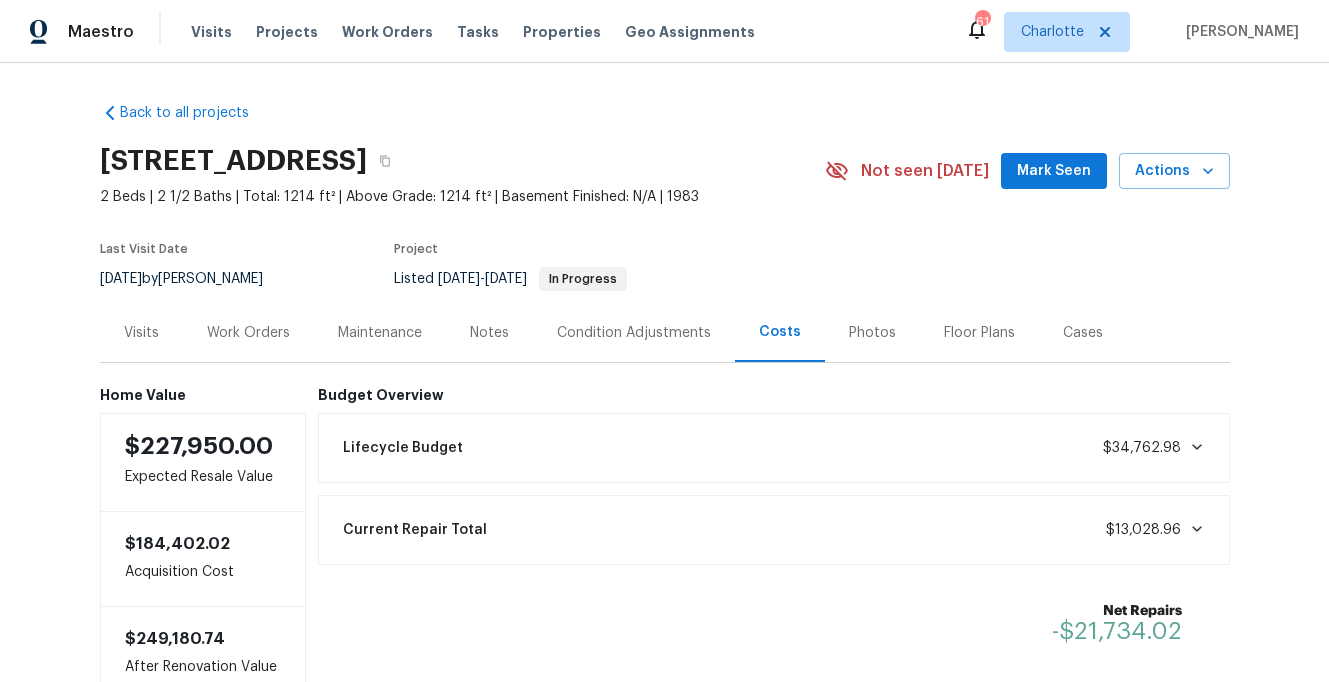 click on "10945 Carmel Crossing Rd, Charlotte, NC 28226 2 Beds | 2 1/2 Baths | Total: 1214 ft² | Above Grade: 1214 ft² | Basement Finished: N/A | 1983 Not seen today Mark Seen Actions Last Visit Date 7/3/2025  by  Jason Bouque   Project Listed   7/3/2025  -  7/8/2025 In Progress" at bounding box center (665, 219) 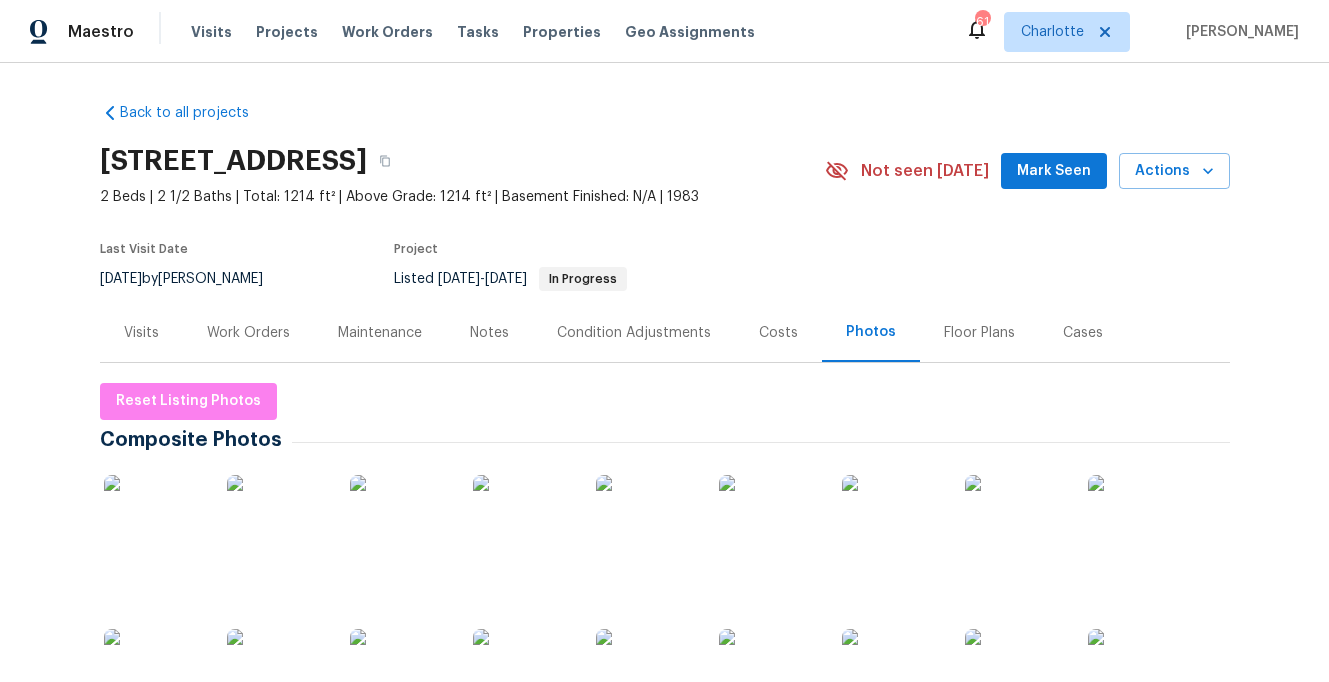 scroll, scrollTop: 255, scrollLeft: 0, axis: vertical 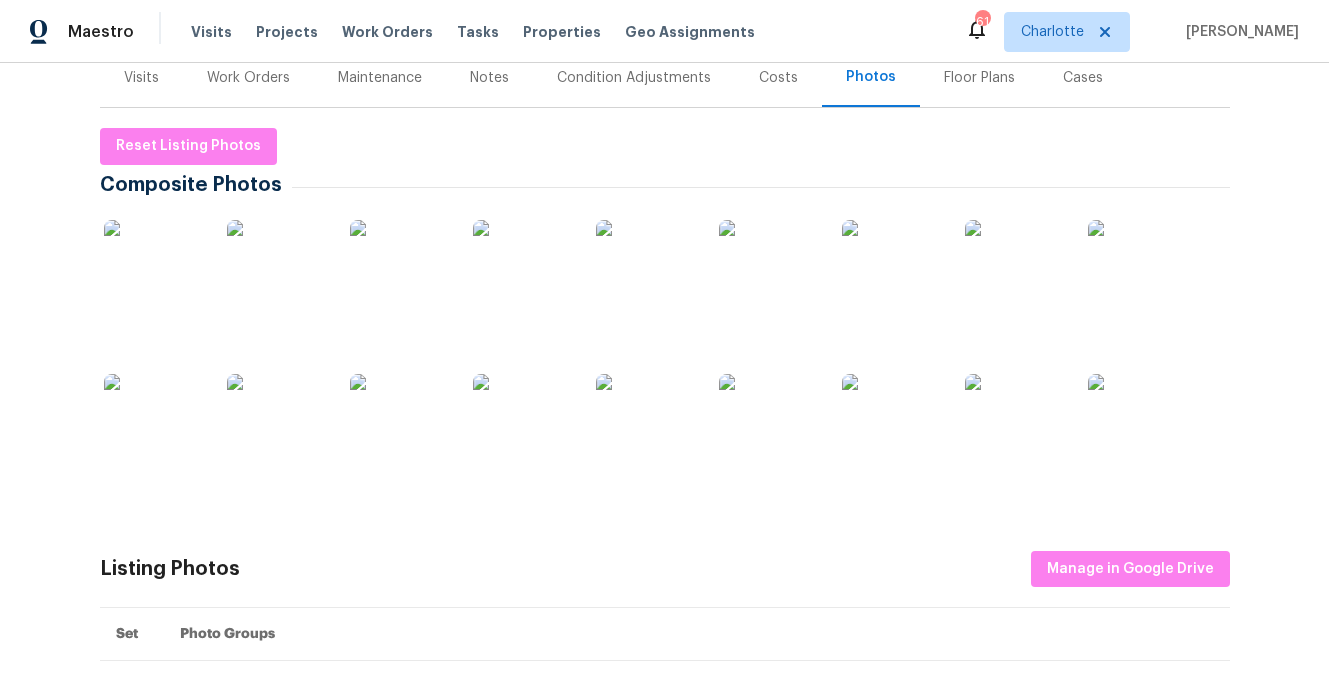 click at bounding box center [154, 270] 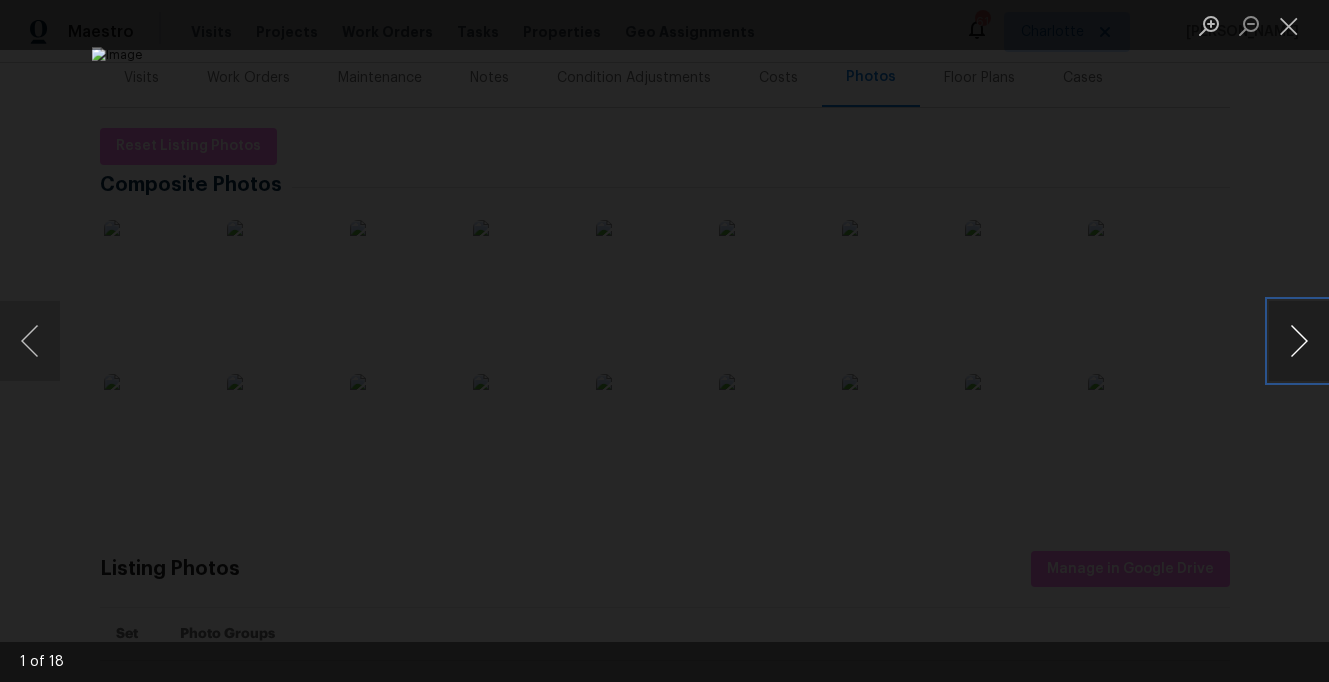 click at bounding box center (1299, 341) 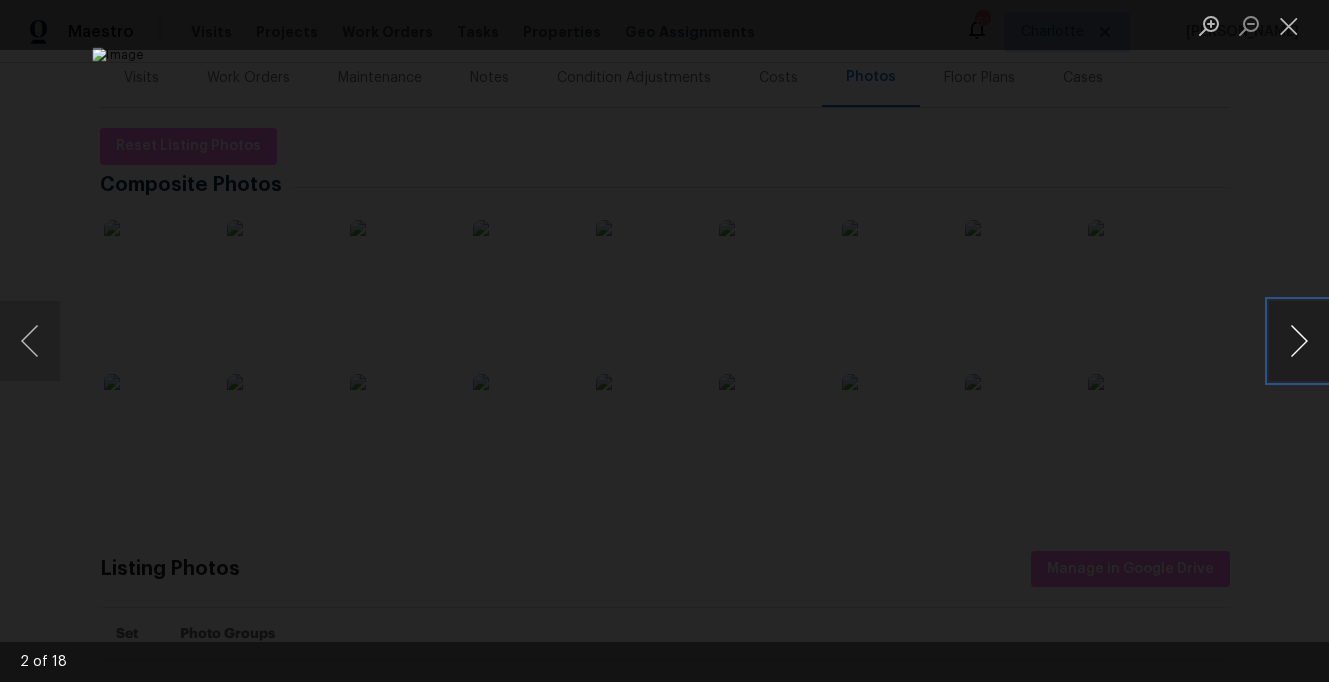 click at bounding box center [1299, 341] 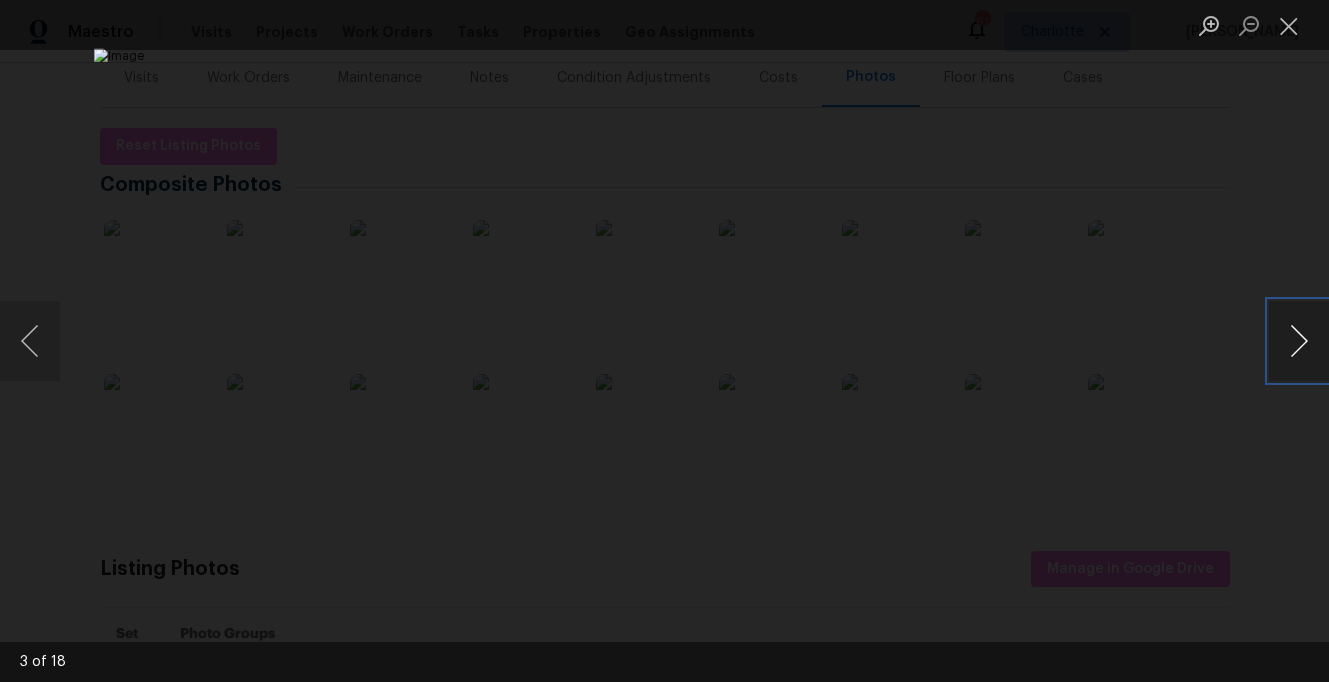 click at bounding box center [1299, 341] 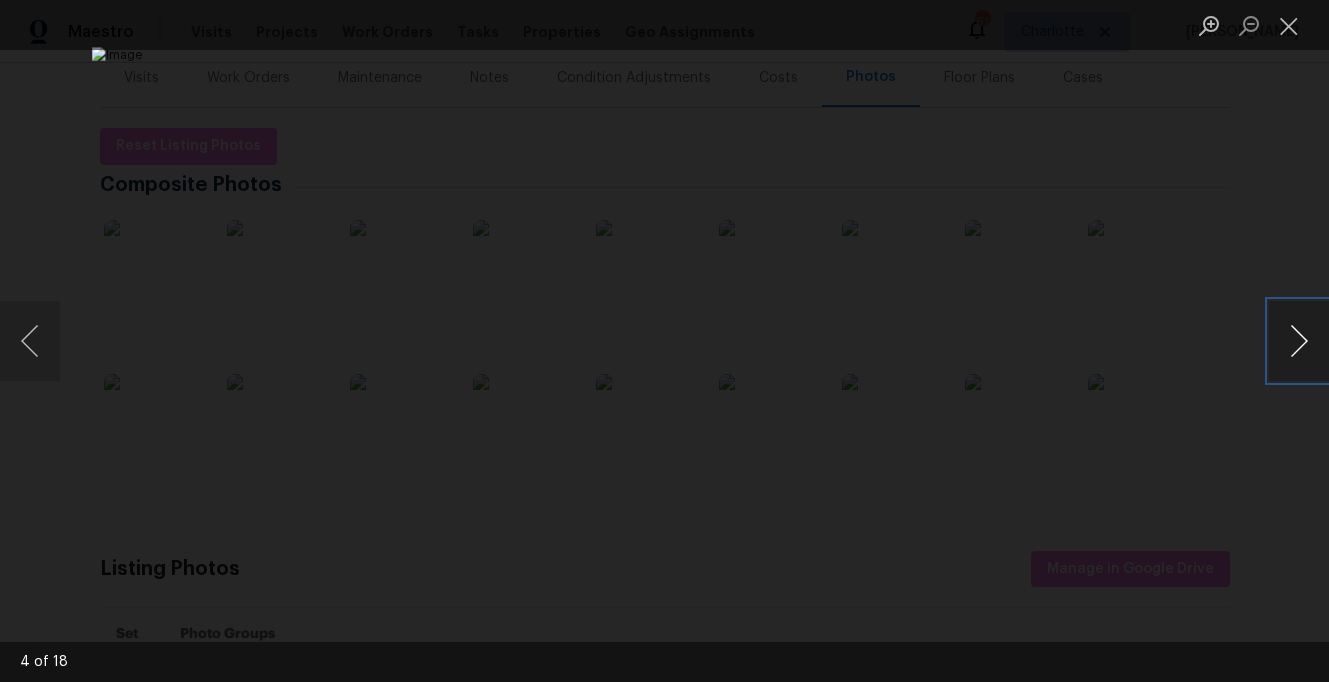 click at bounding box center [1299, 341] 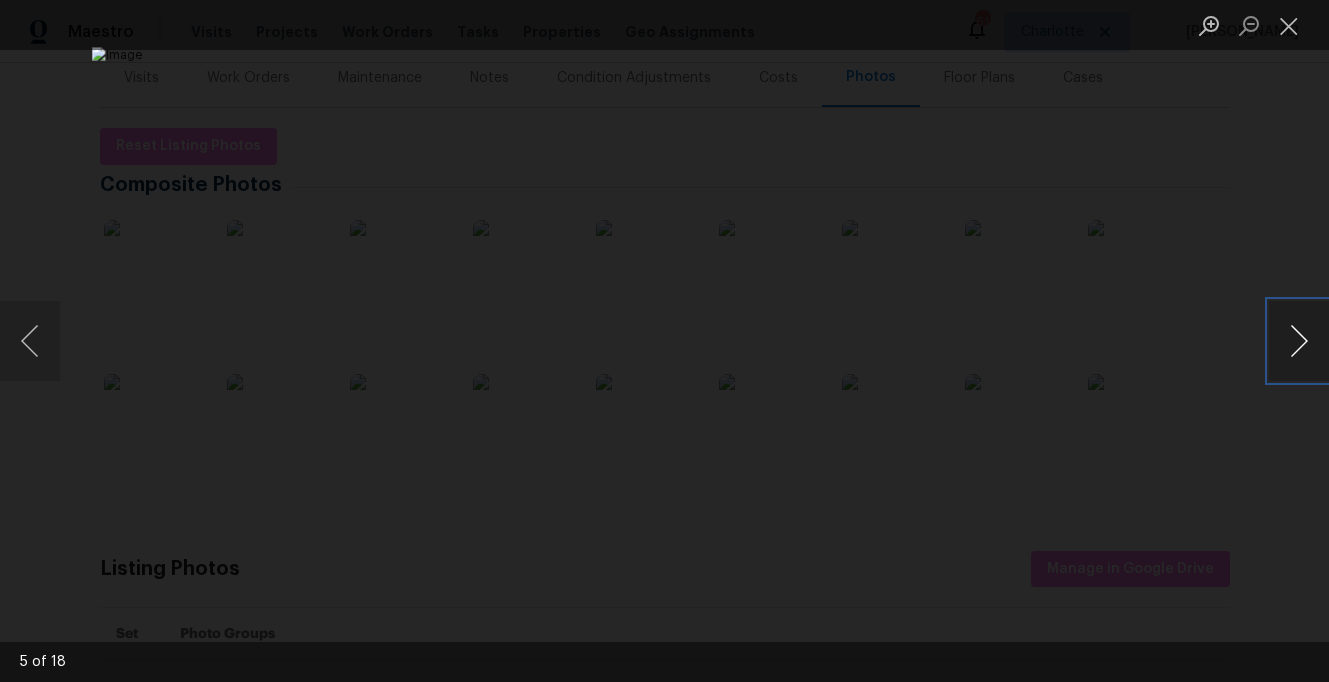 click at bounding box center (1299, 341) 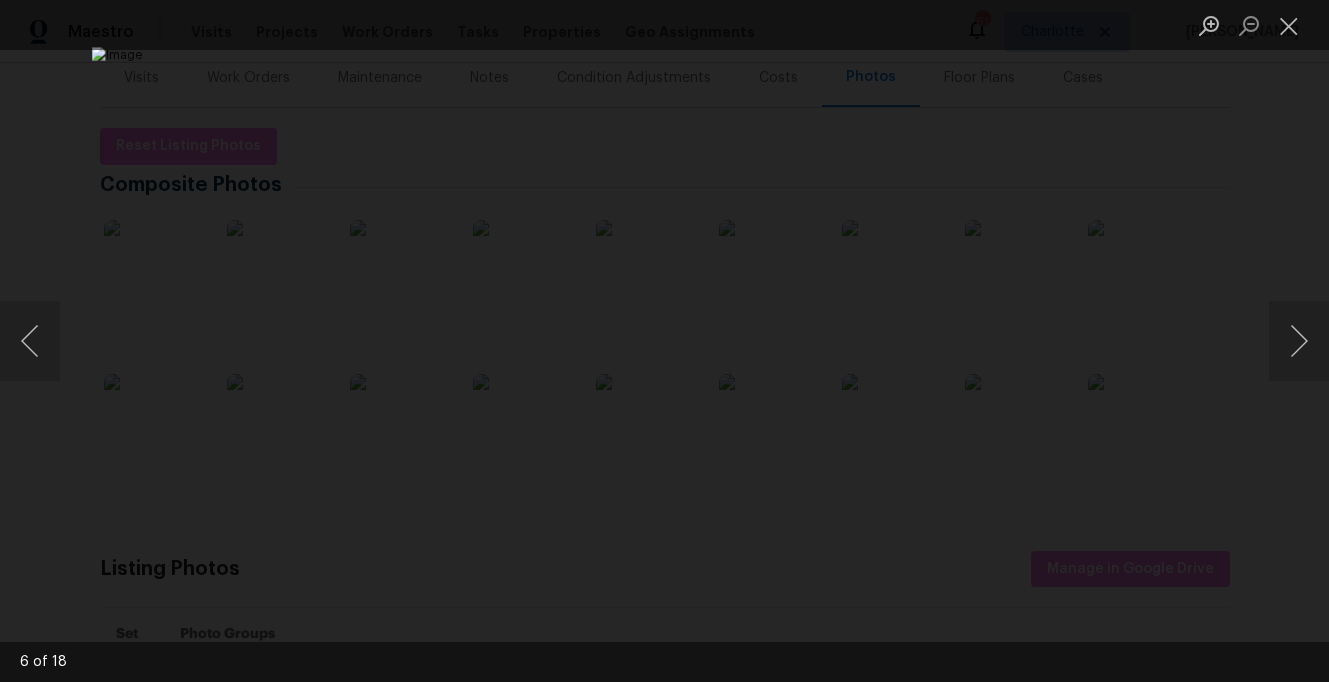drag, startPoint x: 1305, startPoint y: 198, endPoint x: 1247, endPoint y: 207, distance: 58.694122 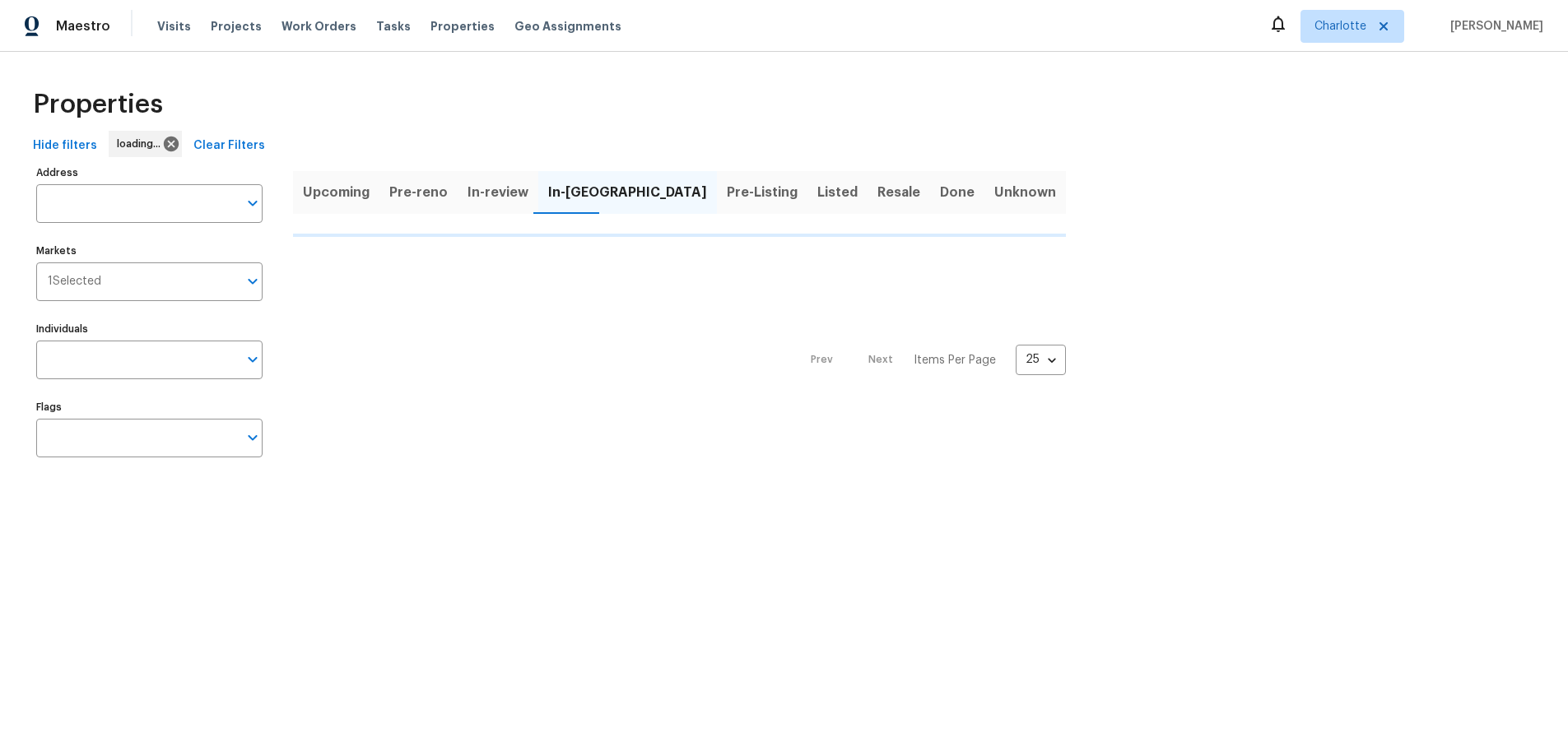 scroll, scrollTop: 0, scrollLeft: 0, axis: both 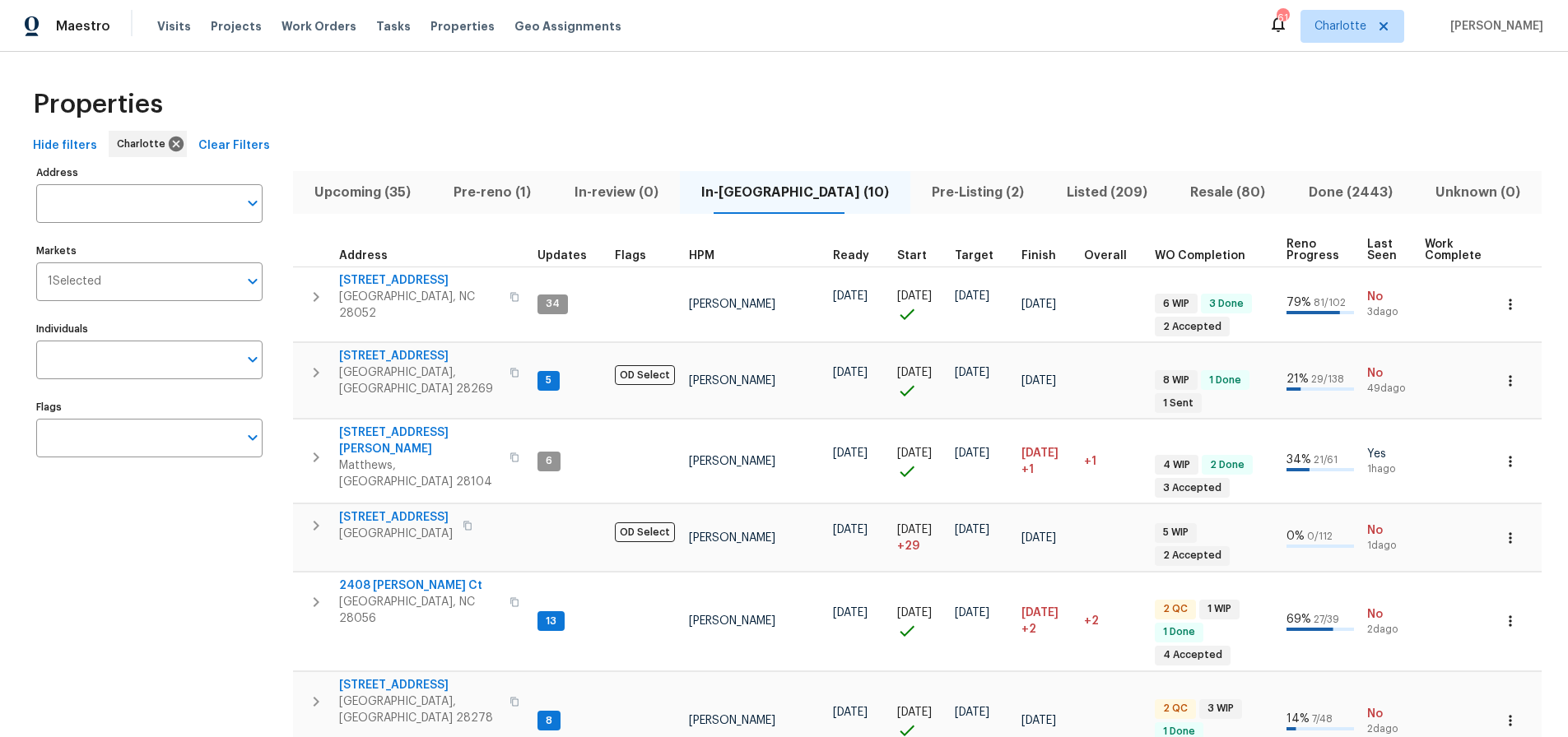drag, startPoint x: 798, startPoint y: 74, endPoint x: 589, endPoint y: 112, distance: 212.42646 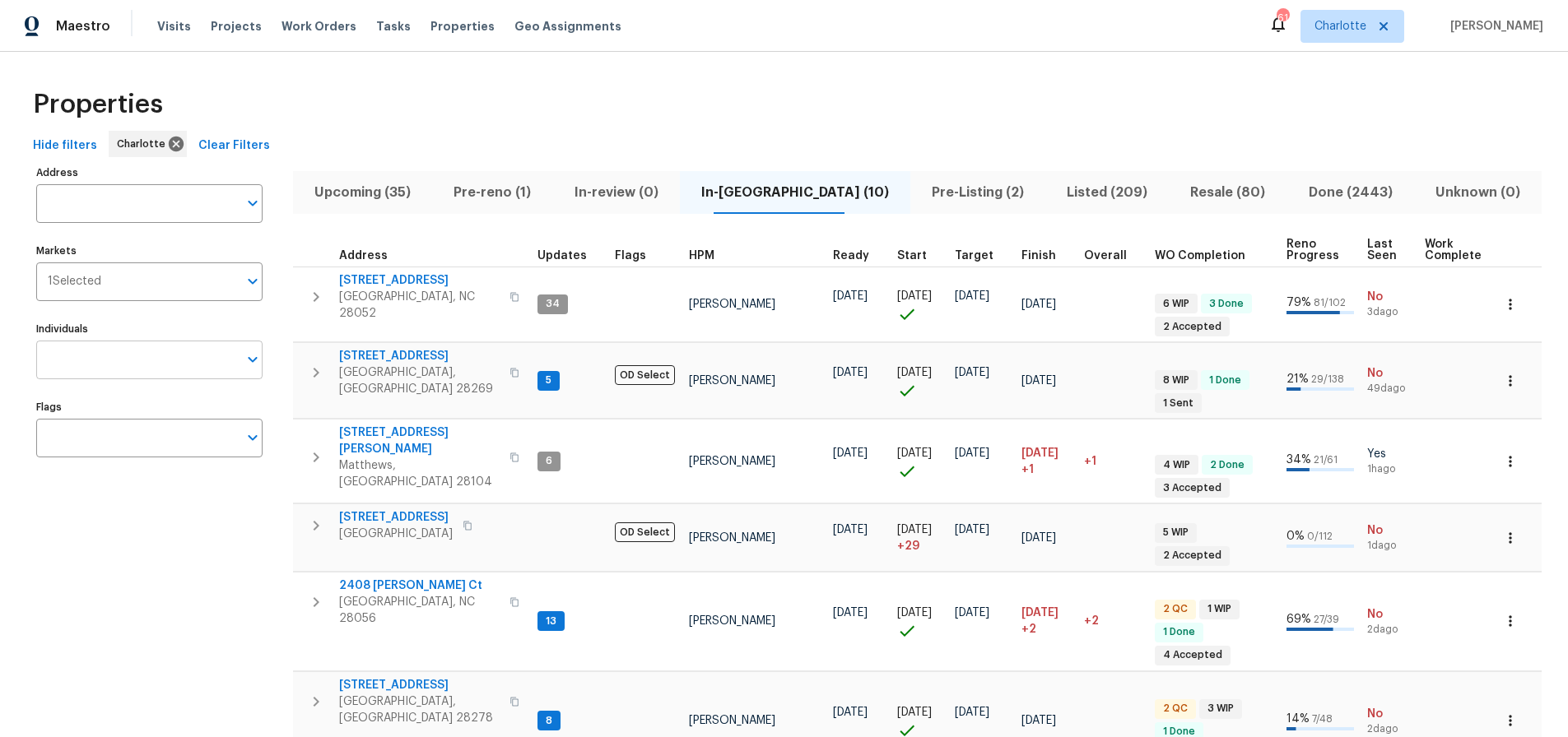click on "Individuals" at bounding box center (137, 359) 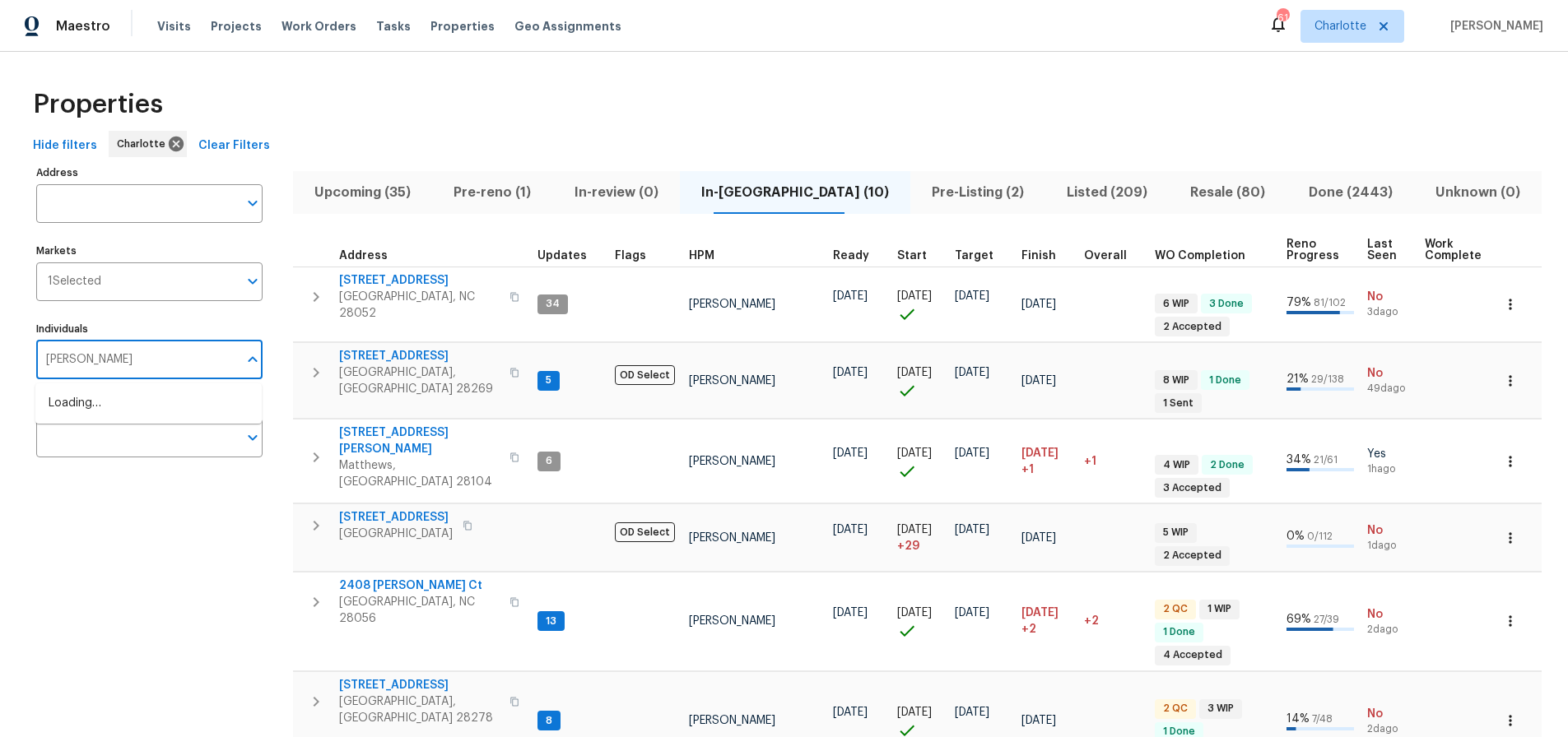 type on "chip hunter" 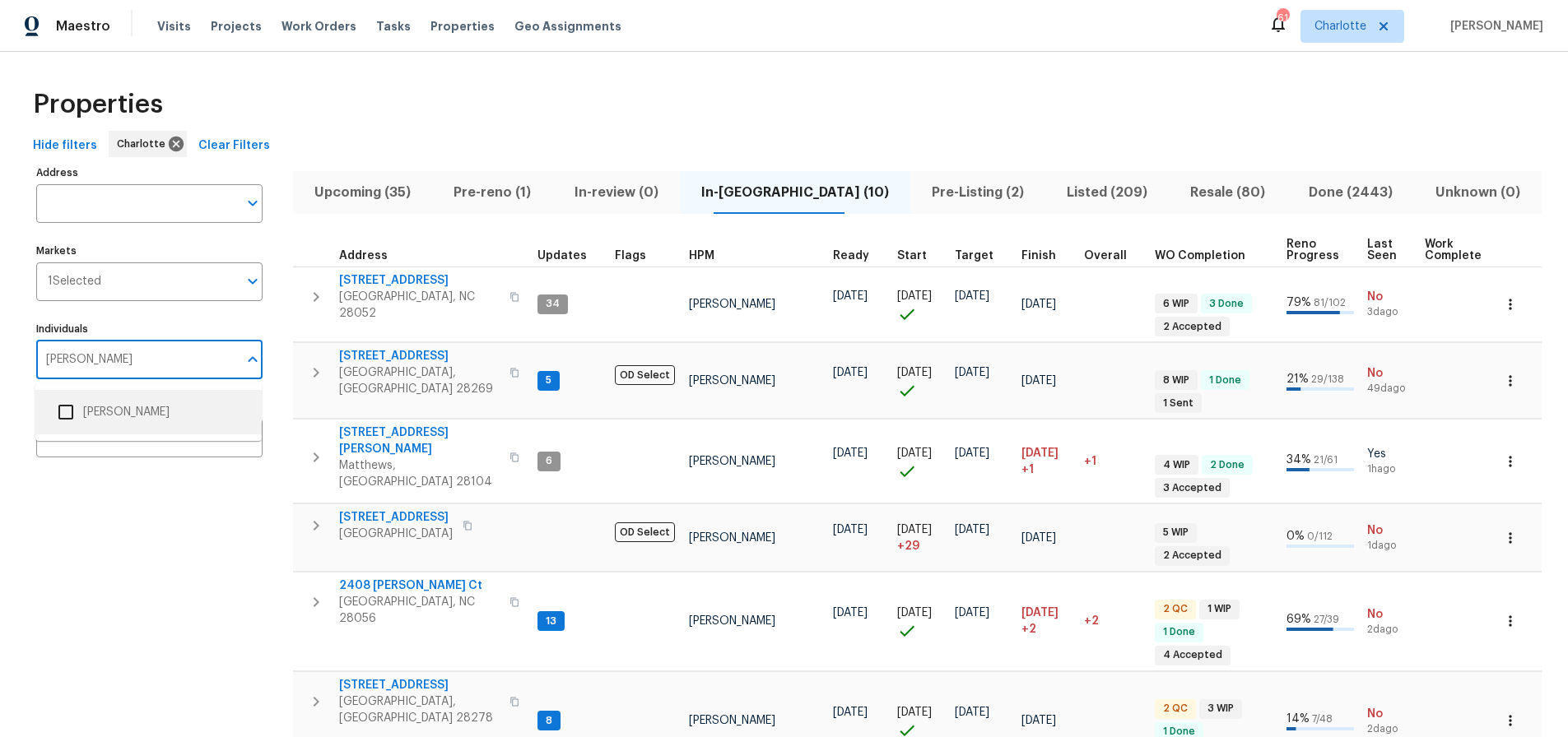 click on "[PERSON_NAME]" at bounding box center (148, 412) 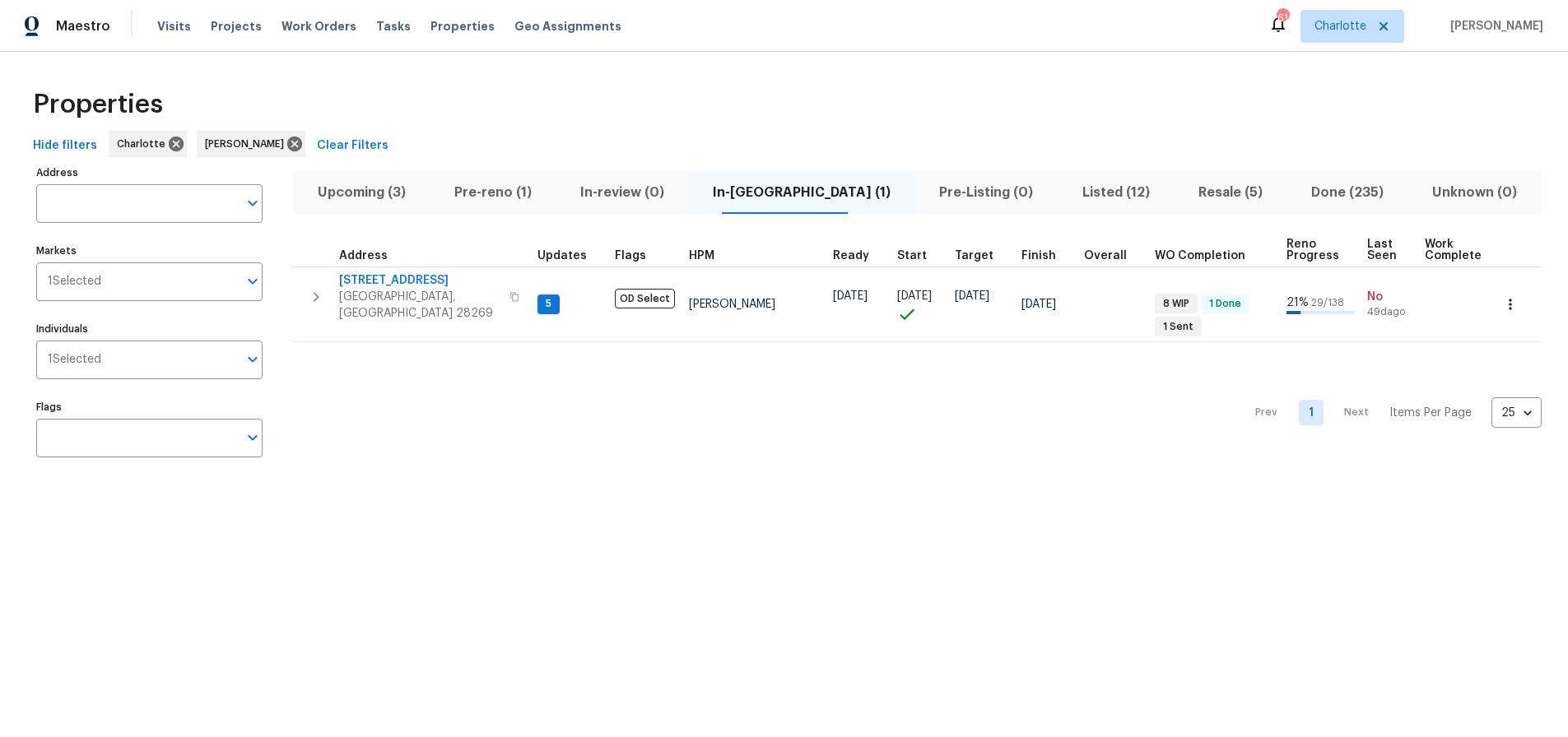 drag, startPoint x: 1049, startPoint y: 83, endPoint x: 1135, endPoint y: 19, distance: 107.20075 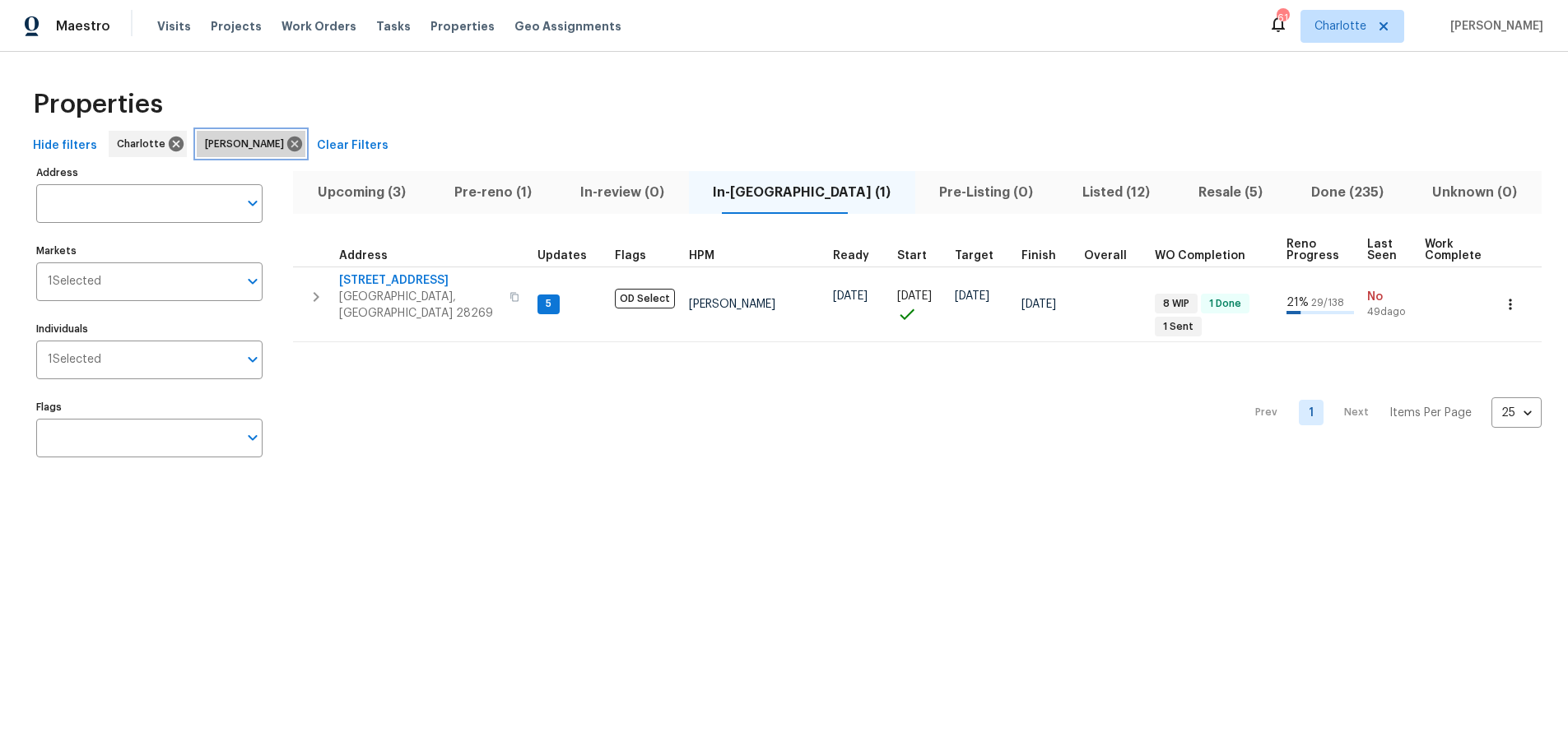drag, startPoint x: 266, startPoint y: 146, endPoint x: 225, endPoint y: 154, distance: 41.773197 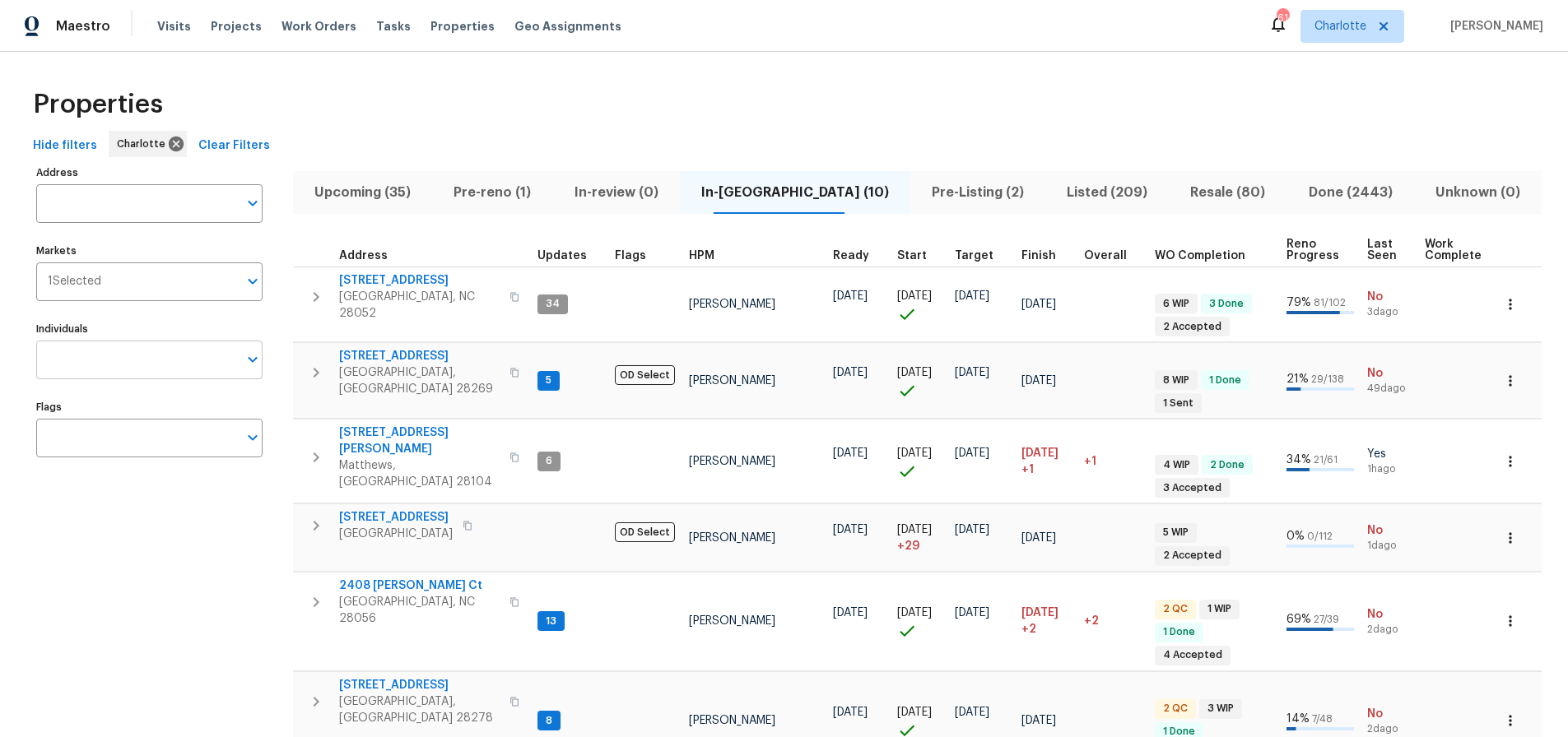 click on "Individuals" at bounding box center [137, 359] 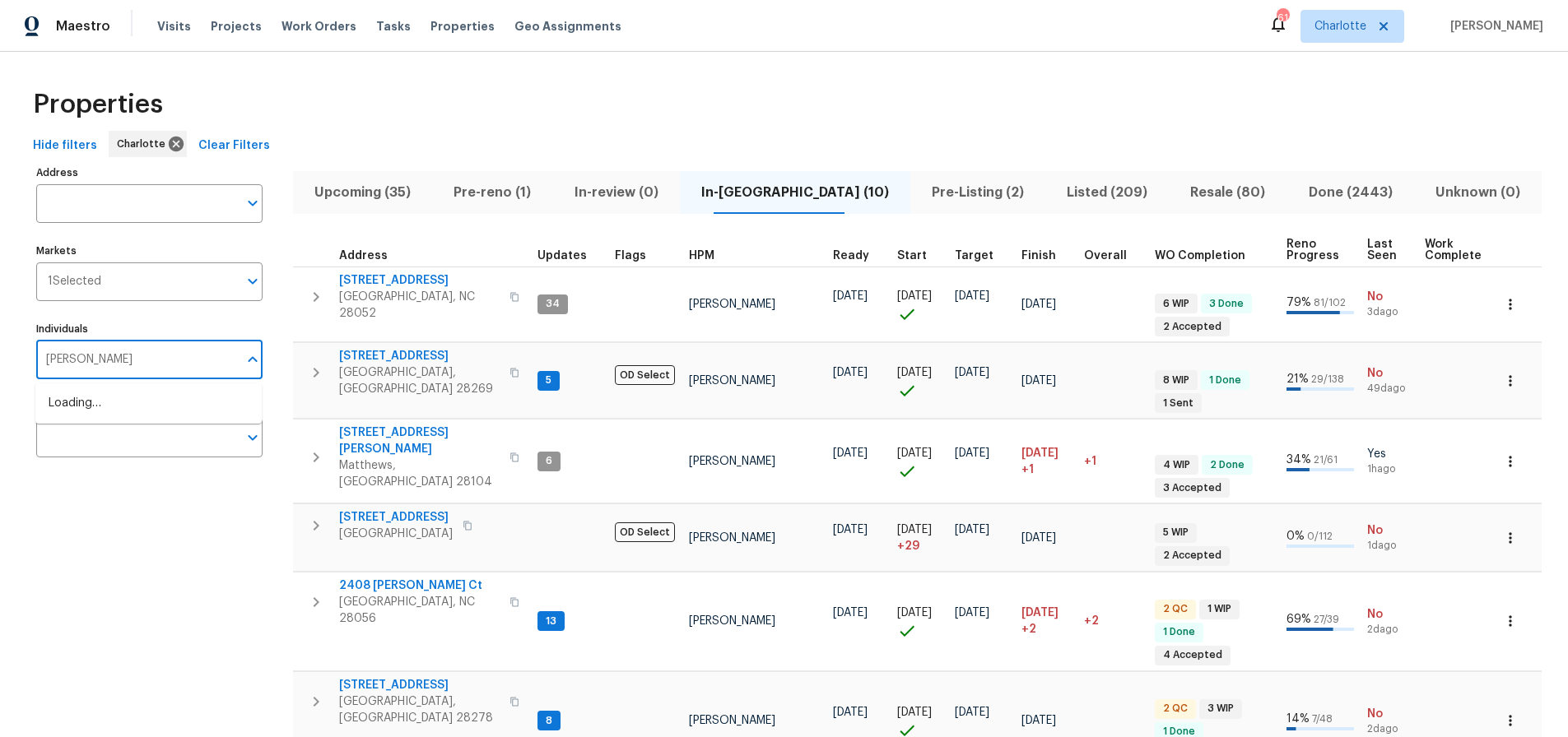 type on "dan baquero" 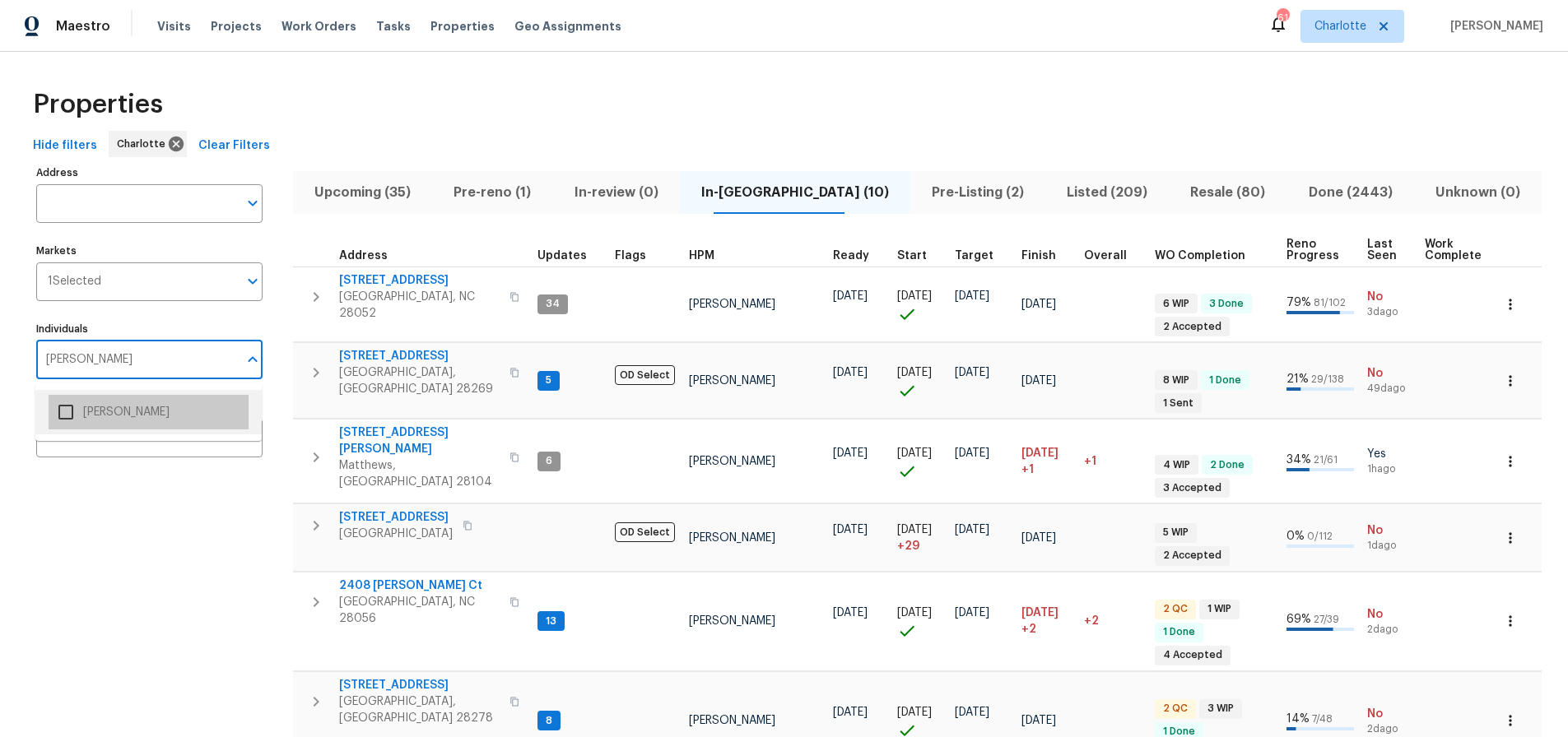 click on "[PERSON_NAME]" at bounding box center [148, 412] 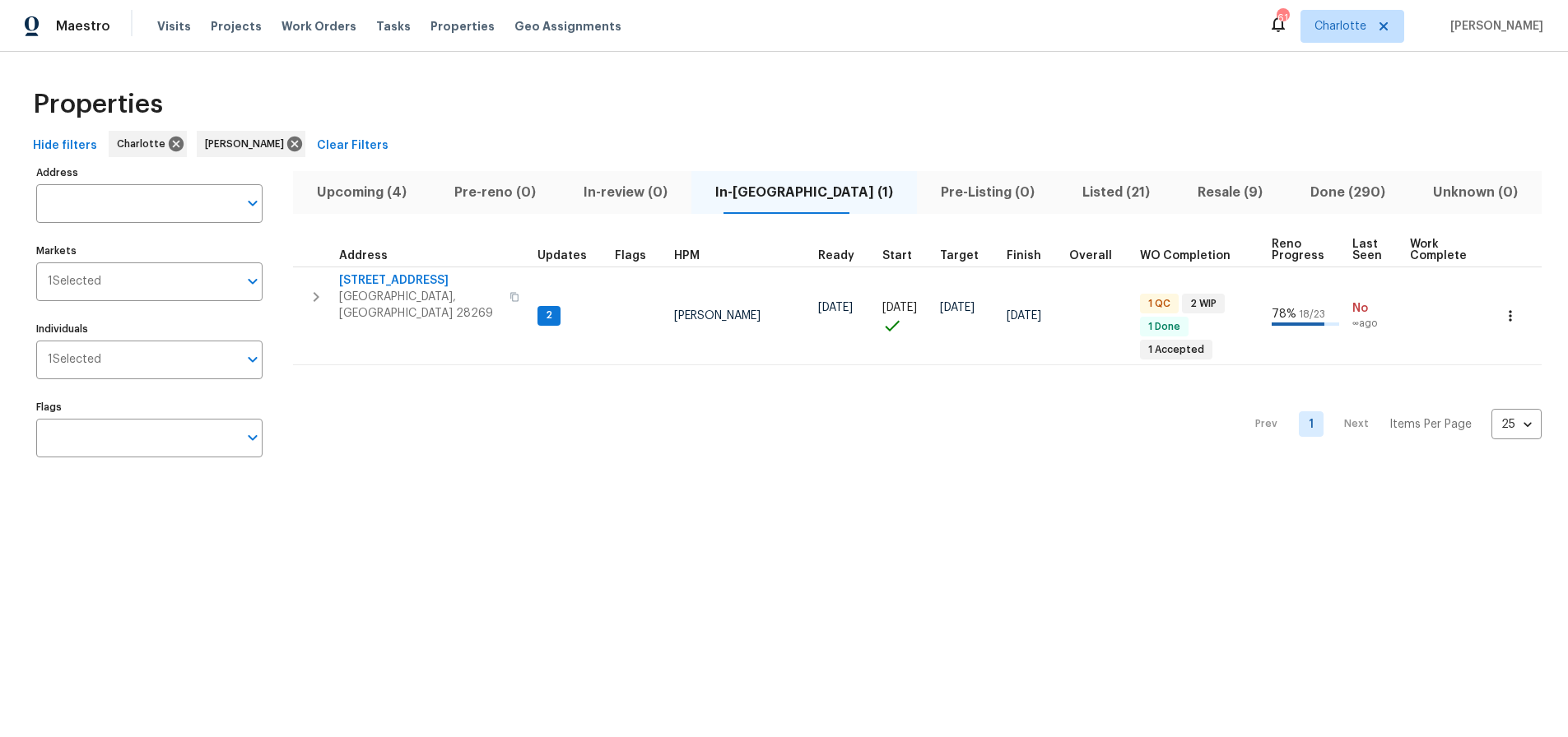 click on "Properties" at bounding box center (784, 104) 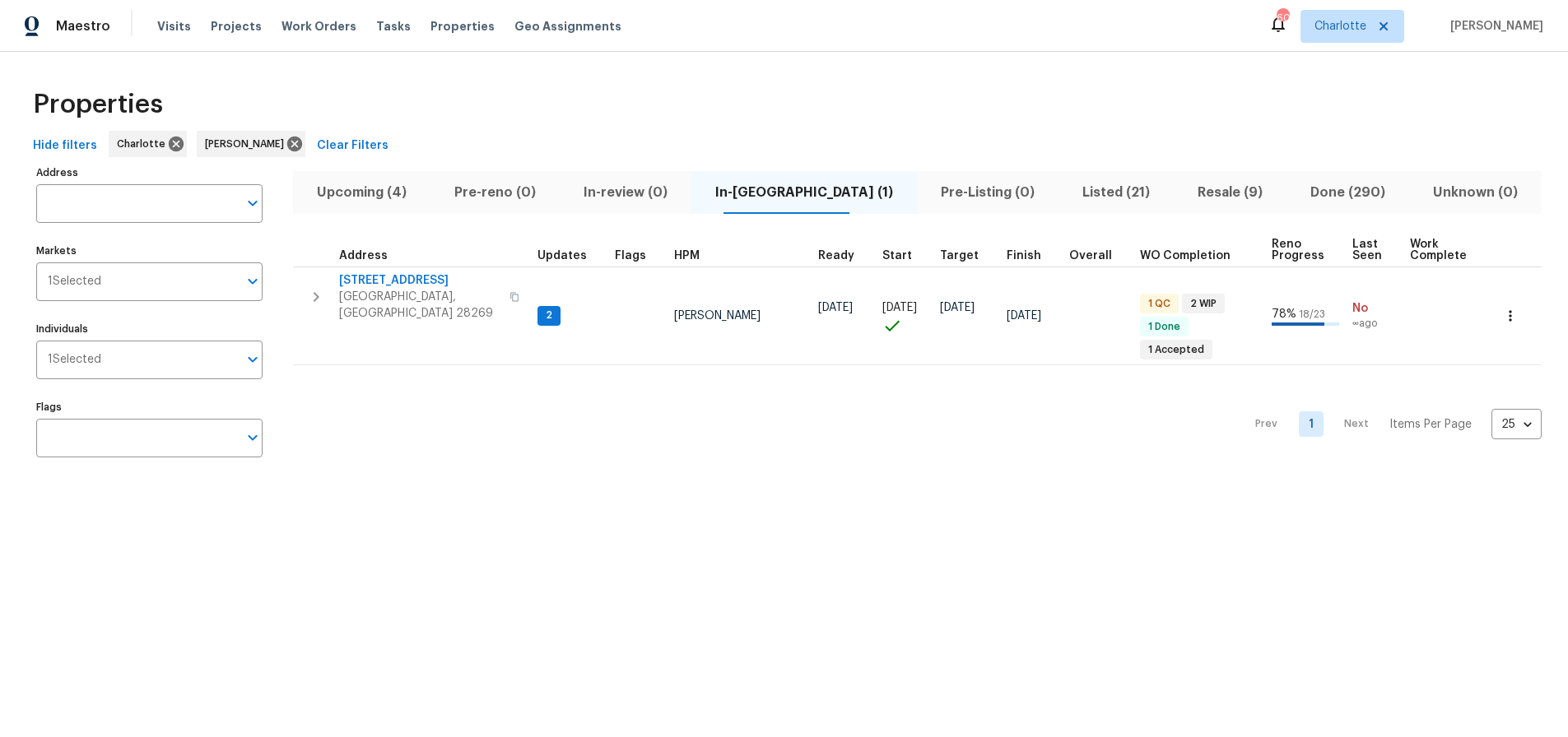 click on "Properties" at bounding box center [784, 104] 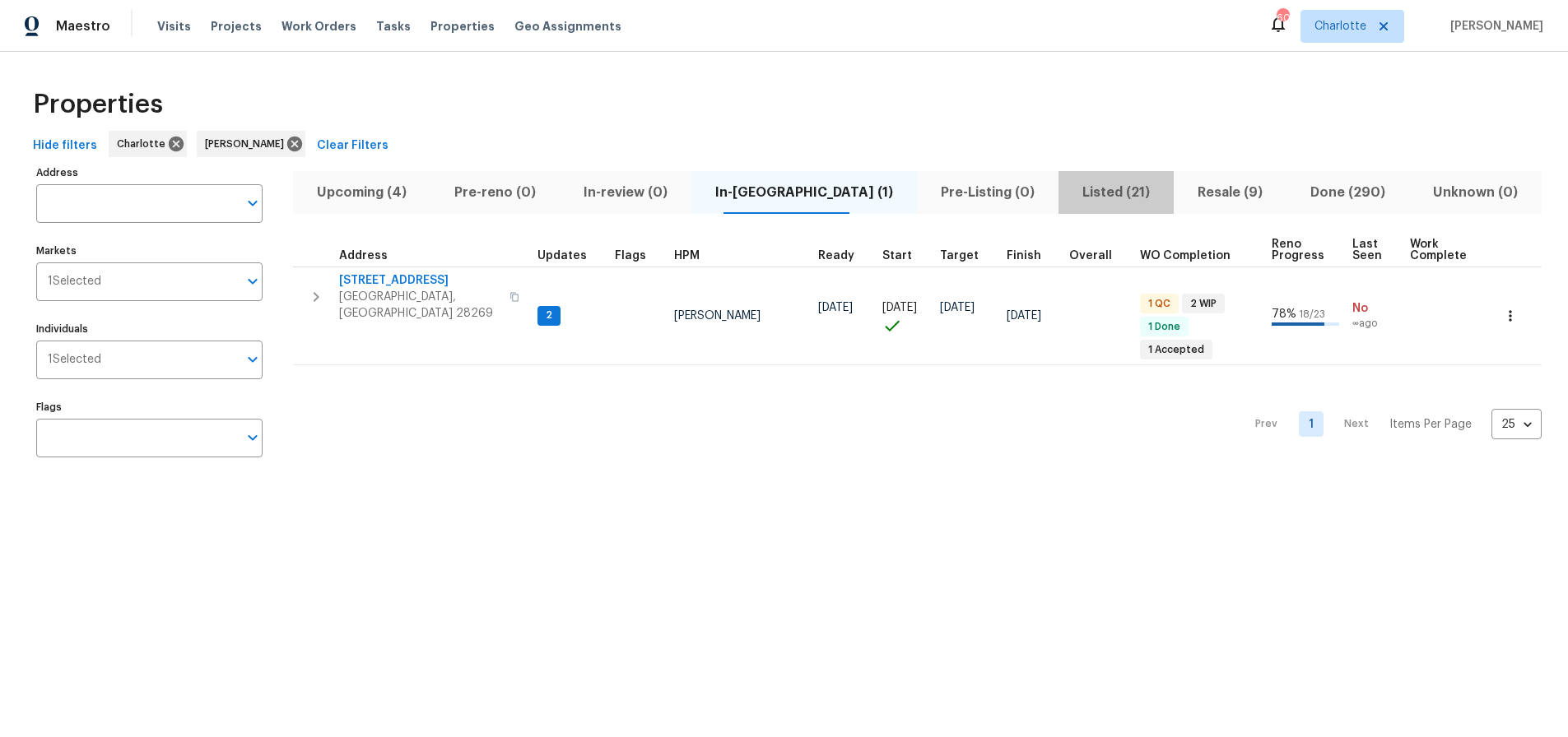 click on "Listed (21)" at bounding box center [1116, 192] 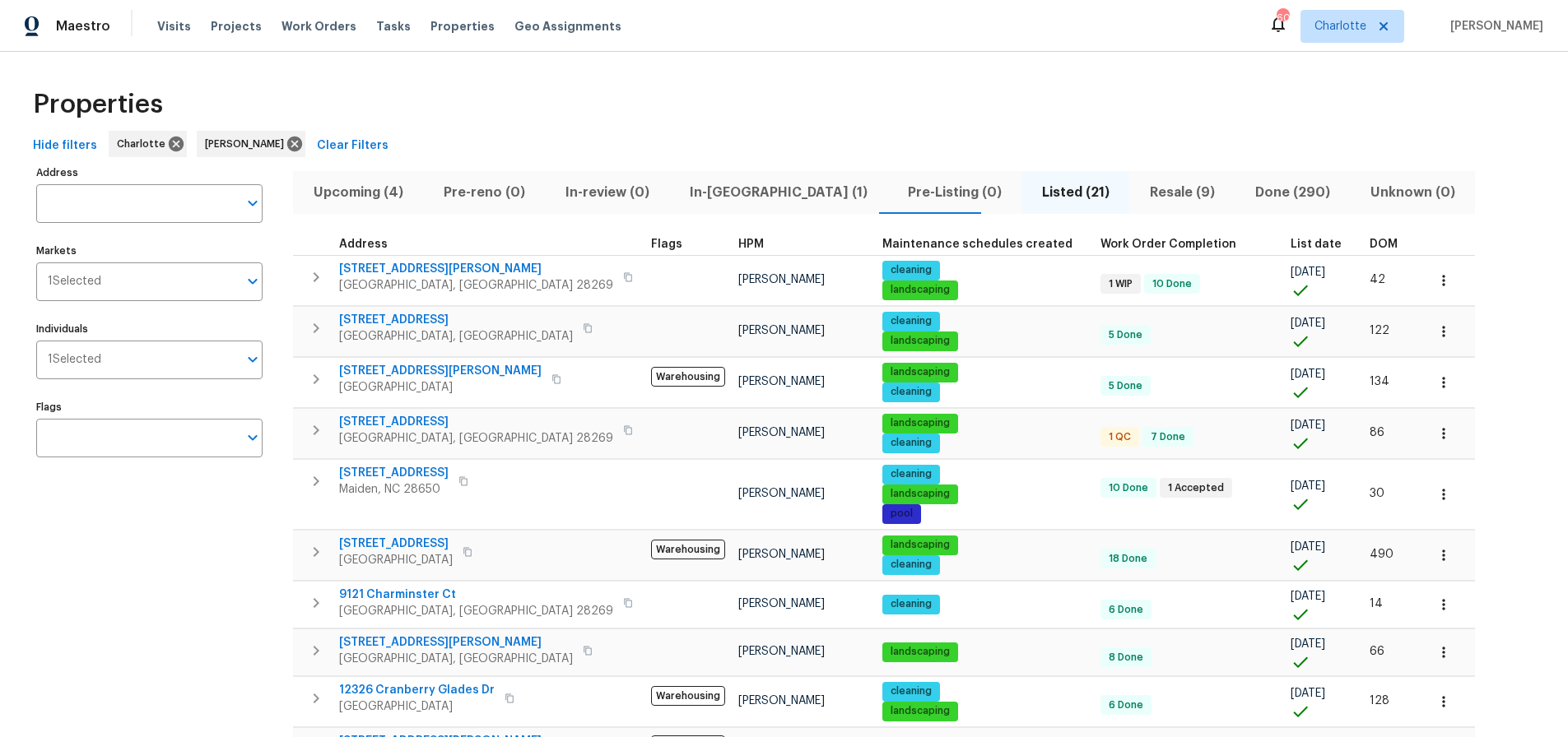 click on "DOM" at bounding box center [1391, 244] 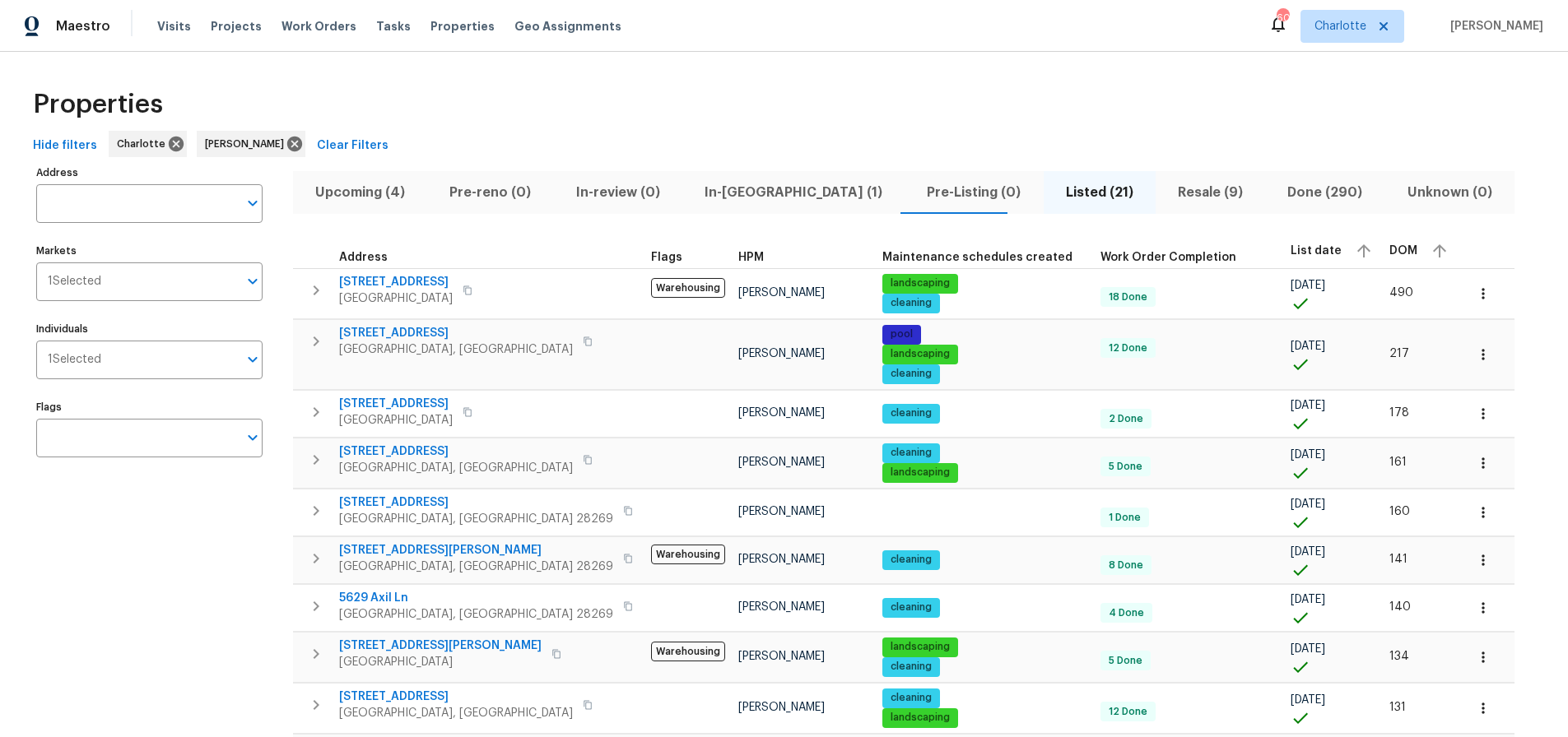click on "Address Address Markets 1  Selected Markets Individuals 1  Selected Individuals Flags Flags" at bounding box center (160, 776) 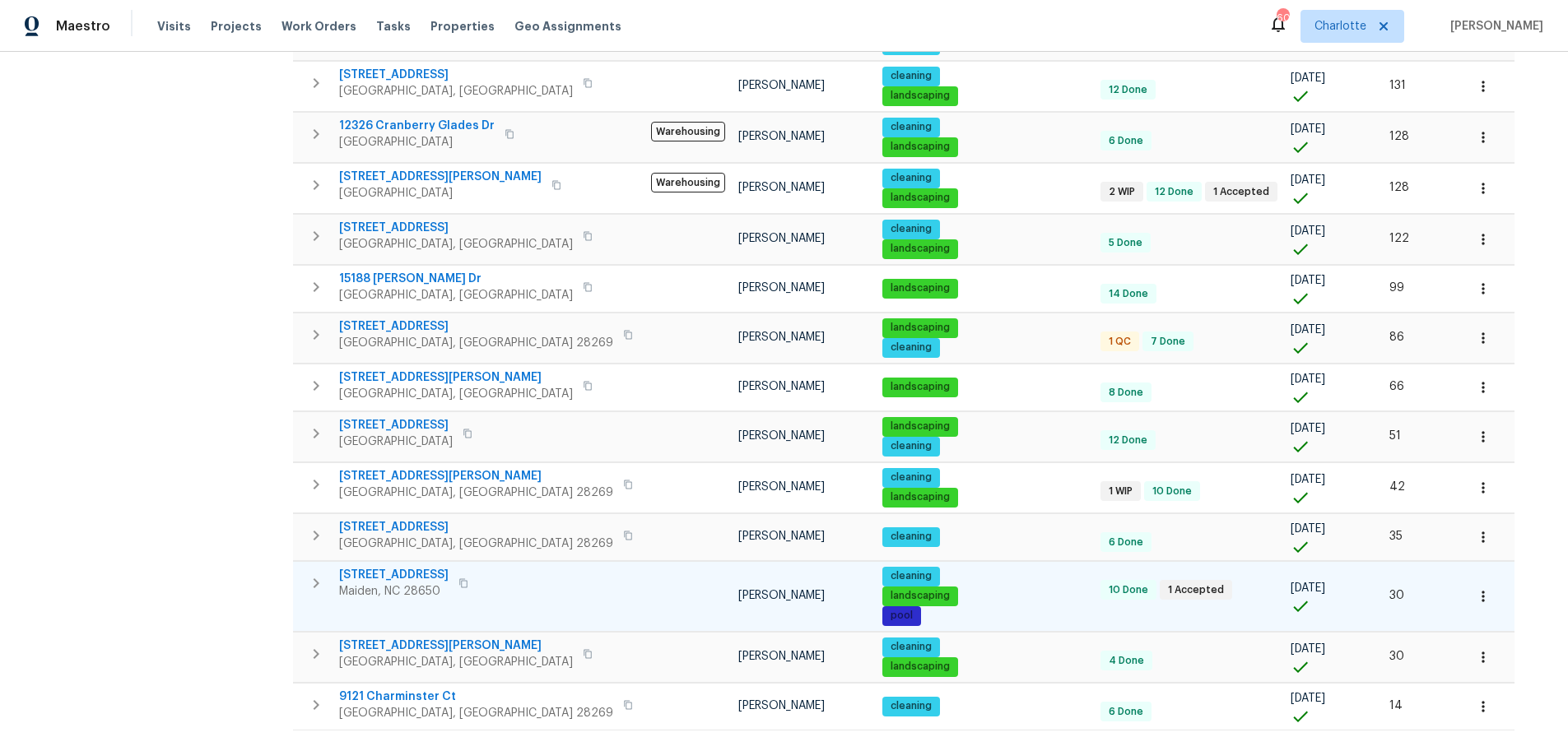 scroll, scrollTop: 693, scrollLeft: 0, axis: vertical 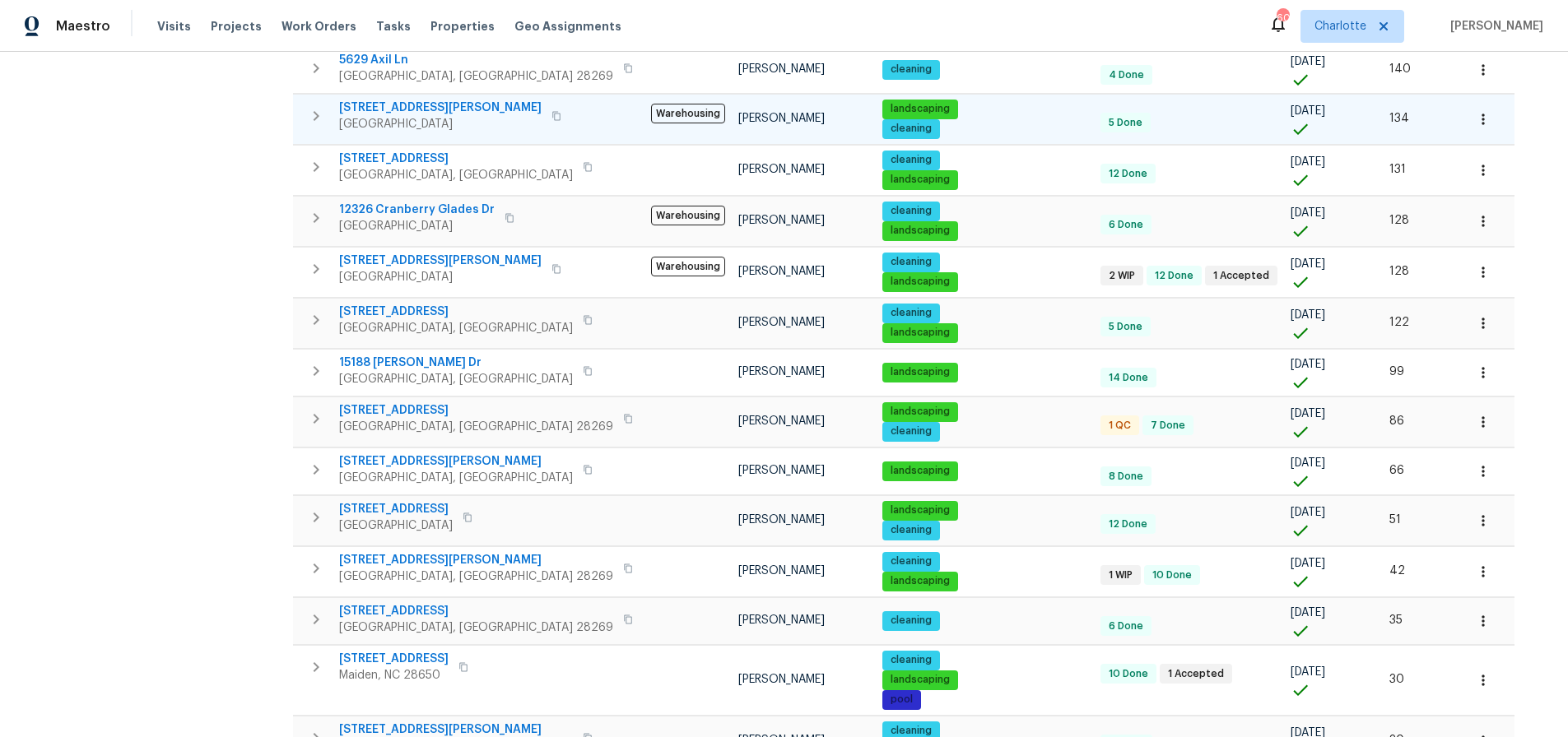 click on "1298 Bryson Ln" at bounding box center [440, 108] 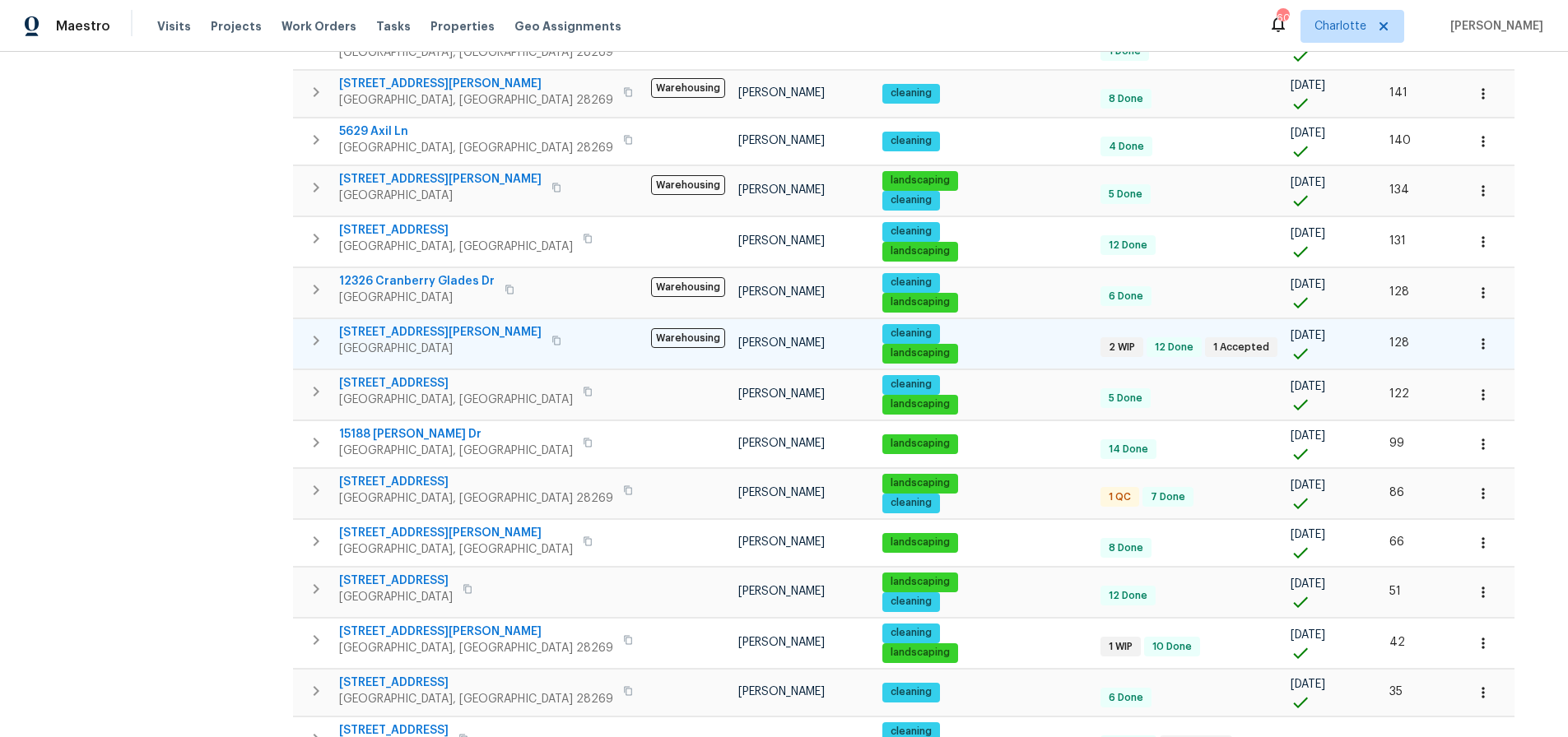 scroll, scrollTop: 436, scrollLeft: 0, axis: vertical 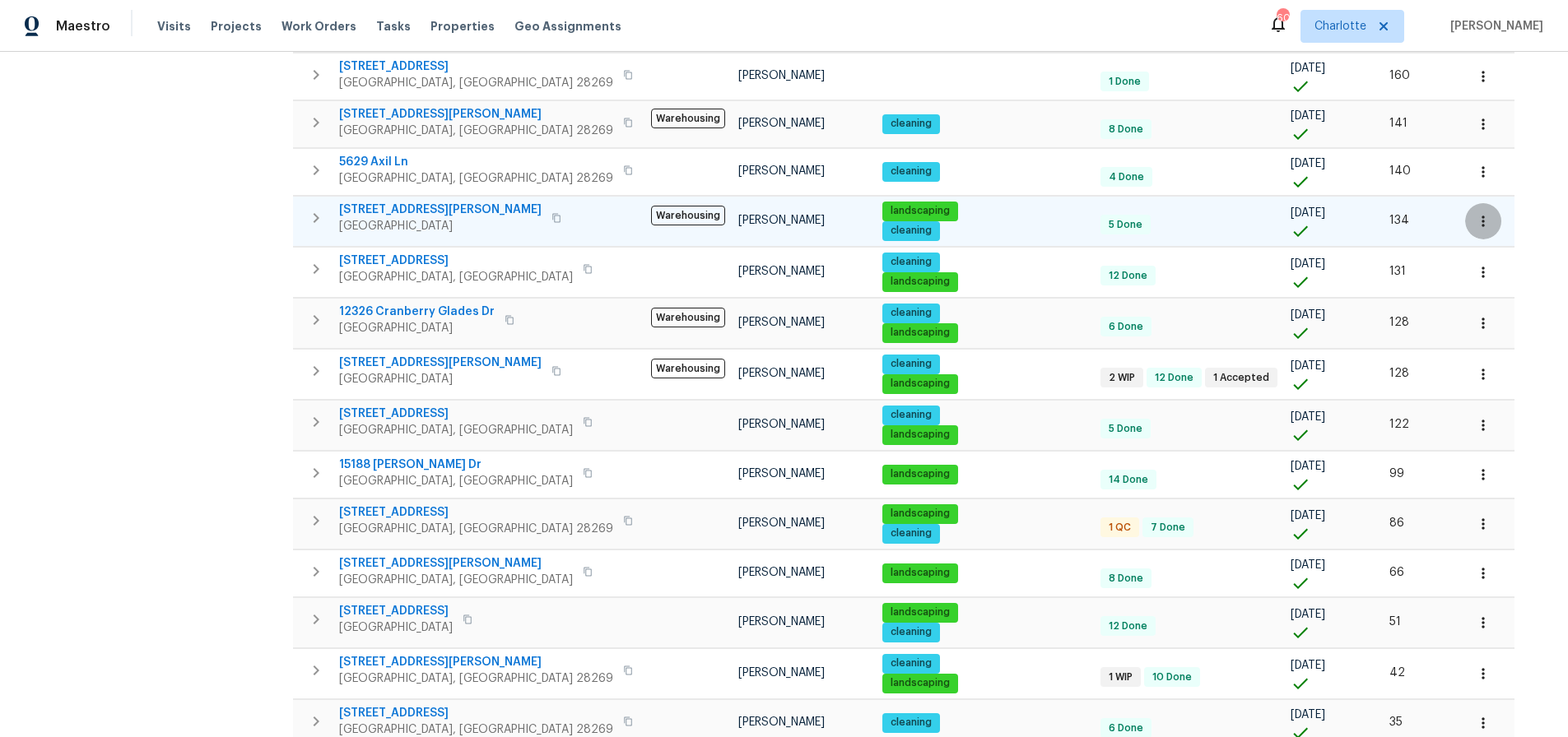 click 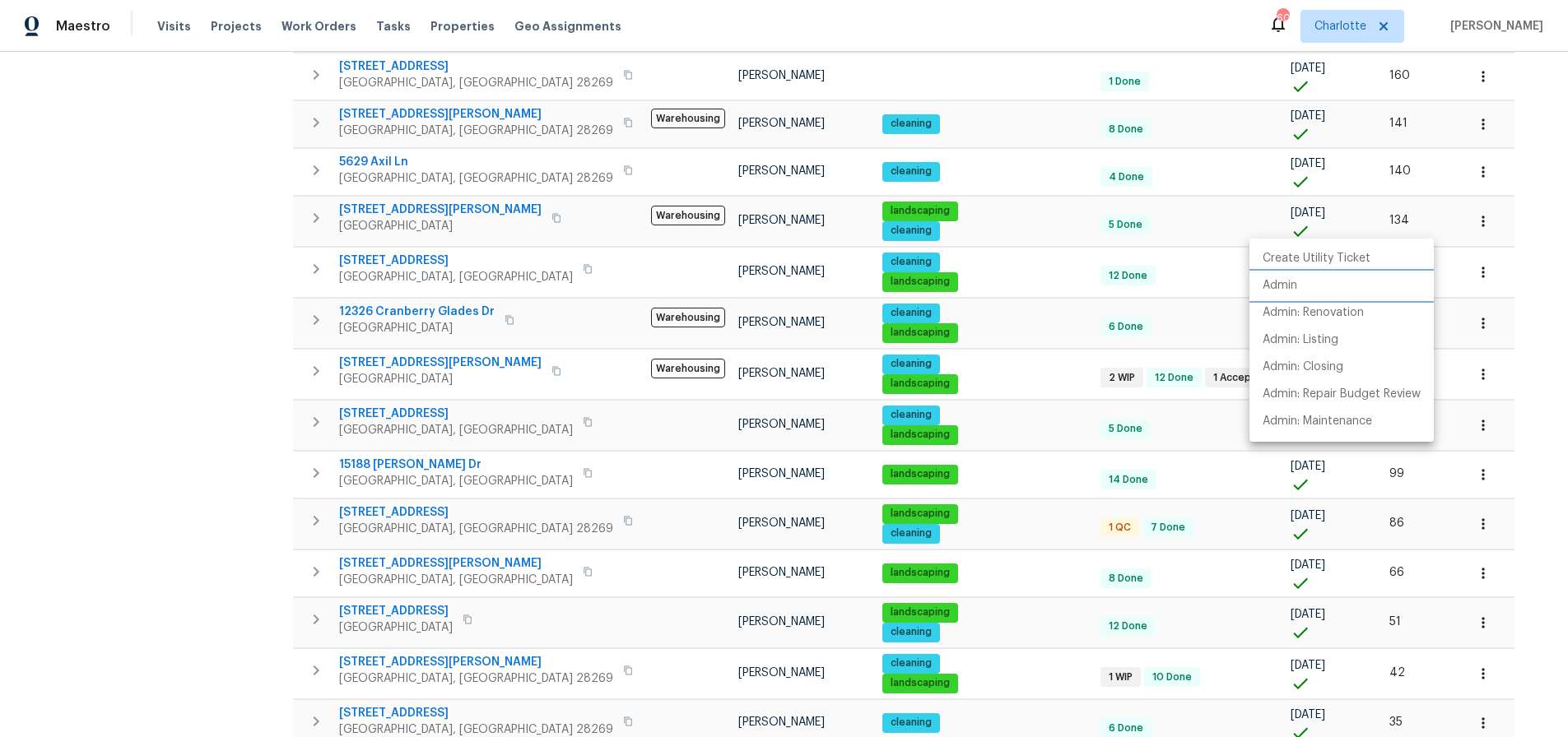 click on "Admin" at bounding box center [1342, 285] 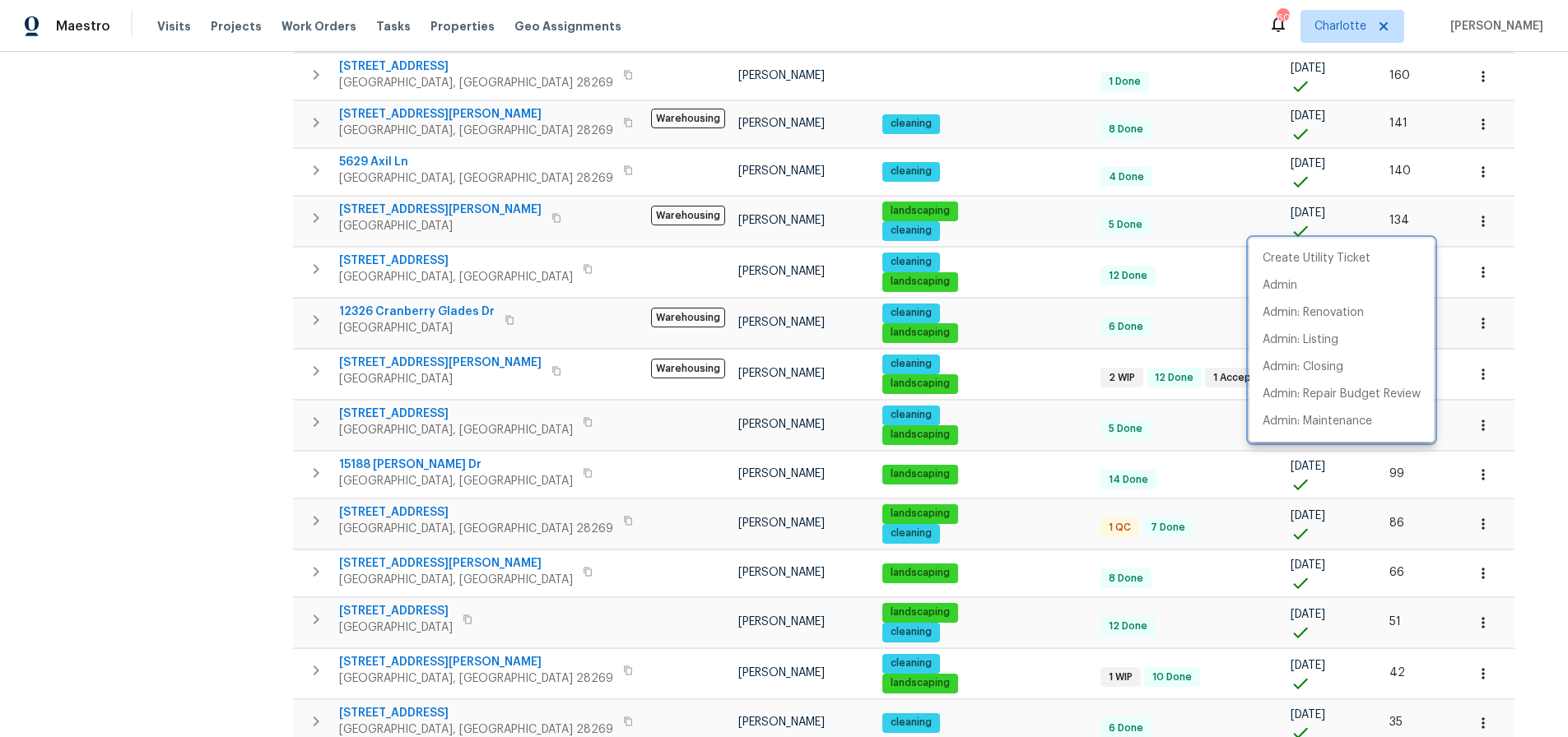 drag, startPoint x: 1487, startPoint y: 108, endPoint x: 1403, endPoint y: 157, distance: 97.2471 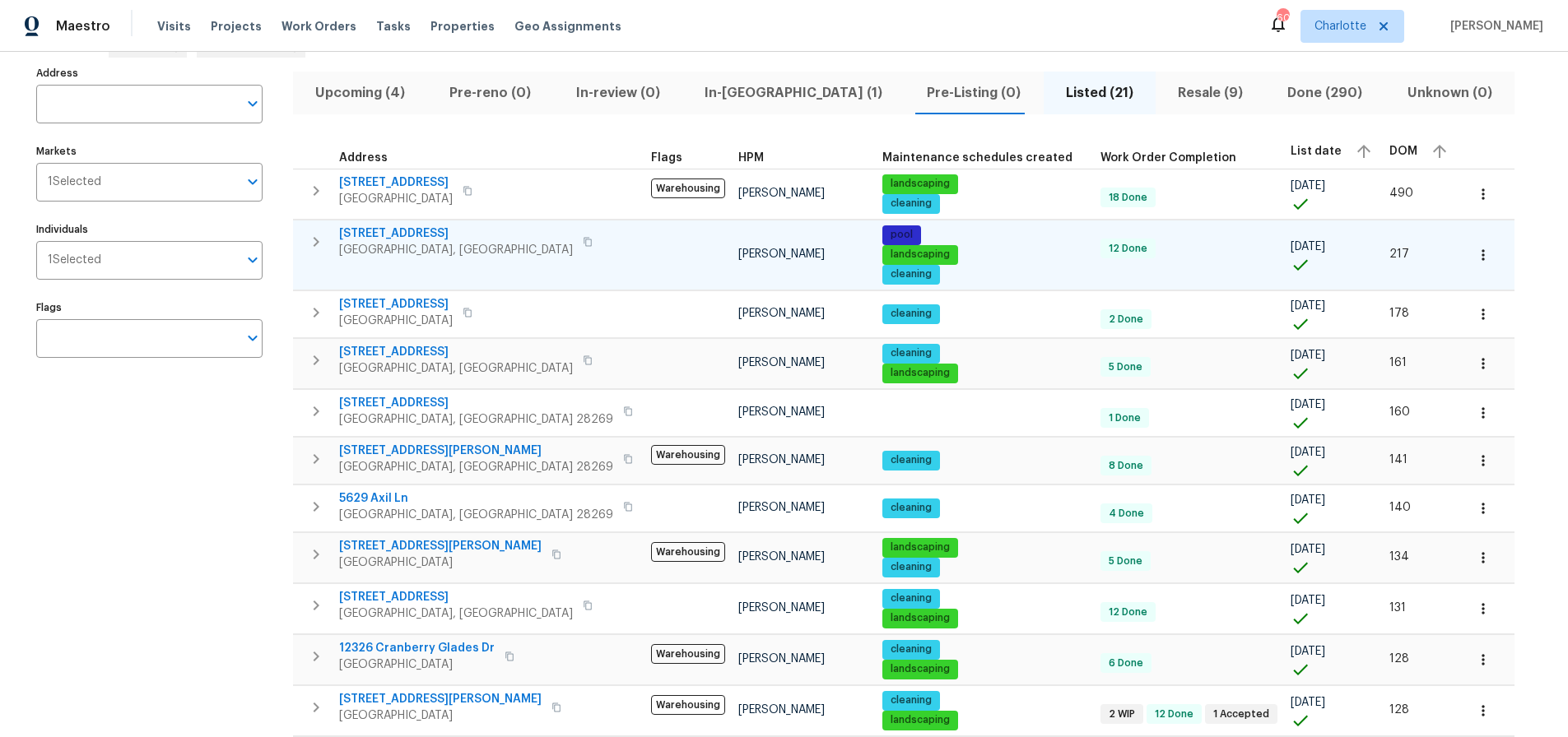 scroll, scrollTop: 102, scrollLeft: 0, axis: vertical 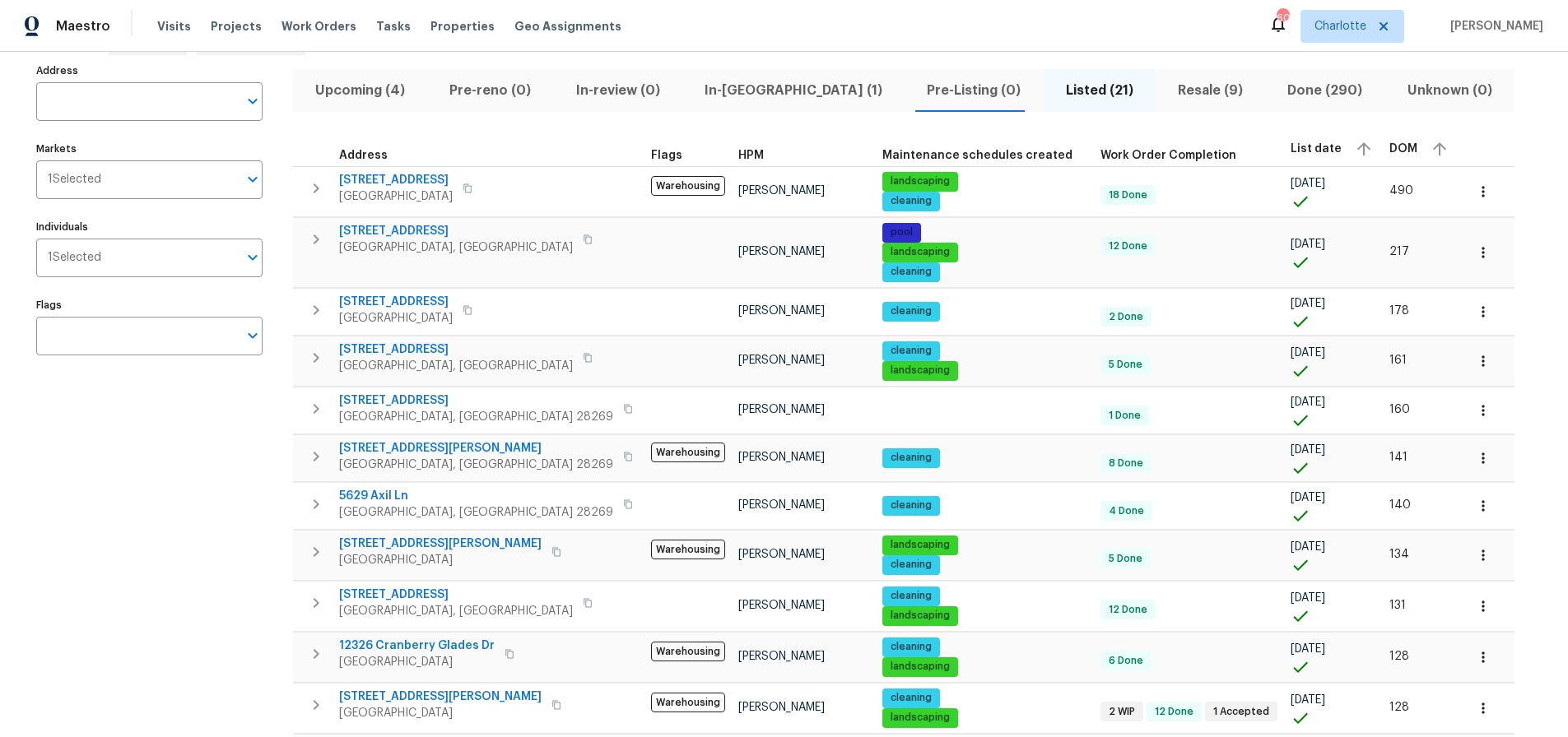click on "Address Address Markets 1  Selected Markets Individuals 1  Selected Individuals Flags Flags Upcoming (4) Pre-reno (0) In-review (0) In-reno (1) Pre-Listing (0) Listed (21) Resale (9) Done (290) Unknown (0) Address Flags HPM Maintenance schedules created Work Order Completion List date DOM 7210 Morningdew Ct Denver, NC 28037 Warehousing Dan Baquero landscaping cleaning 18 Done 03/07/24 490 104 Abingdon Cir Huntersville, NC 28078 Dan Baquero pool landscaping cleaning 12 Done 12/05/24 217 17931 Kings Point Dr Apt G Cornelius, NC 28031 Dan Baquero cleaning 2 Done 01/13/25 178 8806 Glenside St Huntersville, NC 28078 Dan Baquero cleaning landscaping 5 Done 01/30/25 161 5573 Prosperity View Dr Charlotte, NC 28269 Dan Baquero 1 Done 01/31/25 160 2643 Meadow Knoll Dr Charlotte, NC 28269 Warehousing Dan Baquero cleaning 8 Done 02/19/25 141 5629 Axil Ln Charlotte, NC 28269 Dan Baquero cleaning 4 Done 02/20/25 140 1298 Bryson Ln Denver, NC 28037 Warehousing Dan Baquero landscaping cleaning 5 Done 02/26/25 134 Dan Baquero" at bounding box center (784, 674) 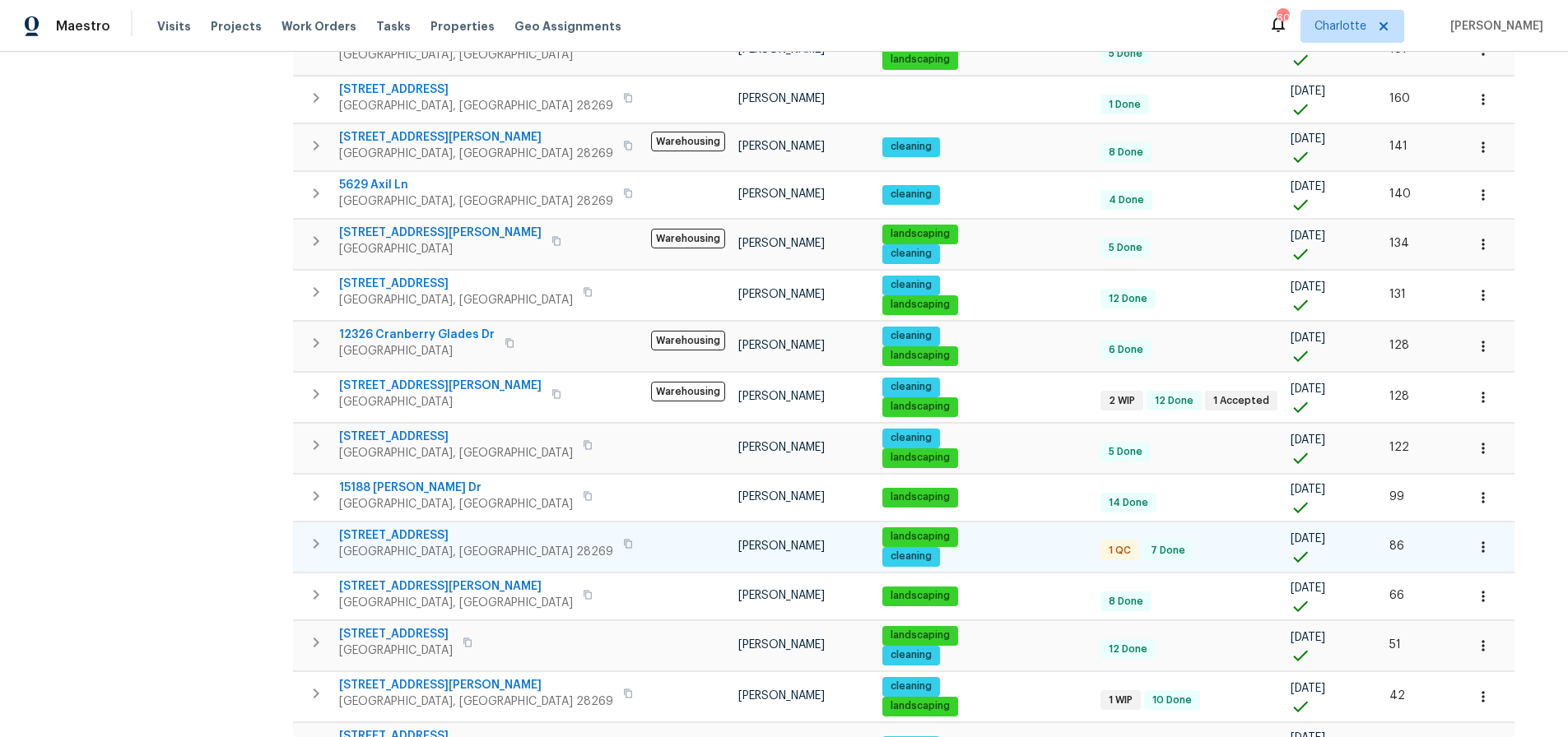 scroll, scrollTop: 693, scrollLeft: 0, axis: vertical 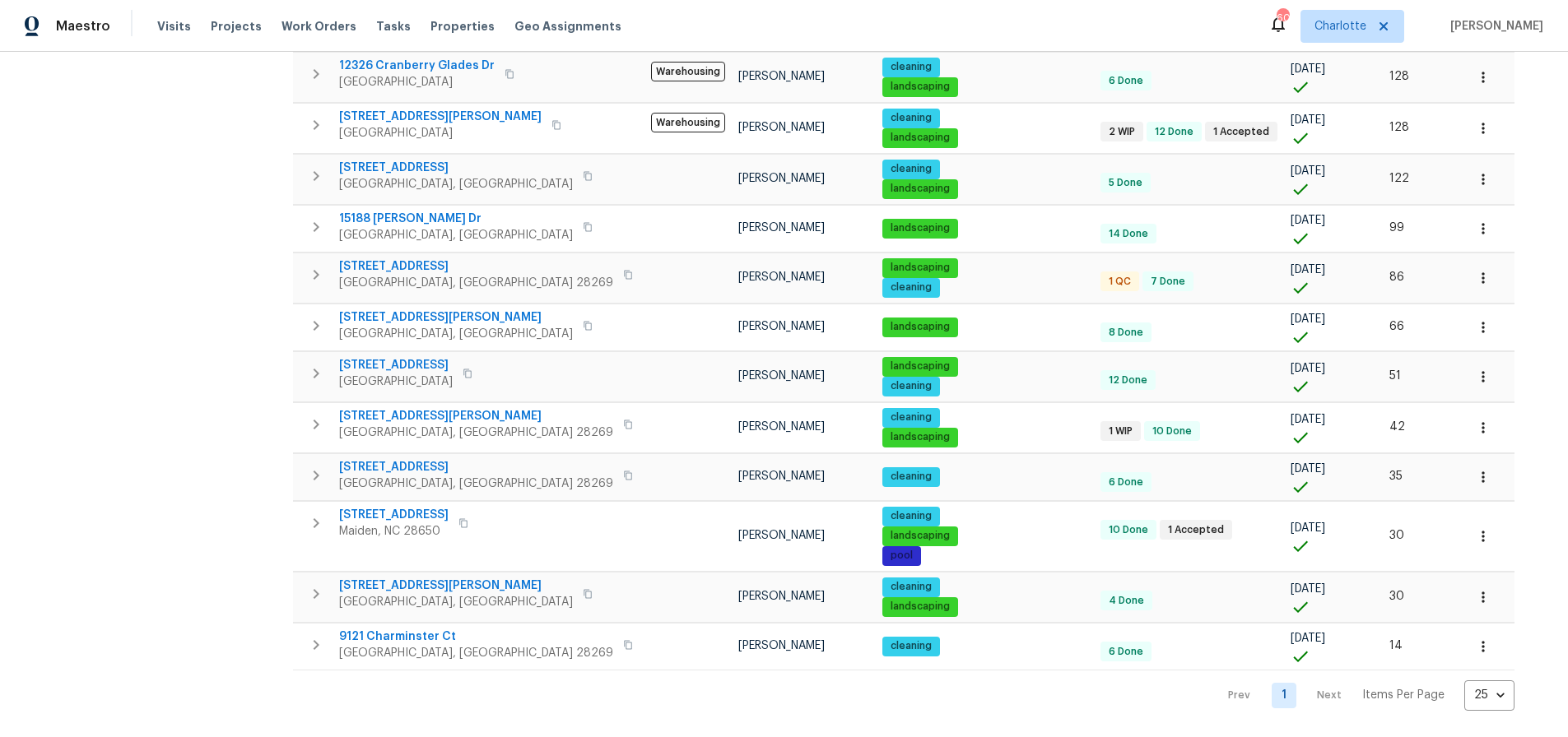 click on "Address Address Markets 1  Selected Markets Individuals 1  Selected Individuals Flags Flags" at bounding box center (160, 95) 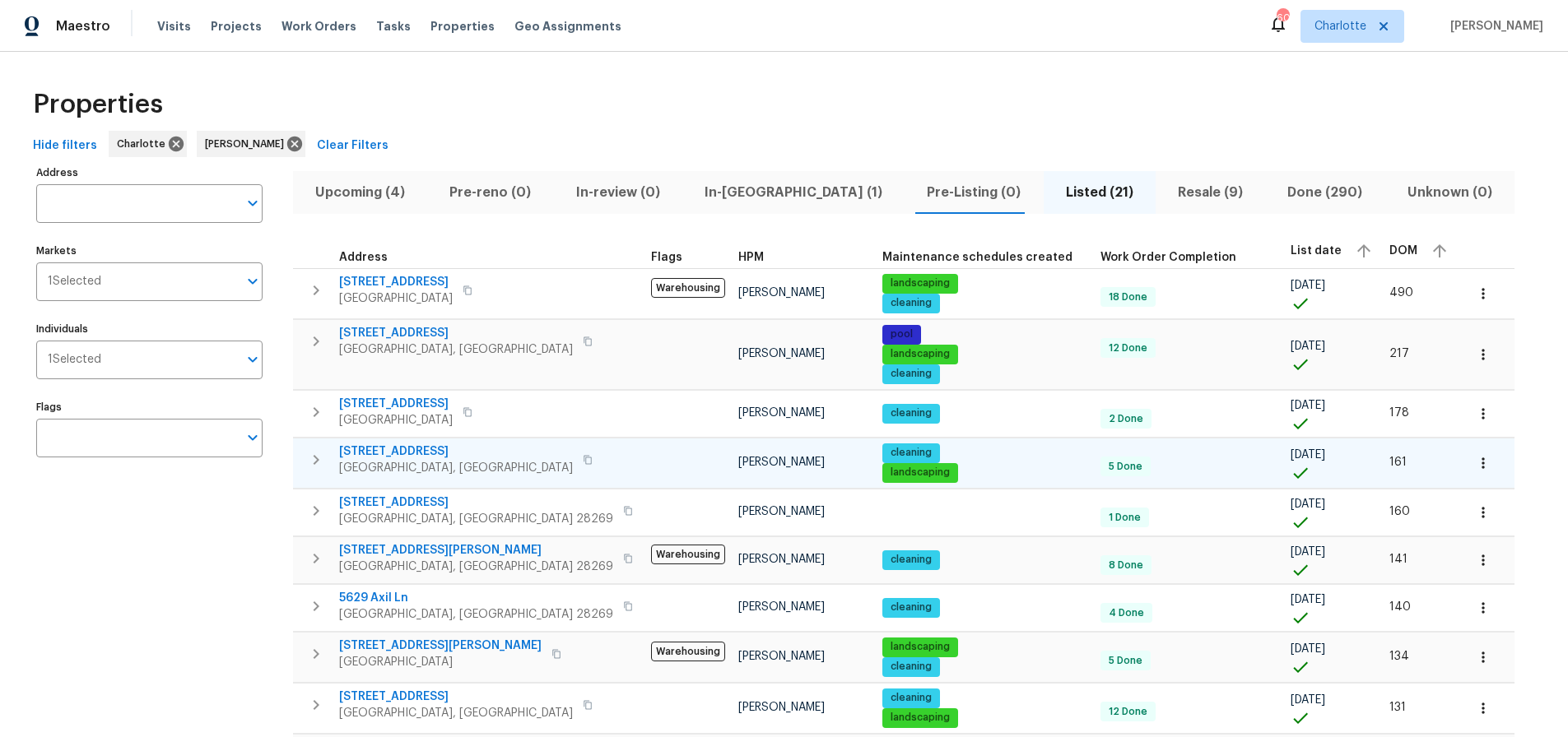 scroll, scrollTop: 7, scrollLeft: 0, axis: vertical 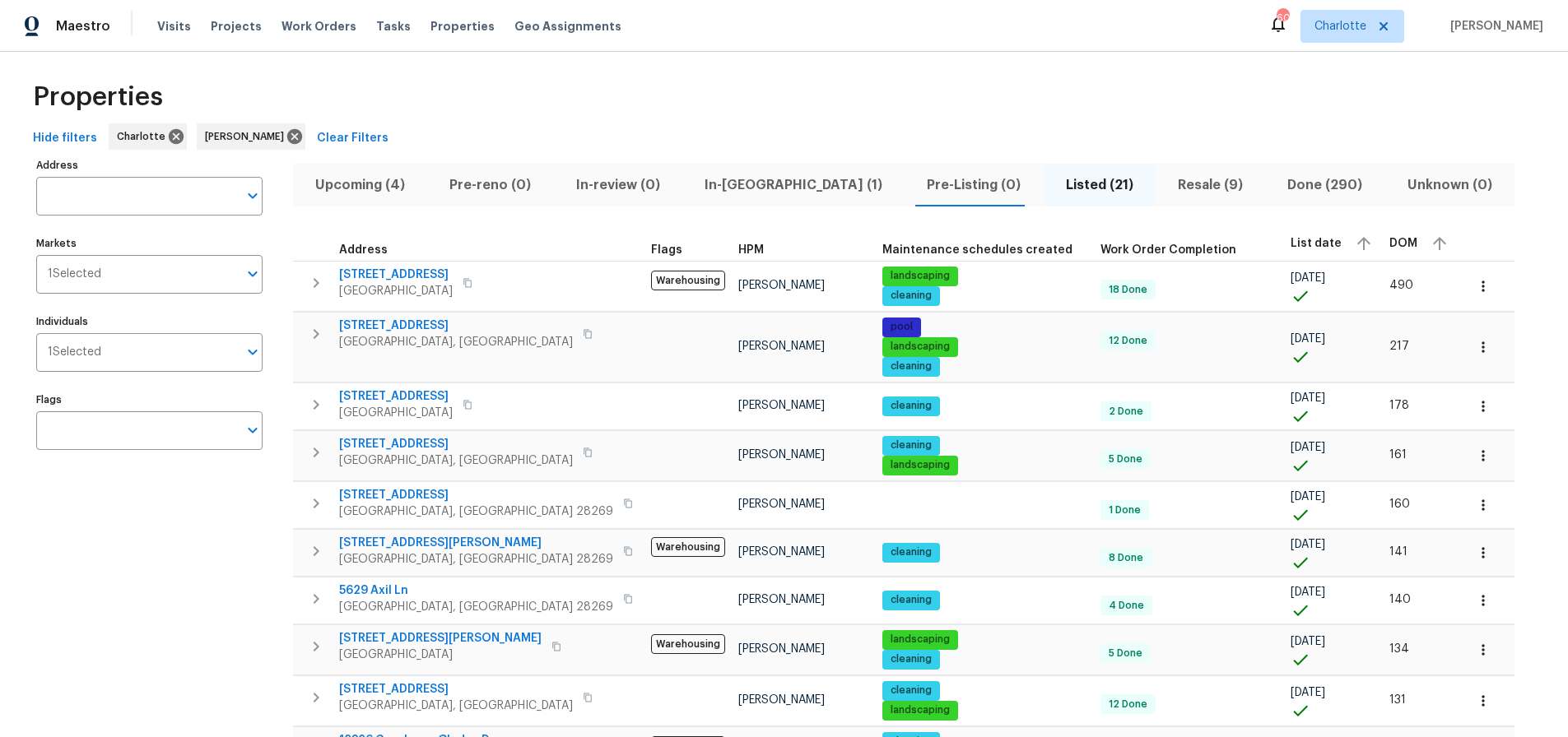click on "Address Address Markets 1  Selected Markets Individuals 1  Selected Individuals Flags Flags" at bounding box center (160, 769) 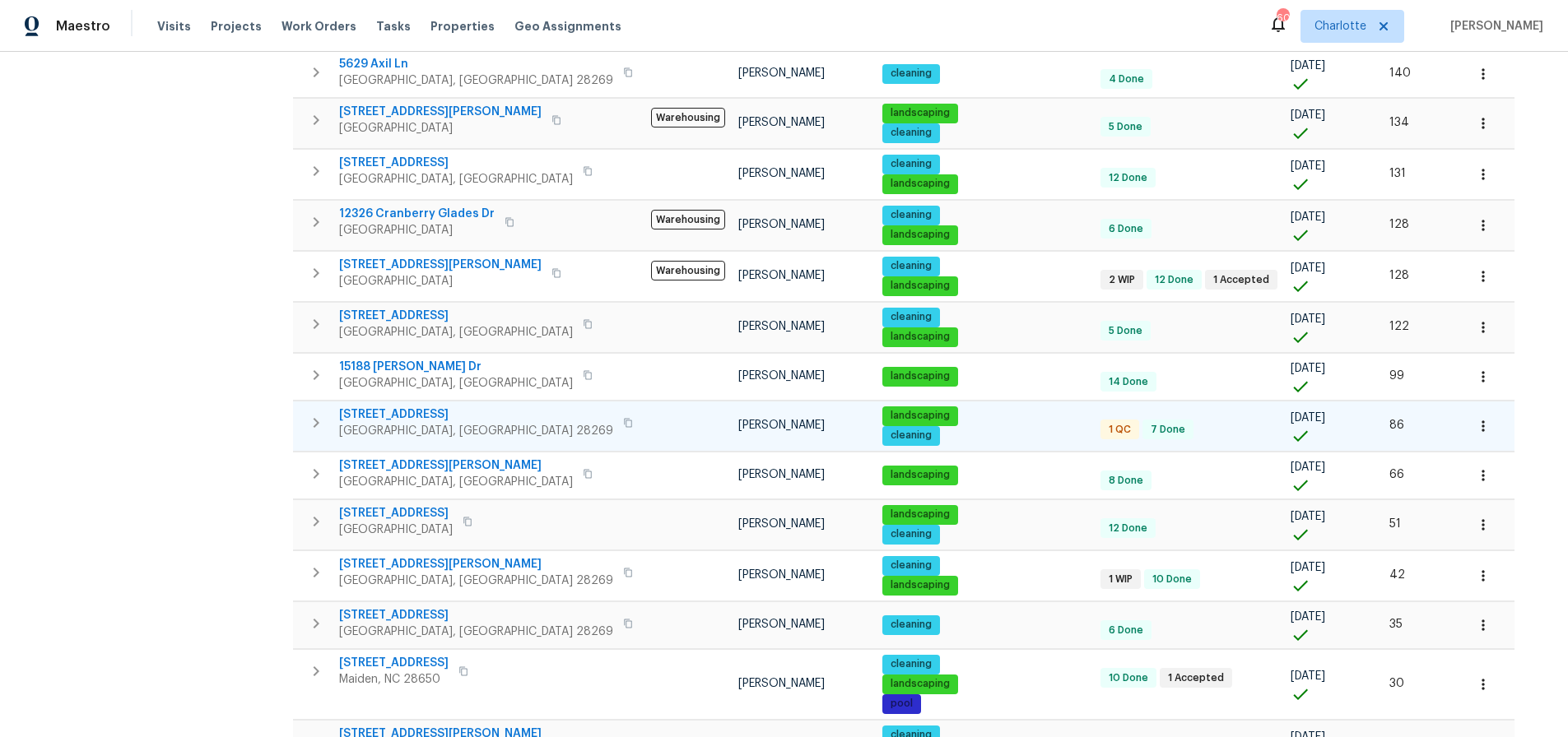 scroll, scrollTop: 693, scrollLeft: 0, axis: vertical 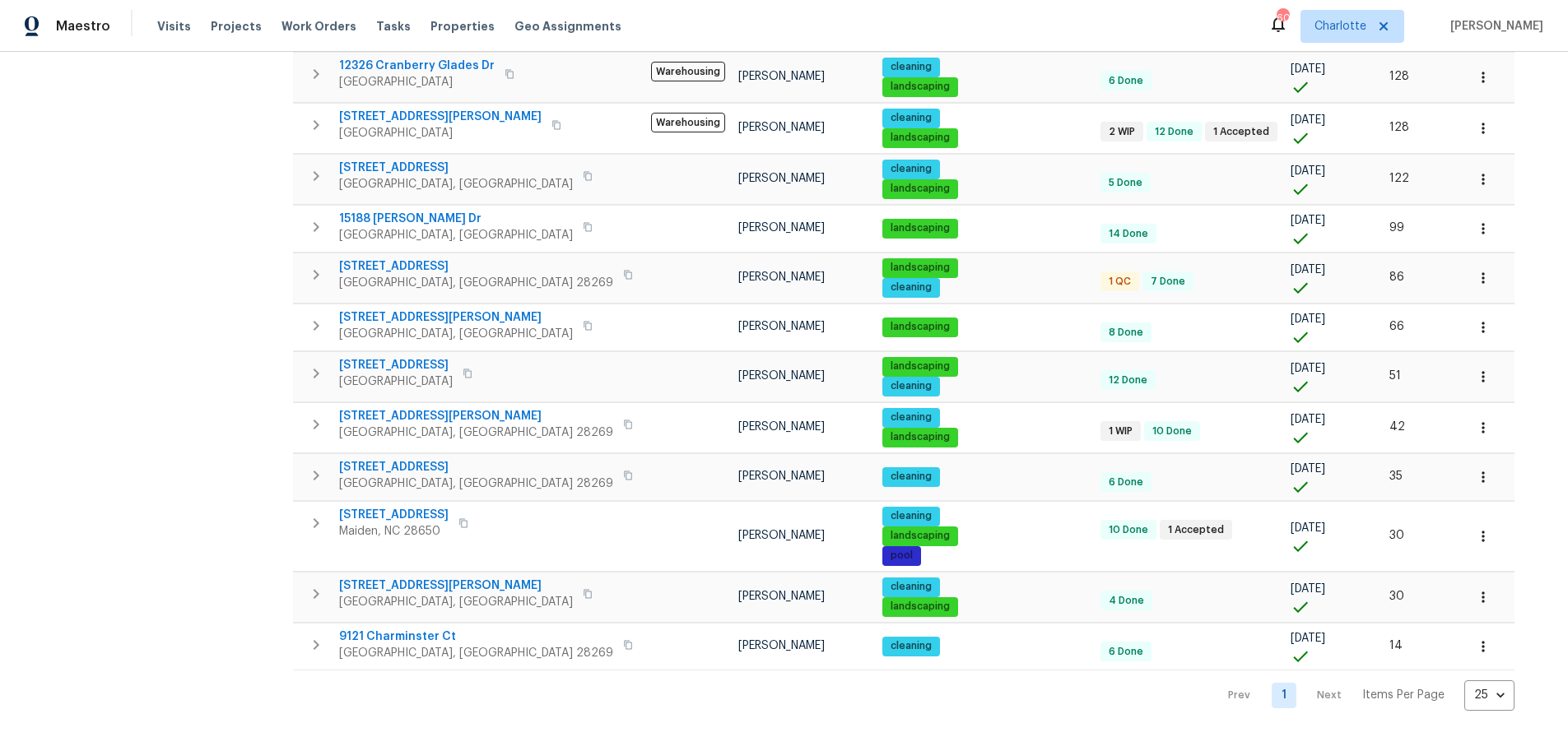 click on "Address Address Markets 1  Selected Markets Individuals 1  Selected Individuals Flags Flags Upcoming (4) Pre-reno (0) In-review (0) In-reno (1) Pre-Listing (0) Listed (21) Resale (9) Done (290) Unknown (0) Address Flags HPM Maintenance schedules created Work Order Completion List date DOM 7210 Morningdew Ct Denver, NC 28037 Warehousing Dan Baquero landscaping cleaning 18 Done 03/07/24 490 104 Abingdon Cir Huntersville, NC 28078 Dan Baquero pool landscaping cleaning 12 Done 12/05/24 217 17931 Kings Point Dr Apt G Cornelius, NC 28031 Dan Baquero cleaning 2 Done 01/13/25 178 8806 Glenside St Huntersville, NC 28078 Dan Baquero cleaning landscaping 5 Done 01/30/25 161 5573 Prosperity View Dr Charlotte, NC 28269 Dan Baquero 1 Done 01/31/25 160 2643 Meadow Knoll Dr Charlotte, NC 28269 Warehousing Dan Baquero cleaning 8 Done 02/19/25 141 5629 Axil Ln Charlotte, NC 28269 Dan Baquero cleaning 4 Done 02/20/25 140 1298 Bryson Ln Denver, NC 28037 Warehousing Dan Baquero landscaping cleaning 5 Done 02/26/25 134 Dan Baquero" at bounding box center [784, 95] 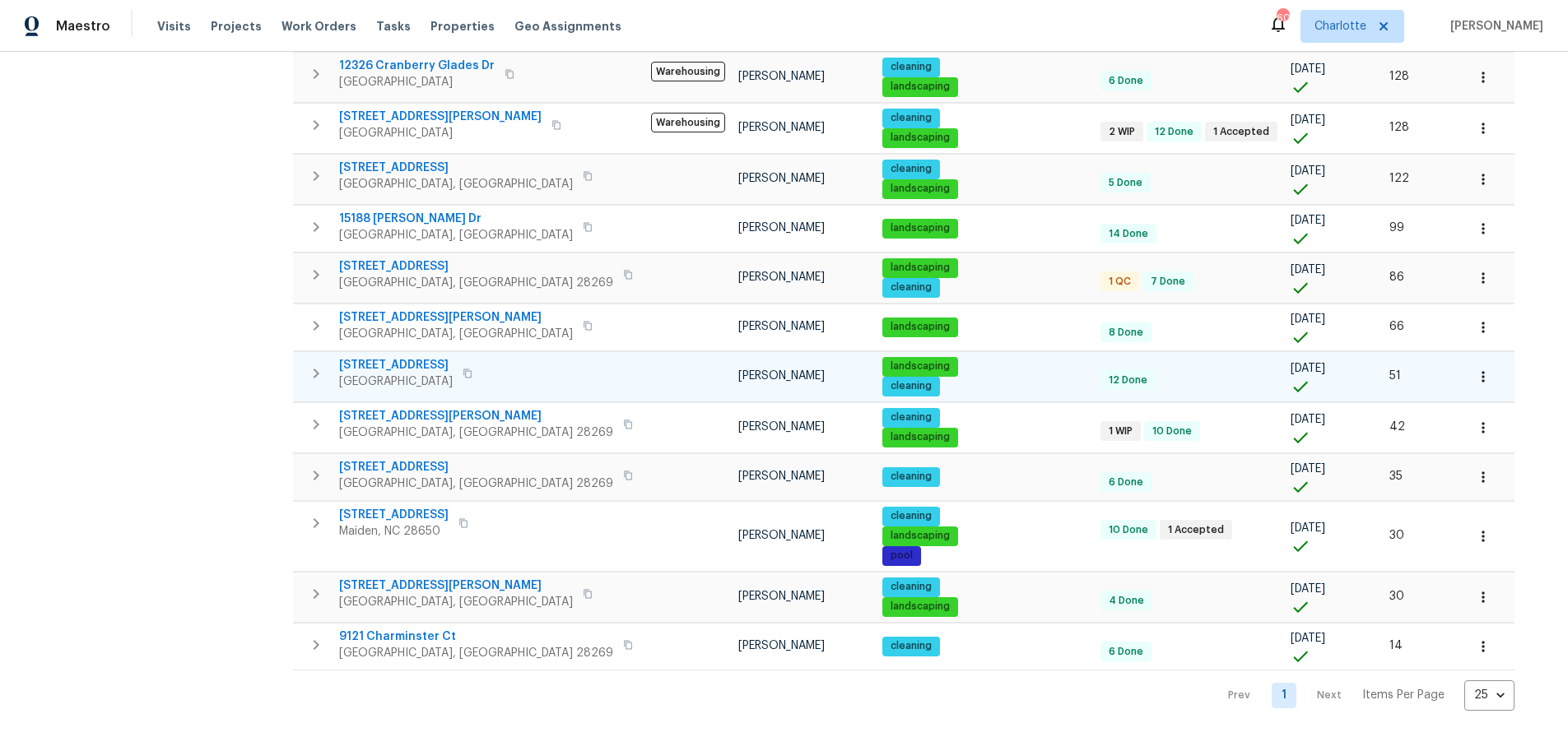 click on "18414 Victoria Bay Dr" at bounding box center (396, 365) 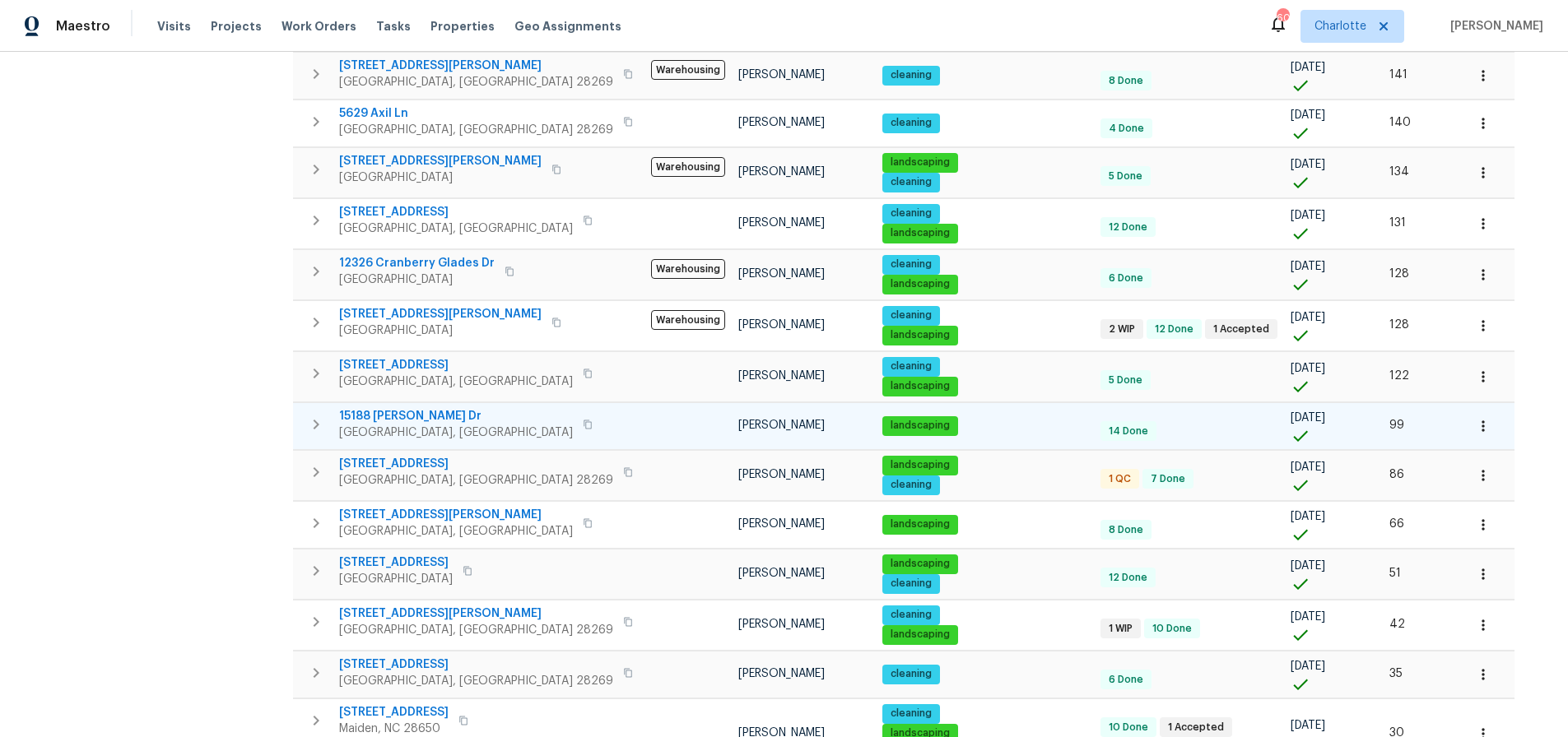 scroll, scrollTop: 485, scrollLeft: 0, axis: vertical 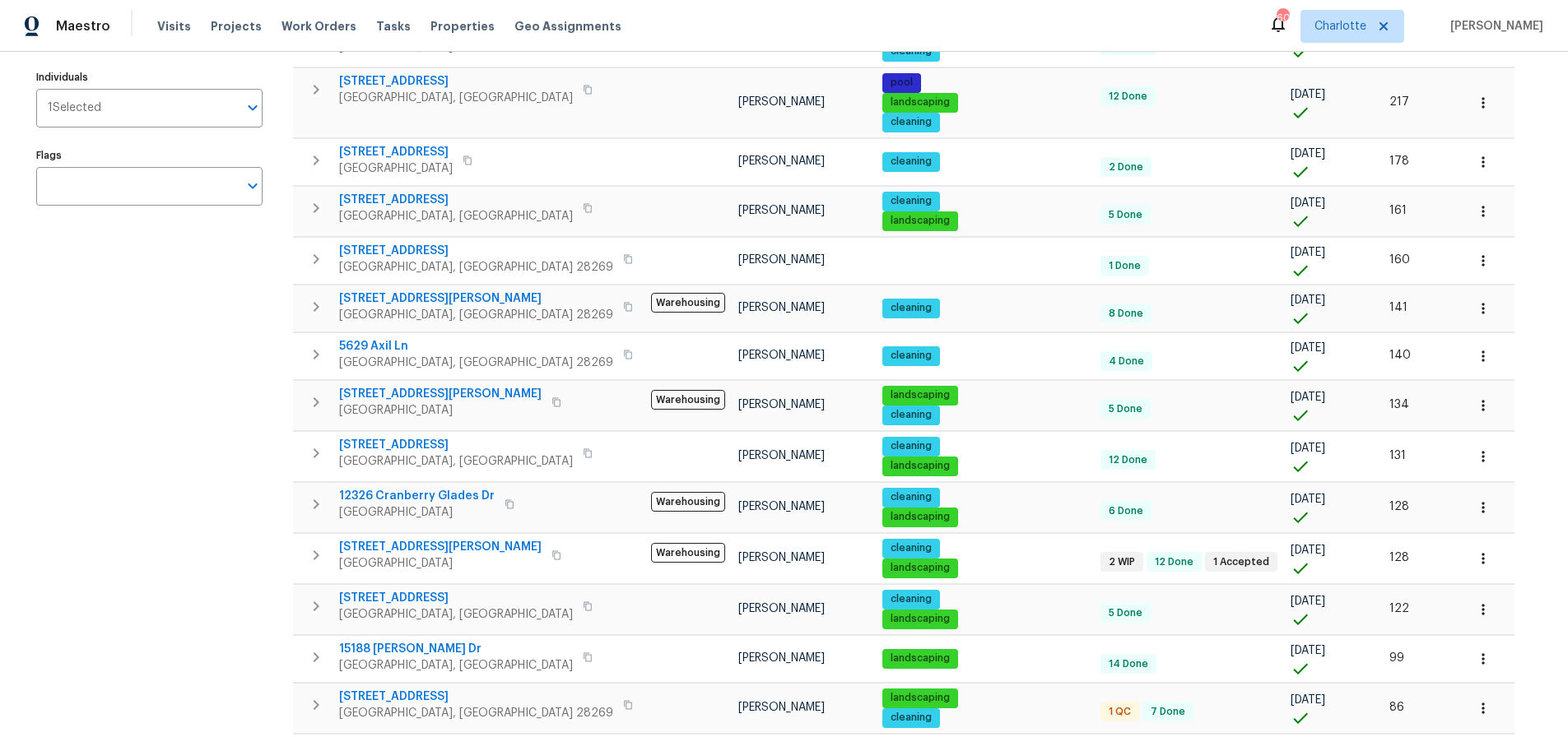 drag, startPoint x: 1458, startPoint y: 301, endPoint x: 1394, endPoint y: 299, distance: 64.03124 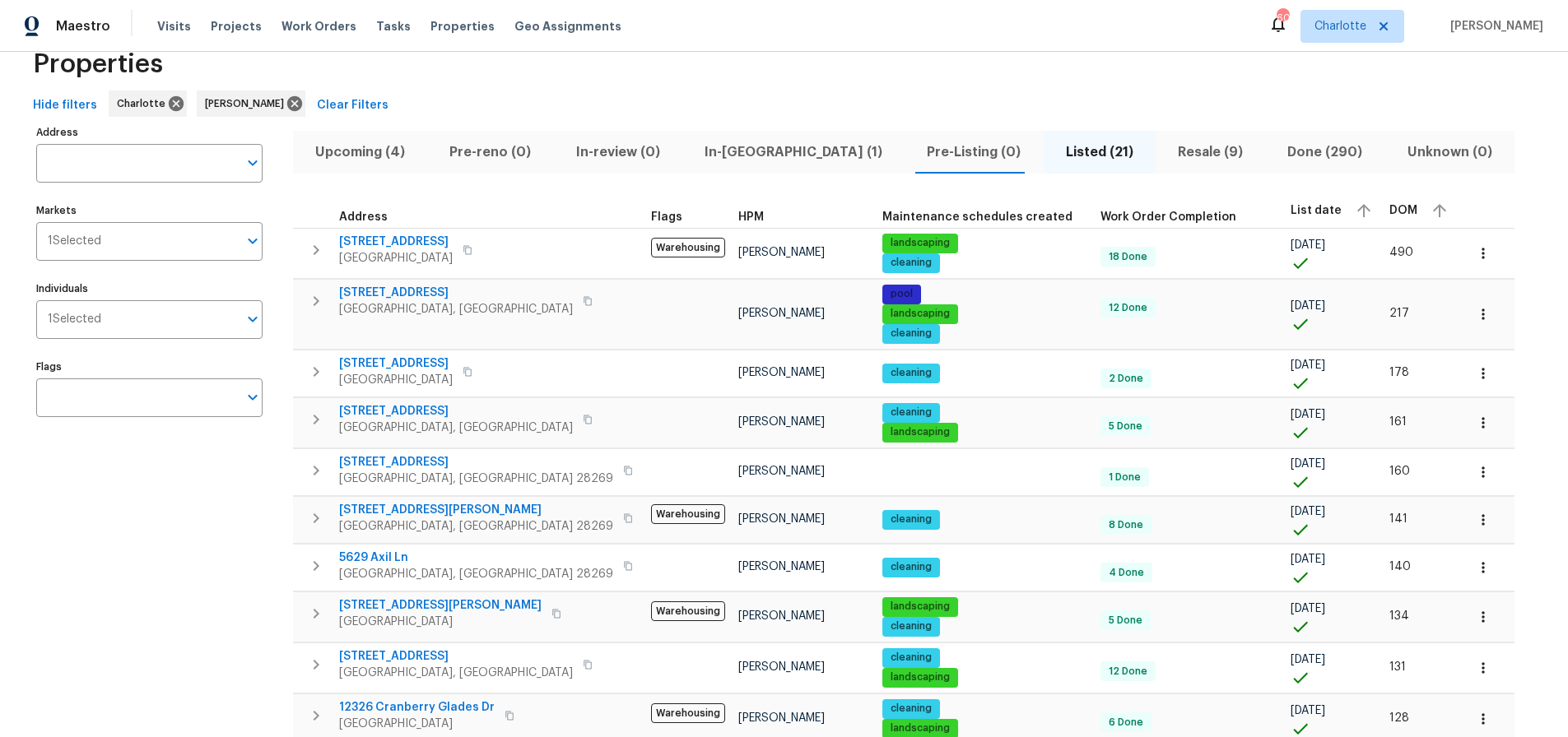 scroll, scrollTop: 0, scrollLeft: 0, axis: both 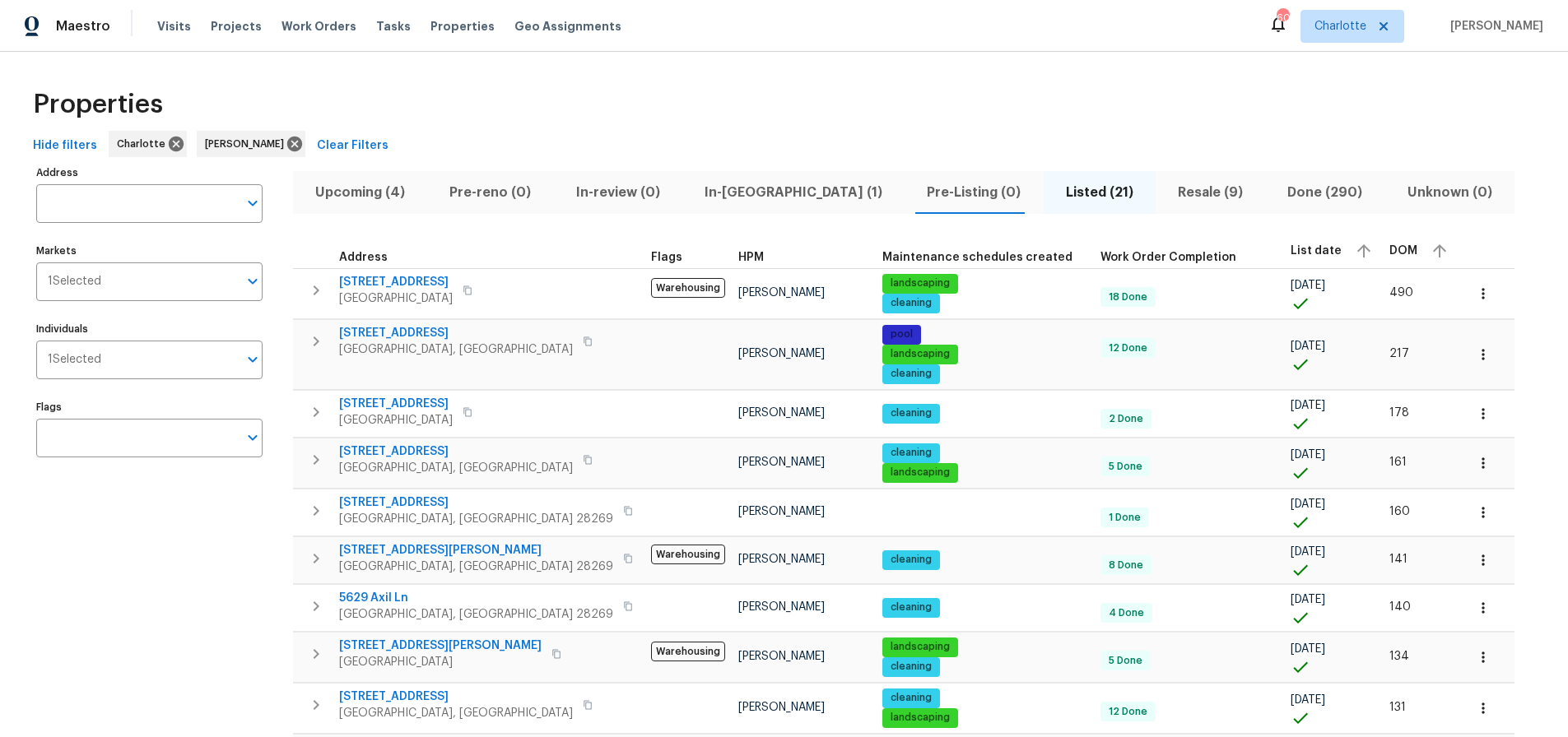 click on "Resale (9)" at bounding box center [1210, 192] 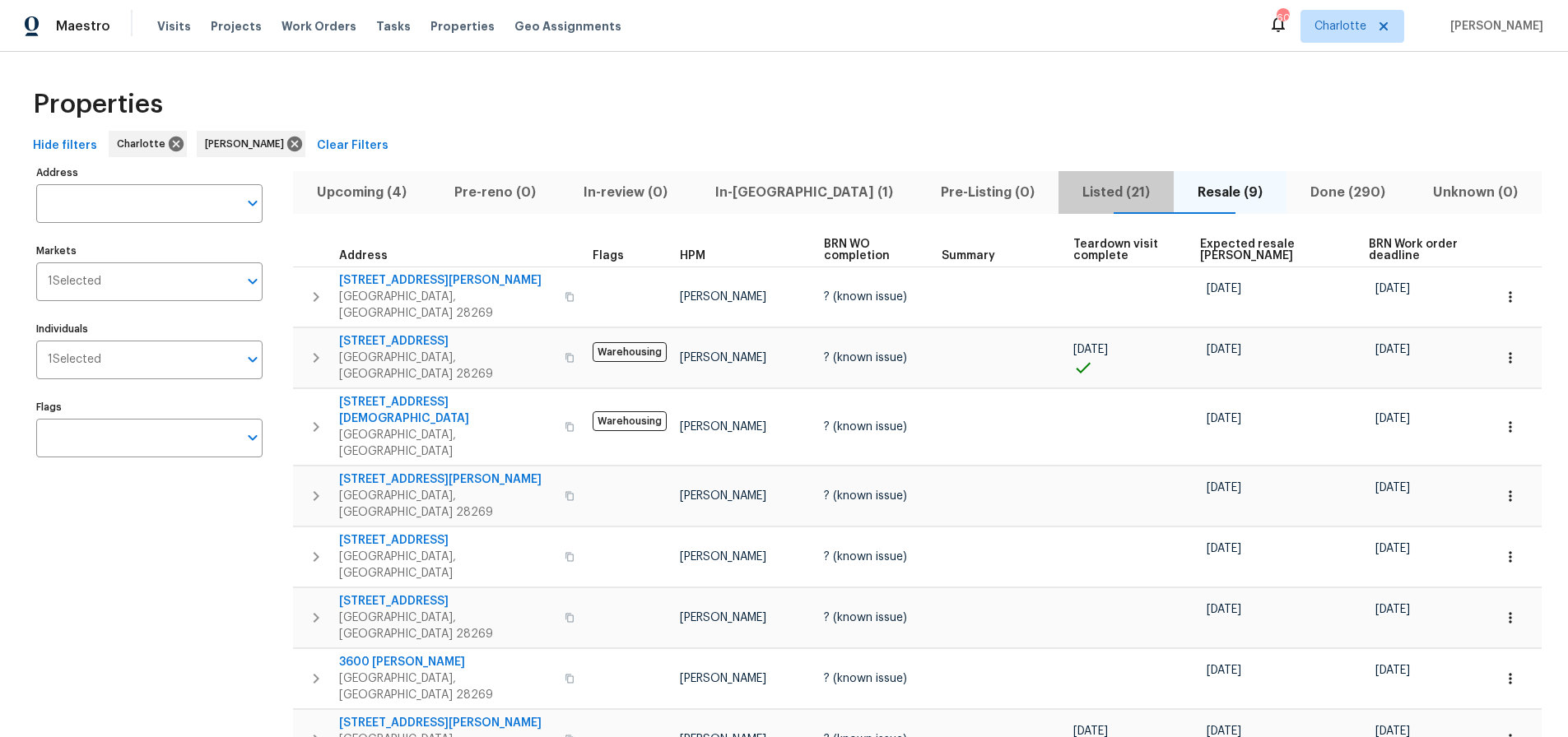 click on "Listed (21)" at bounding box center [1116, 192] 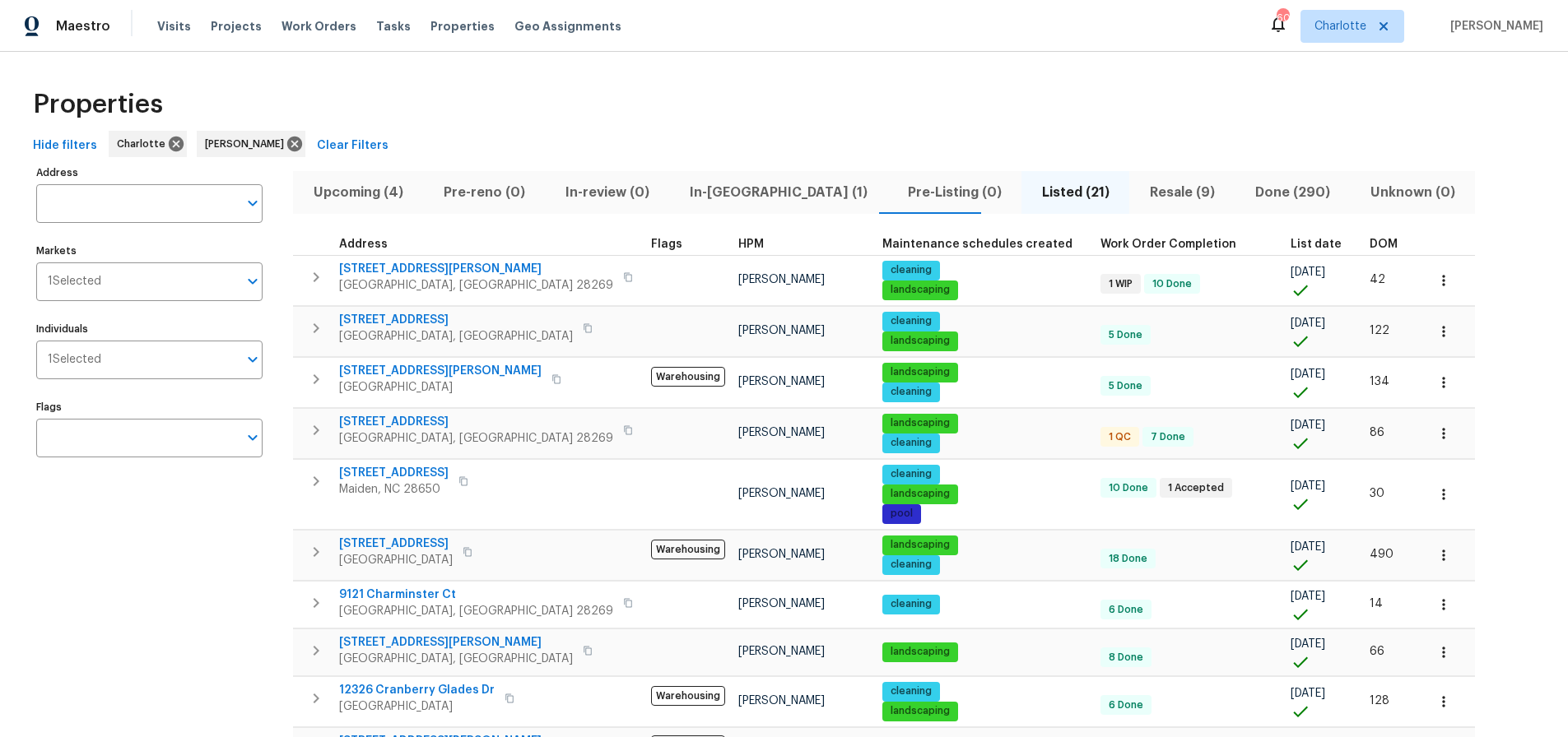 click on "DOM" at bounding box center (1384, 244) 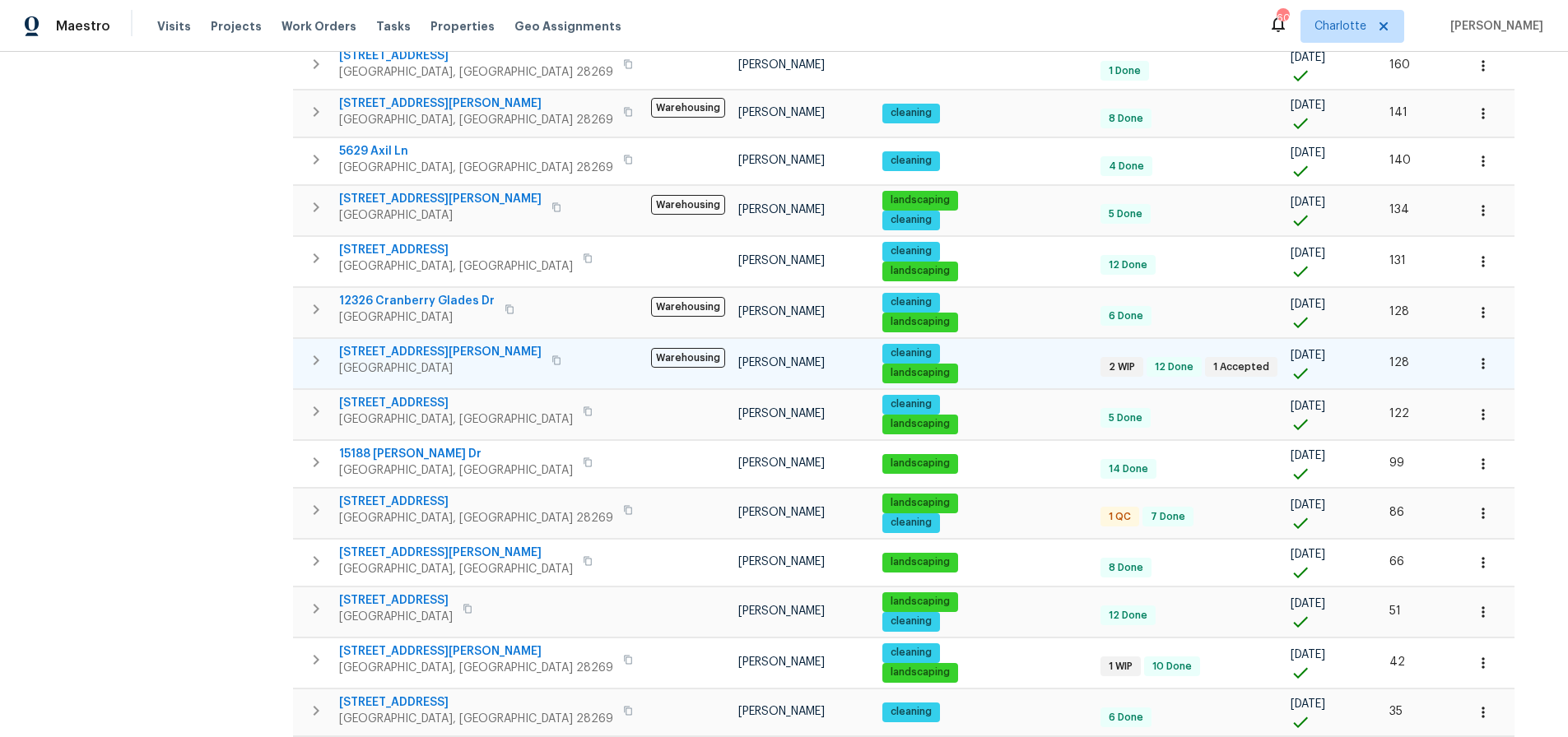 scroll, scrollTop: 422, scrollLeft: 0, axis: vertical 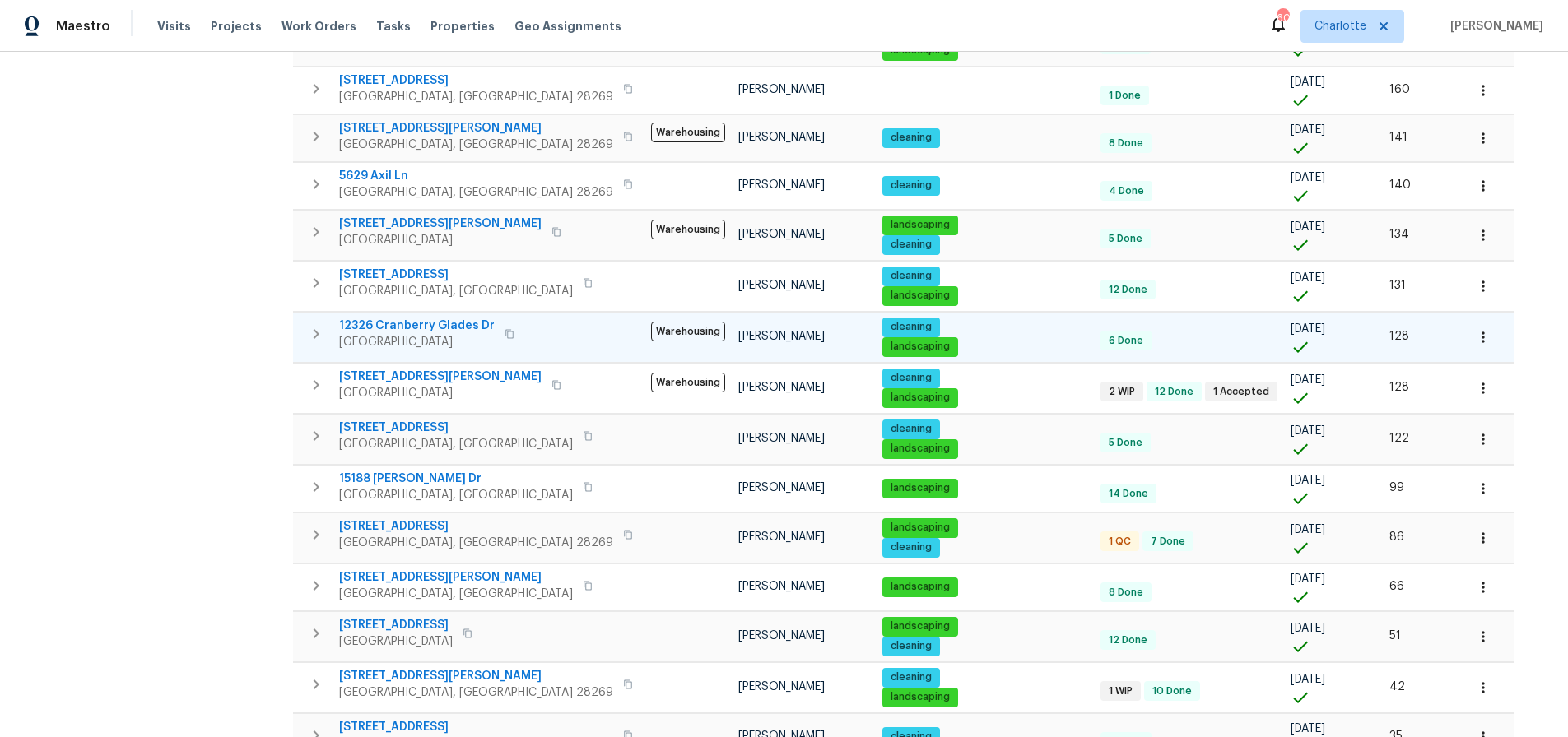 click on "12326 Cranberry Glades Dr" at bounding box center [416, 326] 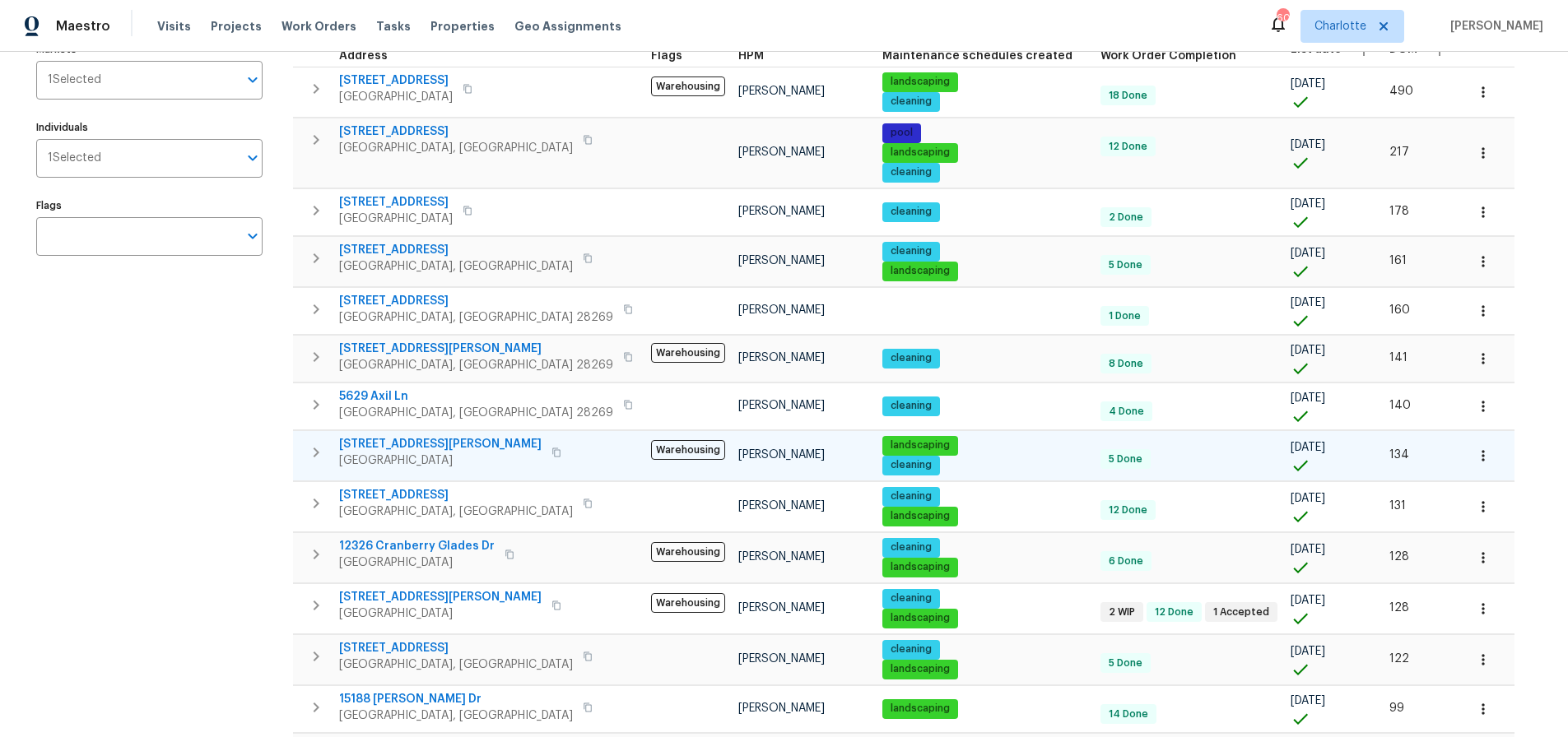 scroll, scrollTop: 197, scrollLeft: 0, axis: vertical 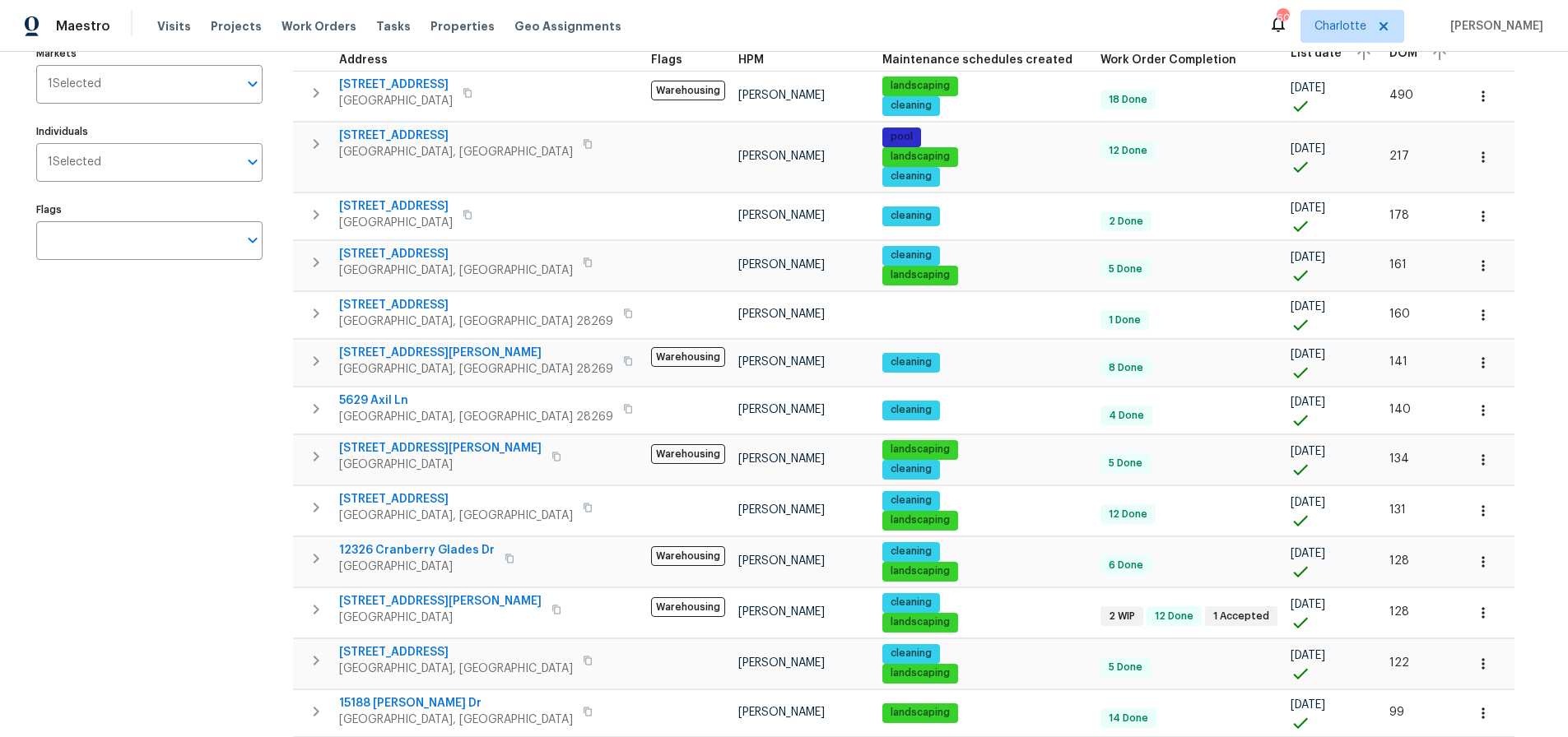 click on "Address Address Markets 1  Selected Markets Individuals 1  Selected Individuals Flags Flags" at bounding box center (160, 579) 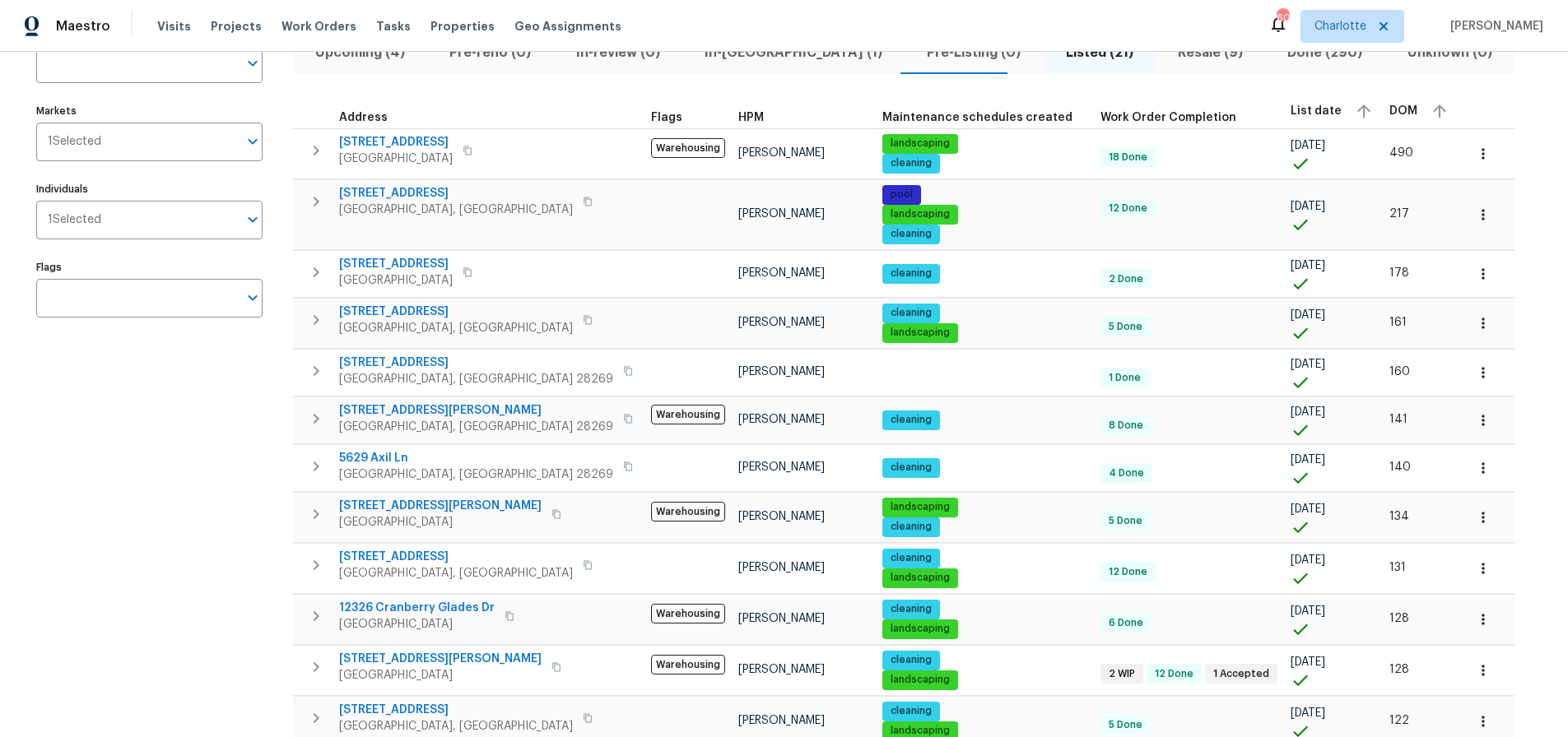 scroll, scrollTop: 119, scrollLeft: 0, axis: vertical 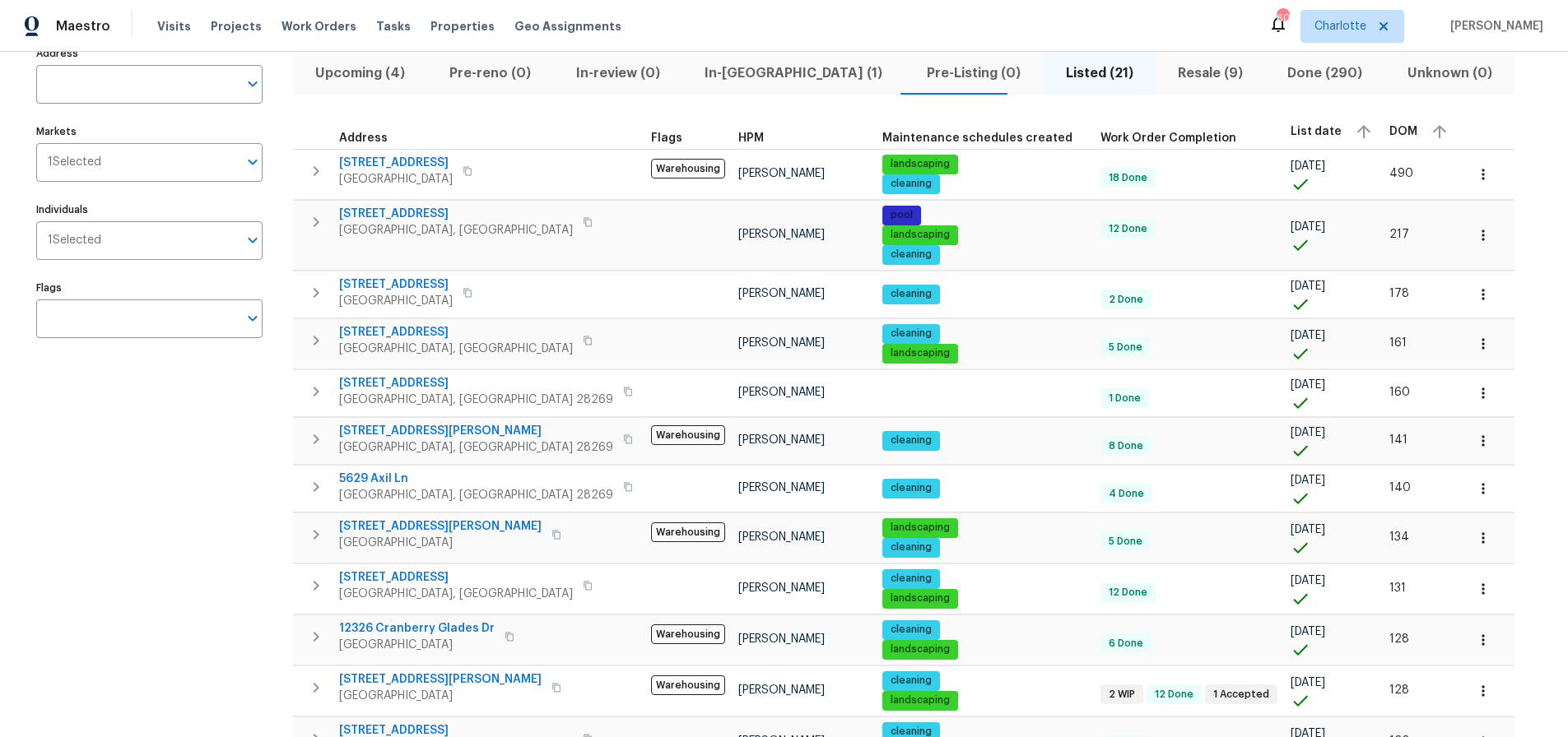click on "Address Address Markets 1  Selected Markets Individuals 1  Selected Individuals Flags Flags Upcoming (4) Pre-reno (0) In-review (0) In-reno (1) Pre-Listing (0) Listed (21) Resale (9) Done (290) Unknown (0) Address Flags HPM Maintenance schedules created Work Order Completion List date DOM 7210 Morningdew Ct Denver, NC 28037 Warehousing Dan Baquero landscaping cleaning 18 Done 03/07/24 490 104 Abingdon Cir Huntersville, NC 28078 Dan Baquero pool landscaping cleaning 12 Done 12/05/24 217 17931 Kings Point Dr Apt G Cornelius, NC 28031 Dan Baquero cleaning 2 Done 01/13/25 178 8806 Glenside St Huntersville, NC 28078 Dan Baquero cleaning landscaping 5 Done 01/30/25 161 5573 Prosperity View Dr Charlotte, NC 28269 Dan Baquero 1 Done 01/31/25 160 2643 Meadow Knoll Dr Charlotte, NC 28269 Warehousing Dan Baquero cleaning 8 Done 02/19/25 141 5629 Axil Ln Charlotte, NC 28269 Dan Baquero cleaning 4 Done 02/20/25 140 1298 Bryson Ln Denver, NC 28037 Warehousing Dan Baquero landscaping cleaning 5 Done 02/26/25 134 Dan Baquero" at bounding box center [784, 657] 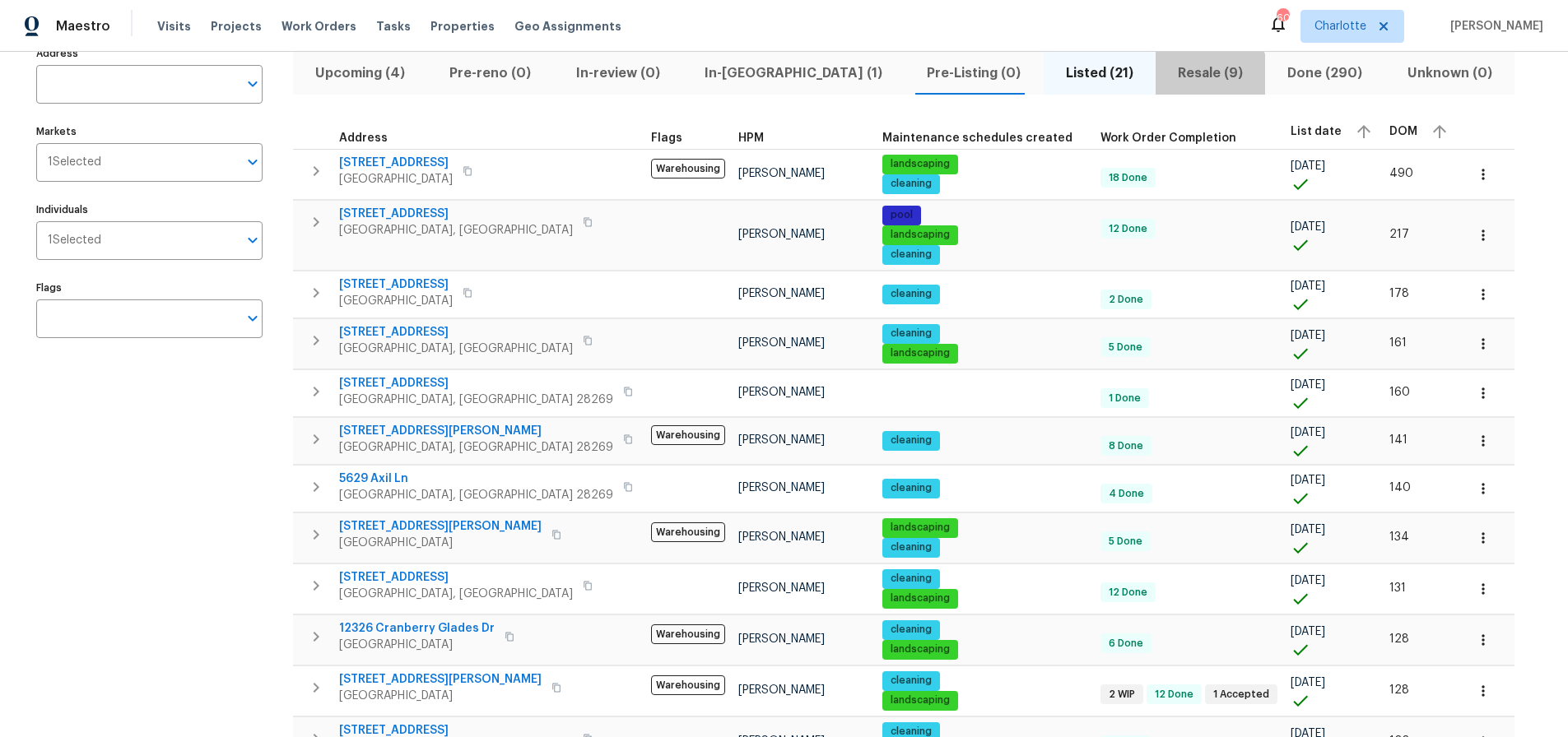 click on "Resale (9)" at bounding box center [1210, 73] 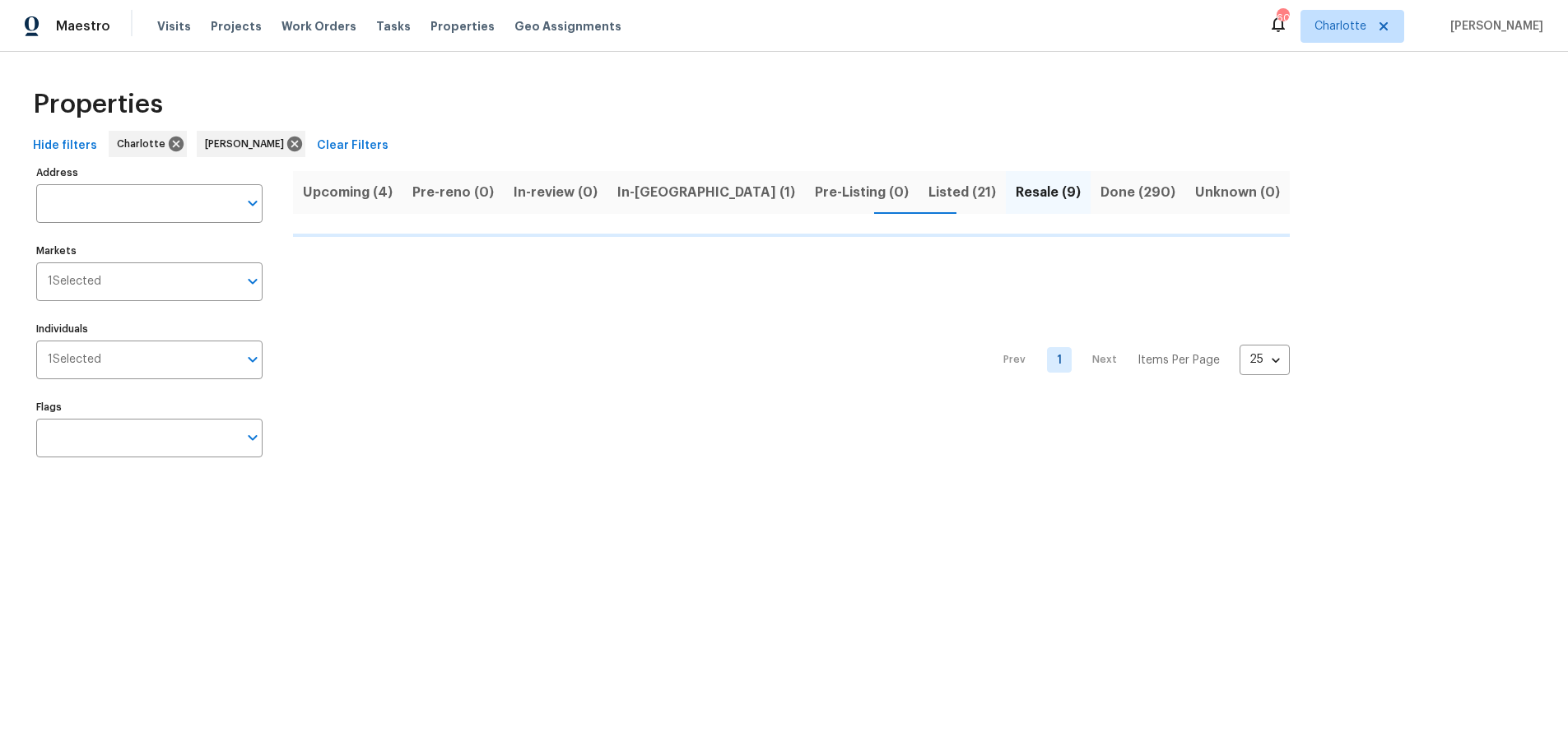 scroll, scrollTop: 0, scrollLeft: 0, axis: both 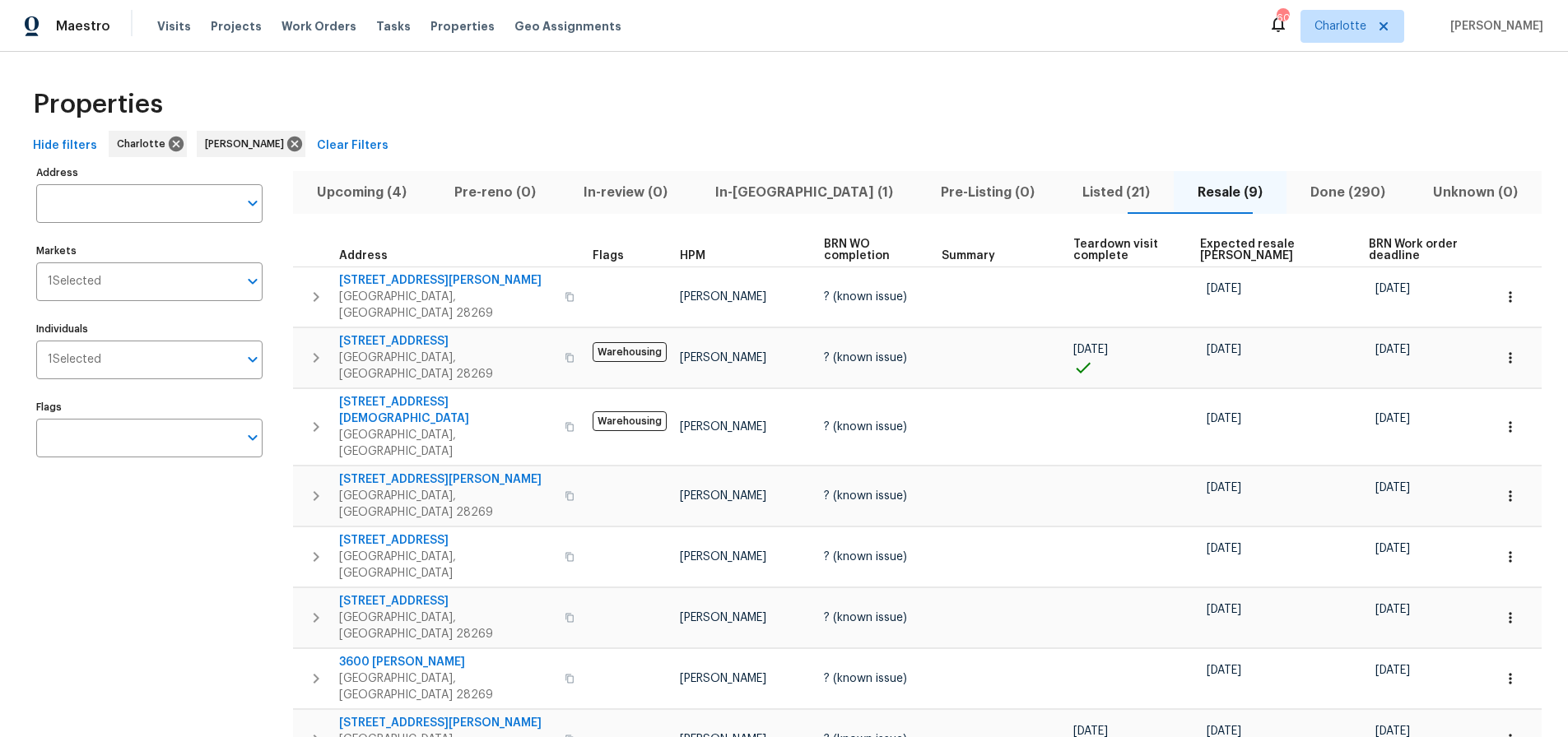 click on "Expected resale COE" at bounding box center [1270, 250] 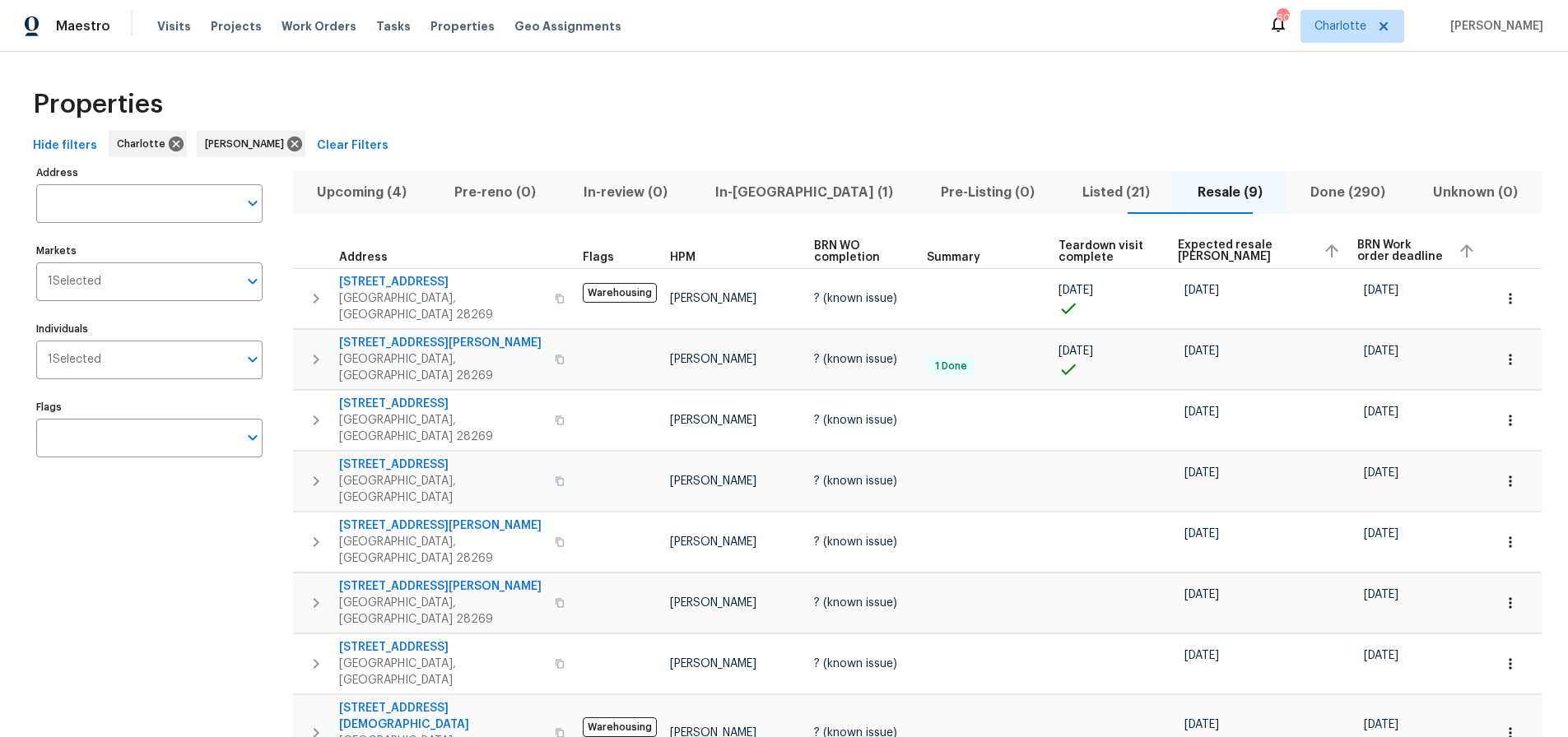 click on "Expected resale COE" at bounding box center (1244, 251) 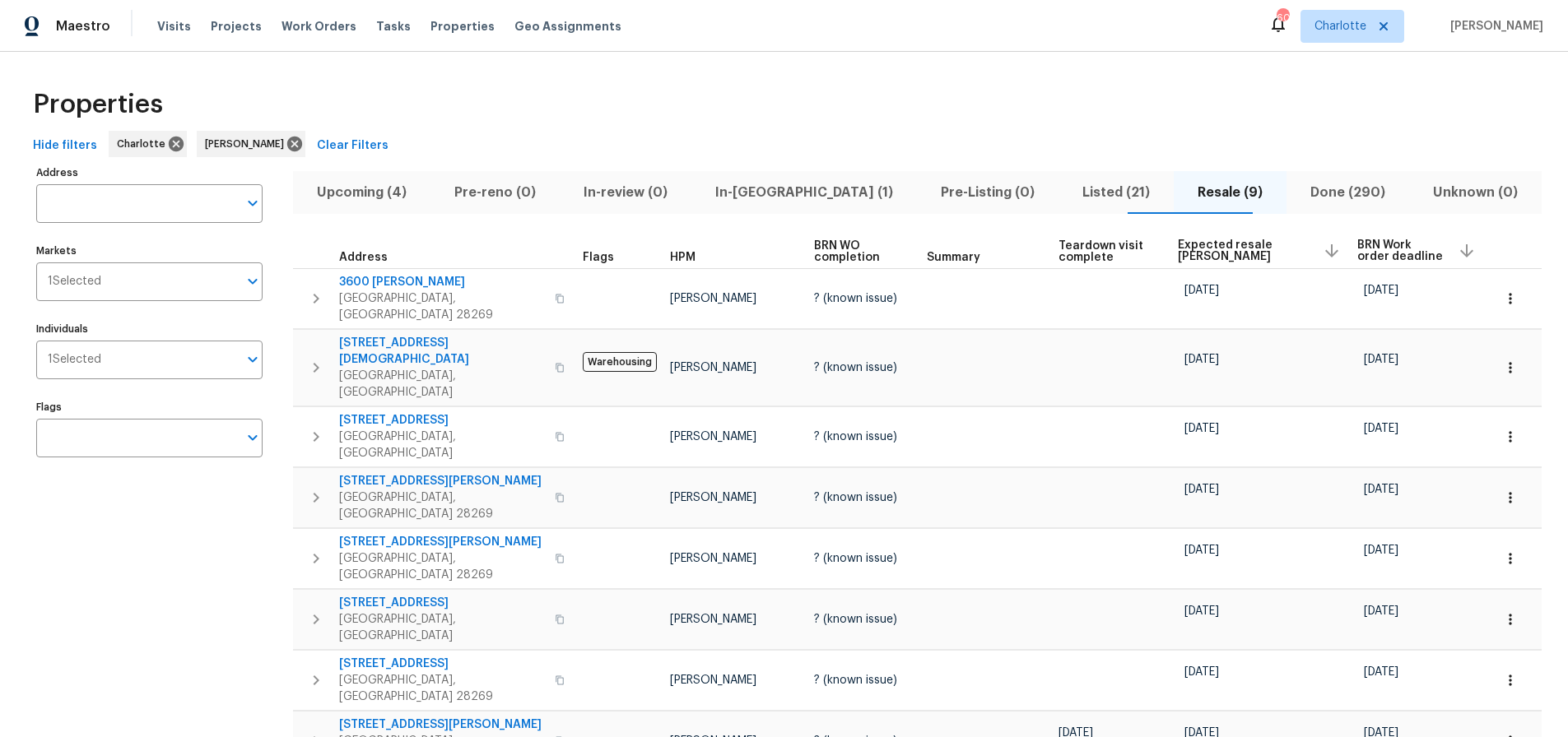 click on "Properties" at bounding box center [784, 104] 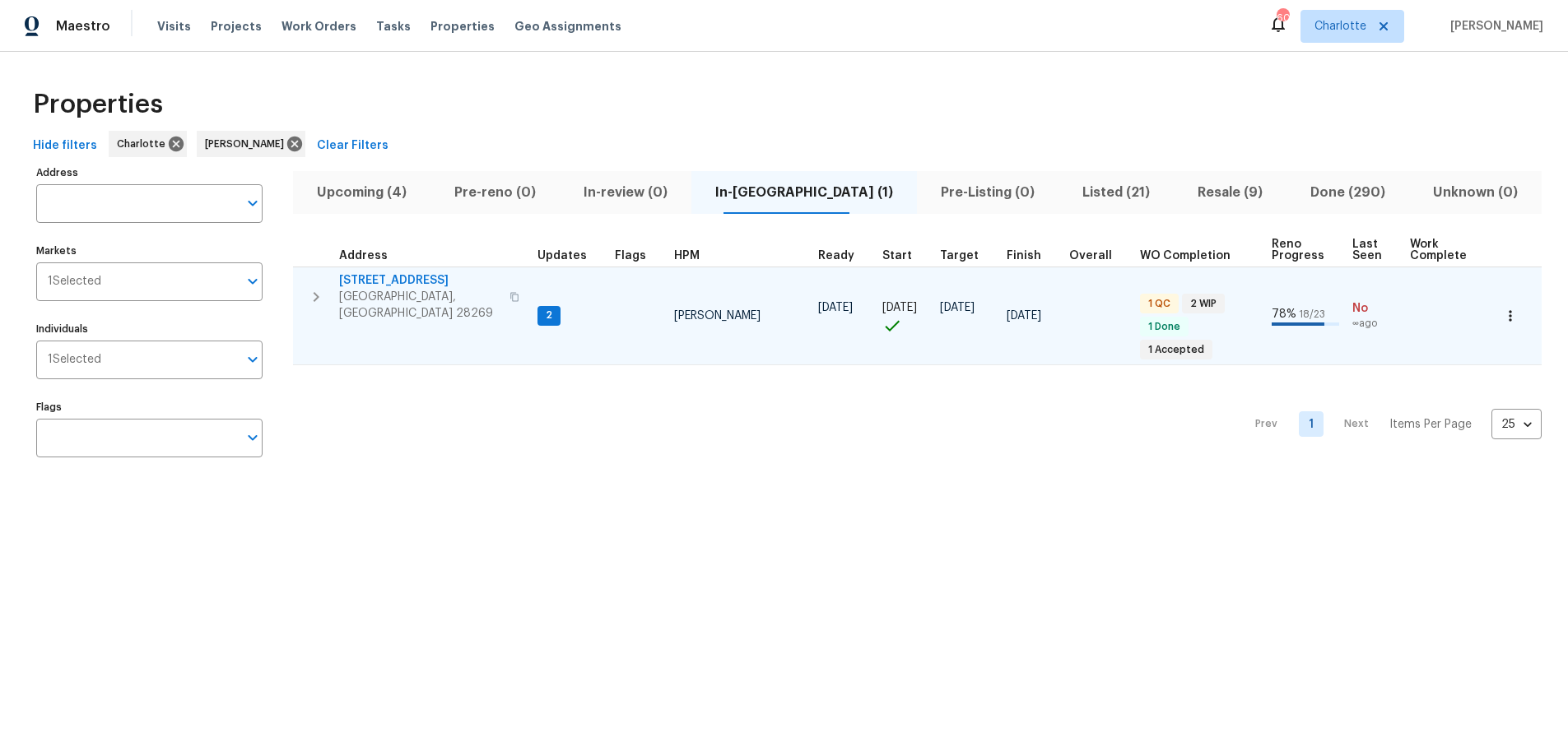 type 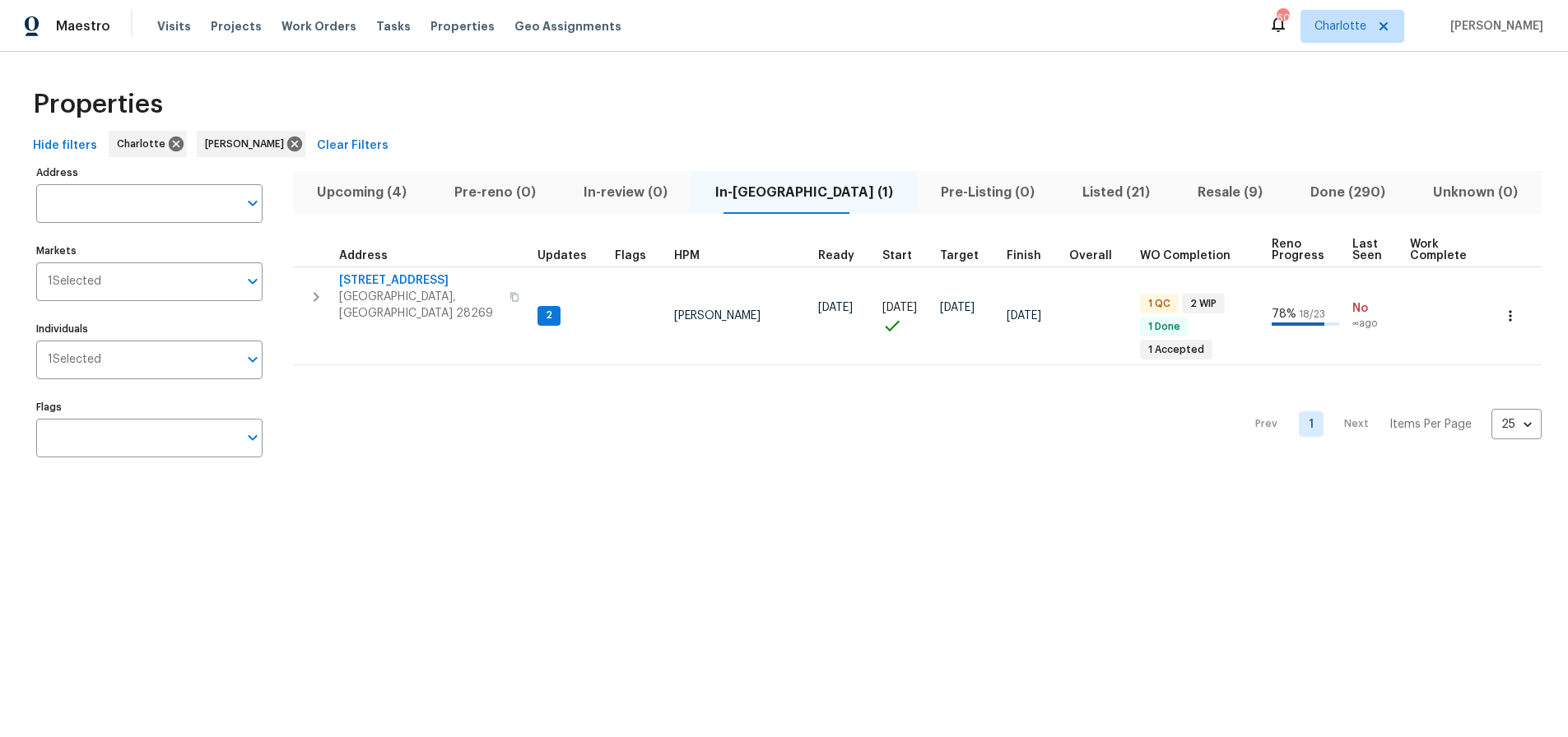 click on "Upcoming (4)" at bounding box center (361, 192) 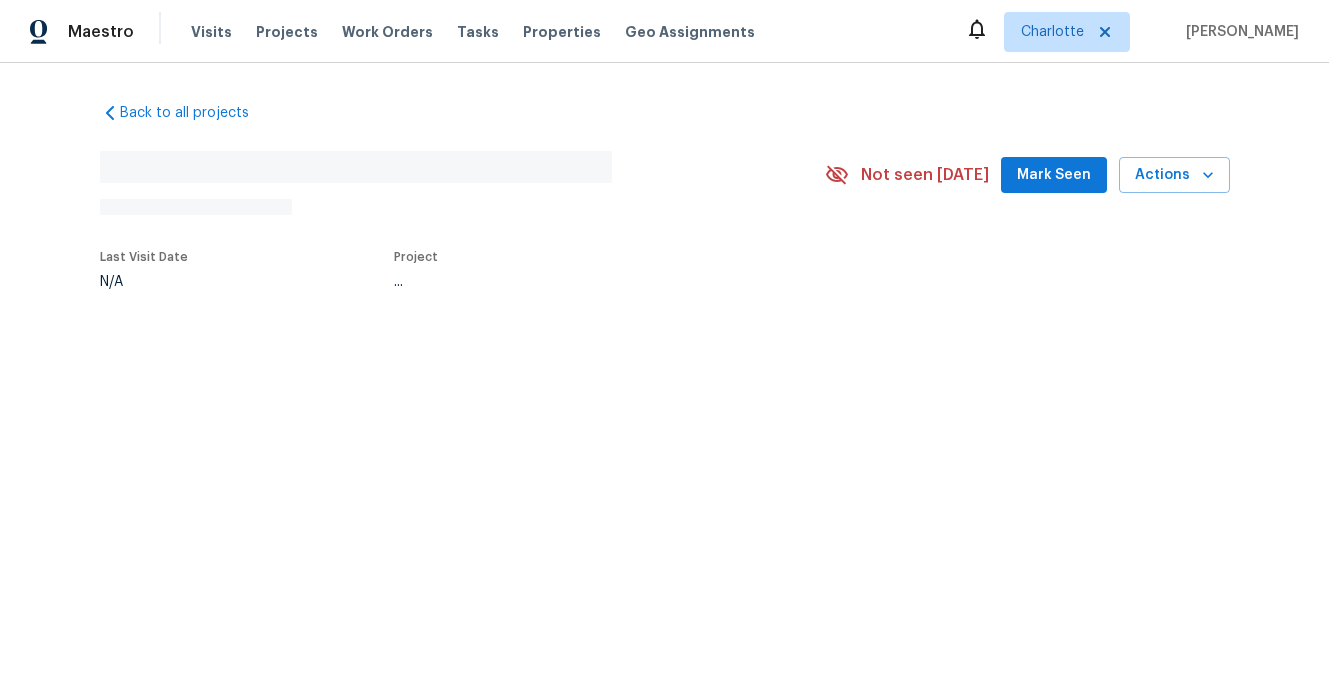 scroll, scrollTop: 0, scrollLeft: 0, axis: both 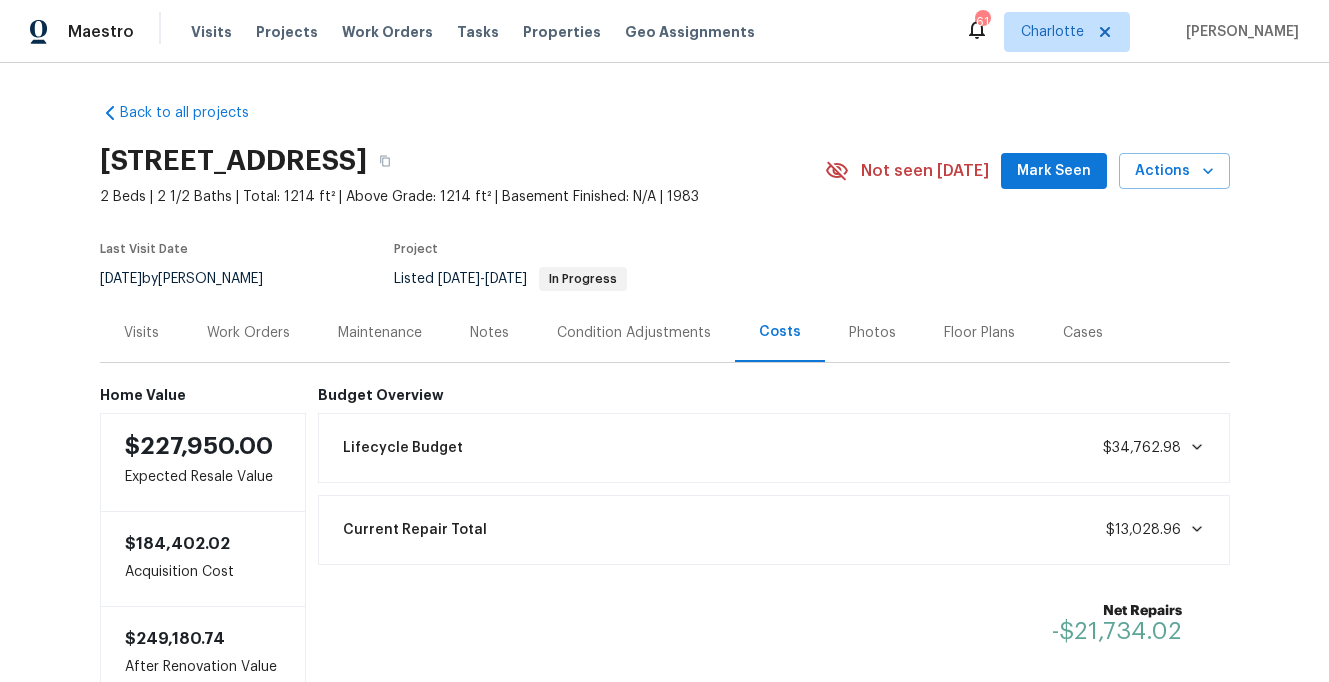 click on "Visits" at bounding box center [141, 332] 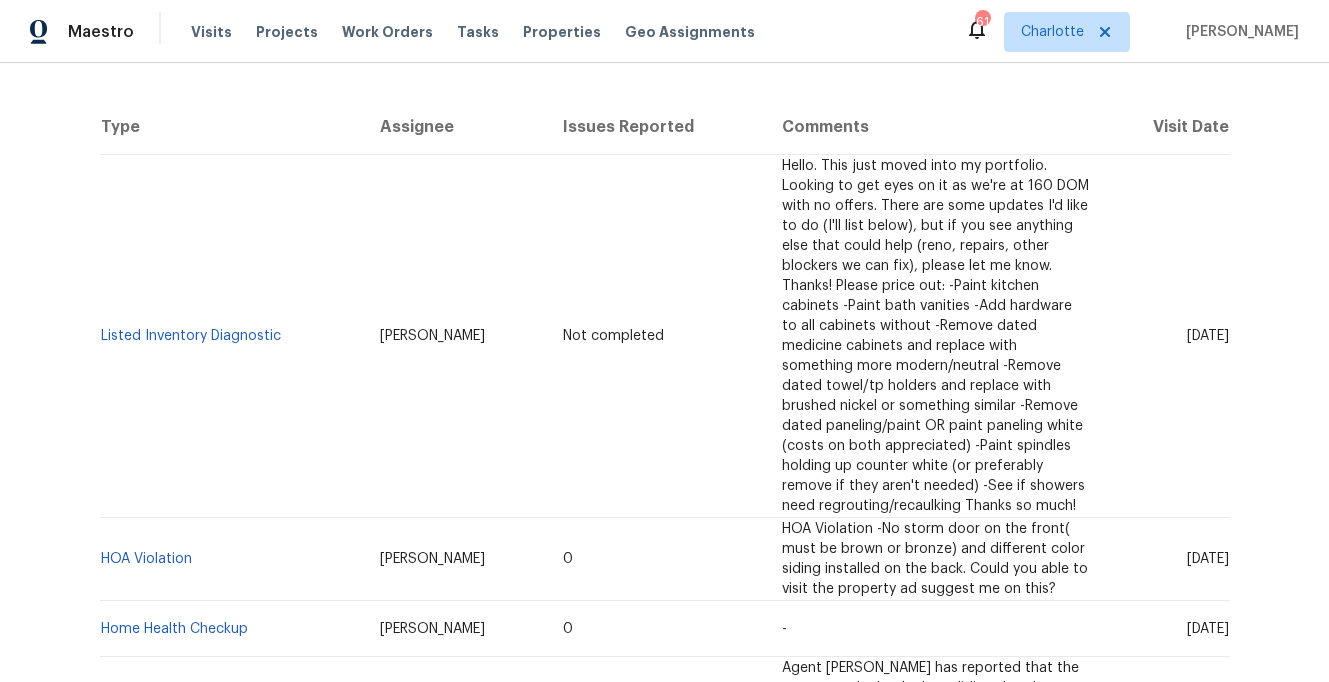 scroll, scrollTop: 358, scrollLeft: 0, axis: vertical 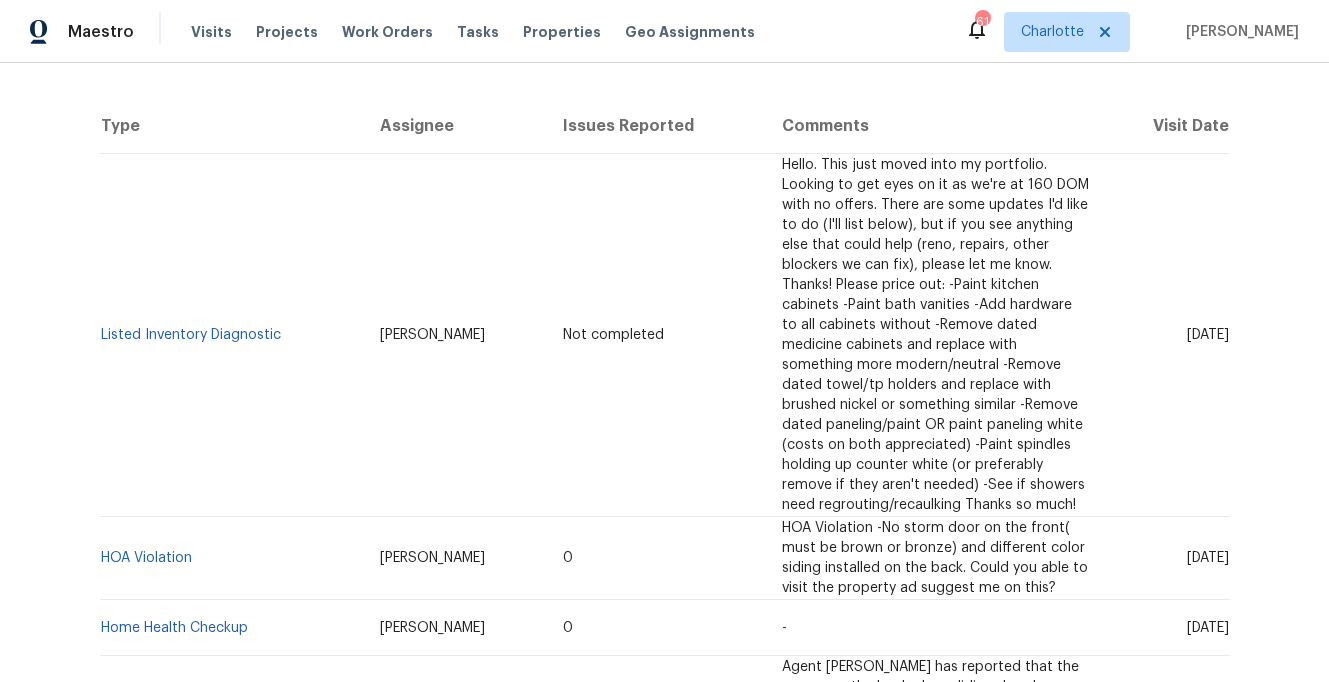 click on "Hello. This just moved into my portfolio. Looking to get eyes on it as we're at 160 DOM with no offers. There are some updates I'd like to do (I'll list below), but if you see anything else that could help (reno, repairs, other blockers we can fix), please let me know. Thanks!
Please price out:
-Paint kitchen cabinets
-Paint bath vanities
-Add hardware to all cabinets without
-Remove dated medicine cabinets and replace with something more modern/neutral
-Remove dated towel/tp holders and replace with brushed nickel or something similar
-Remove dated paneling/paint OR paint paneling white (costs on both appreciated)
-Paint spindles holding up counter white (or preferably remove if they aren't needed)
-See if showers need regrouting/recaulking
Thanks so much!" at bounding box center [935, 335] 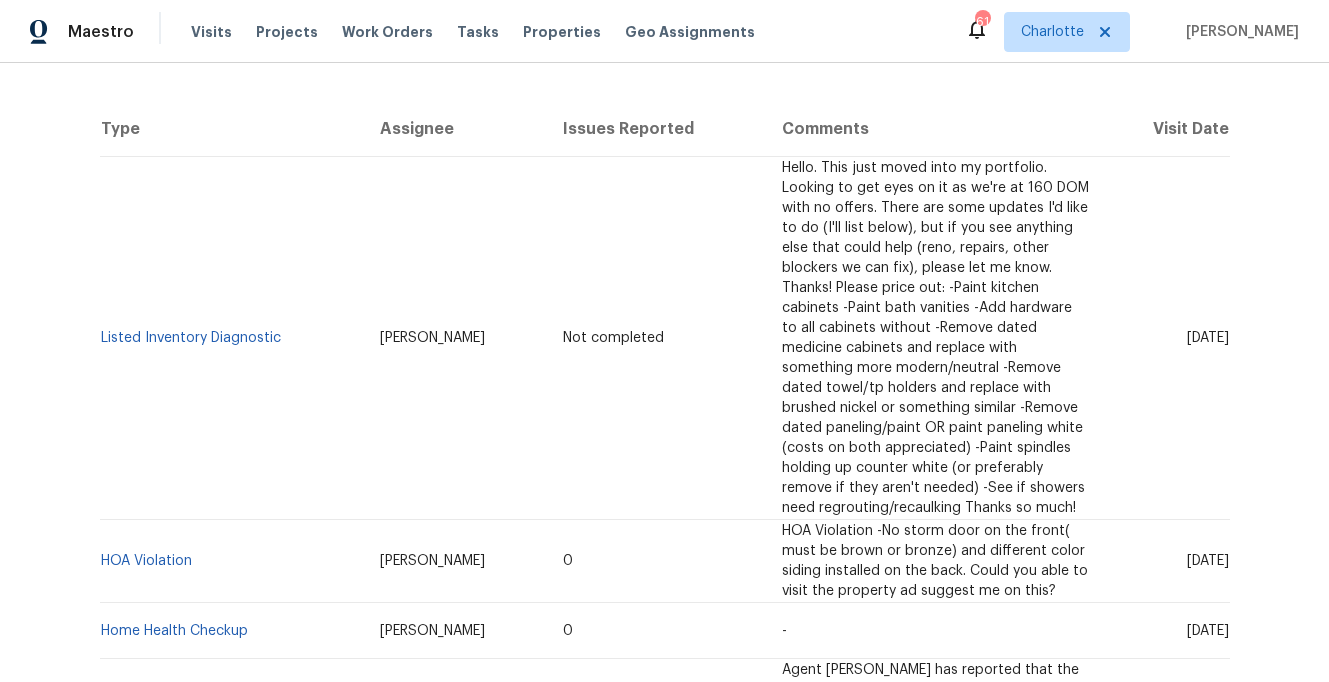scroll, scrollTop: 356, scrollLeft: 0, axis: vertical 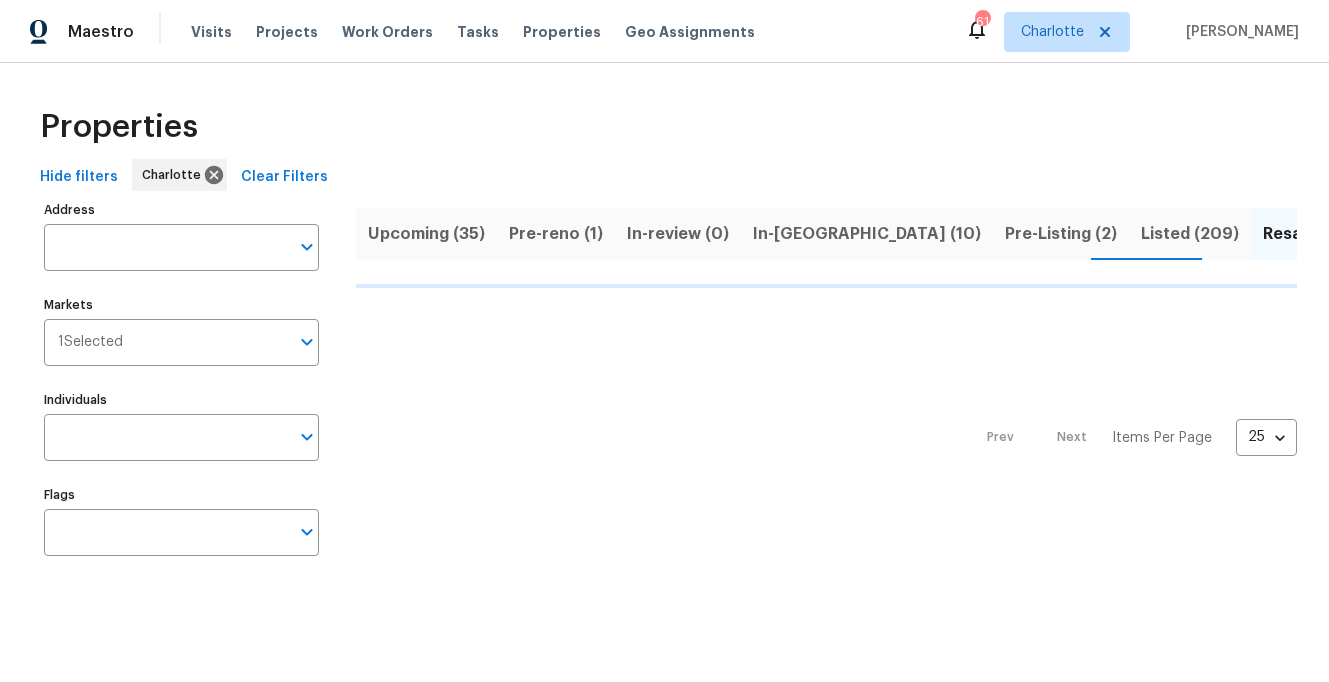 click on "Visits Projects Work Orders Tasks Properties Geo Assignments" at bounding box center (485, 32) 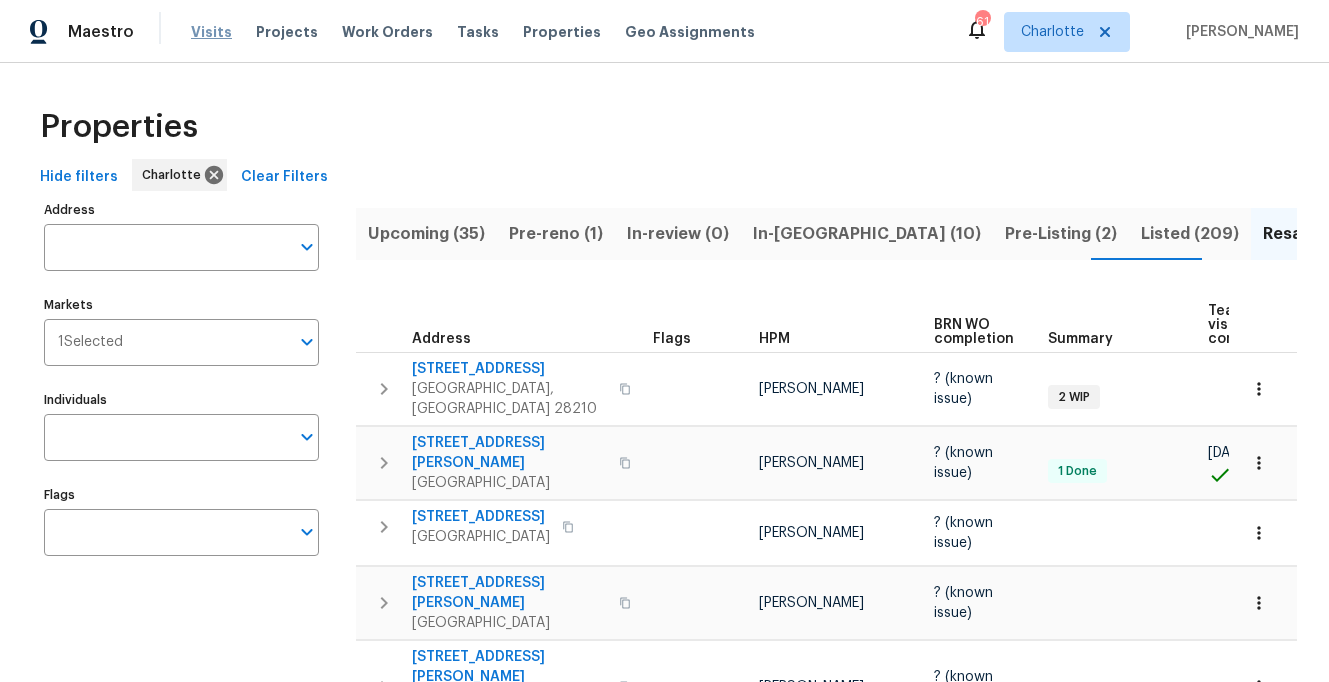 click on "Visits" at bounding box center [211, 32] 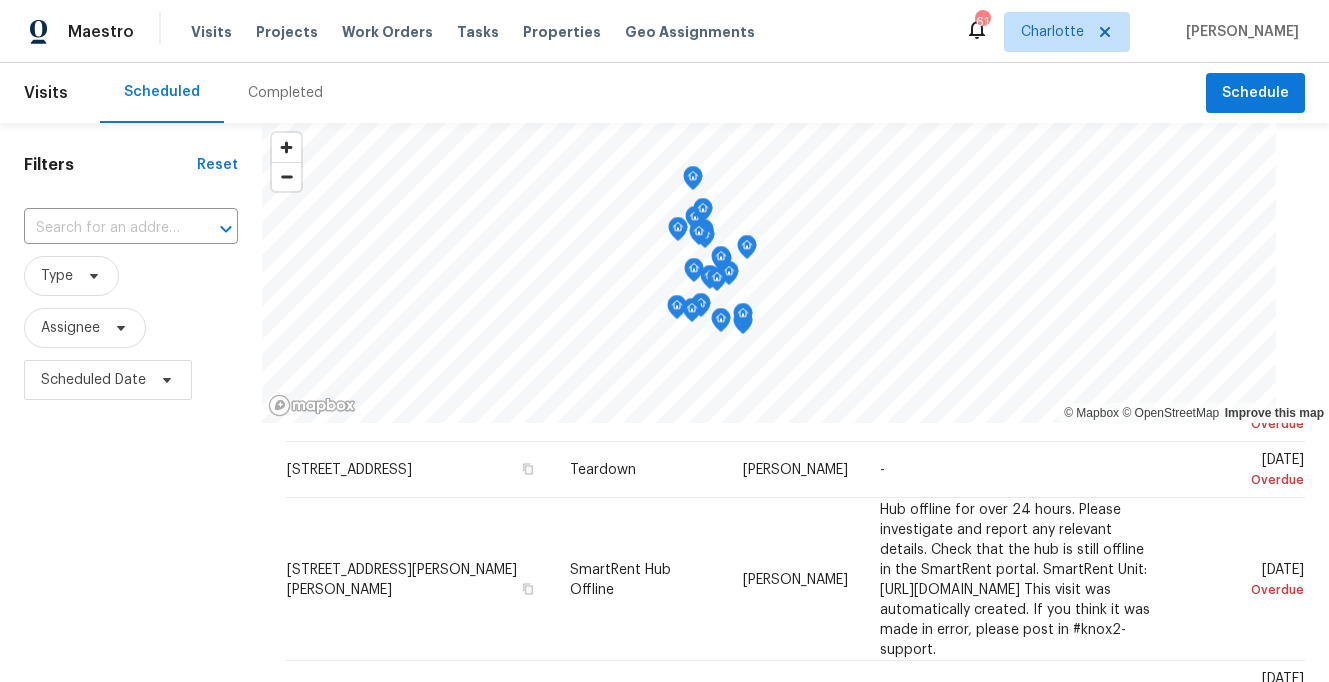 scroll, scrollTop: 495, scrollLeft: 0, axis: vertical 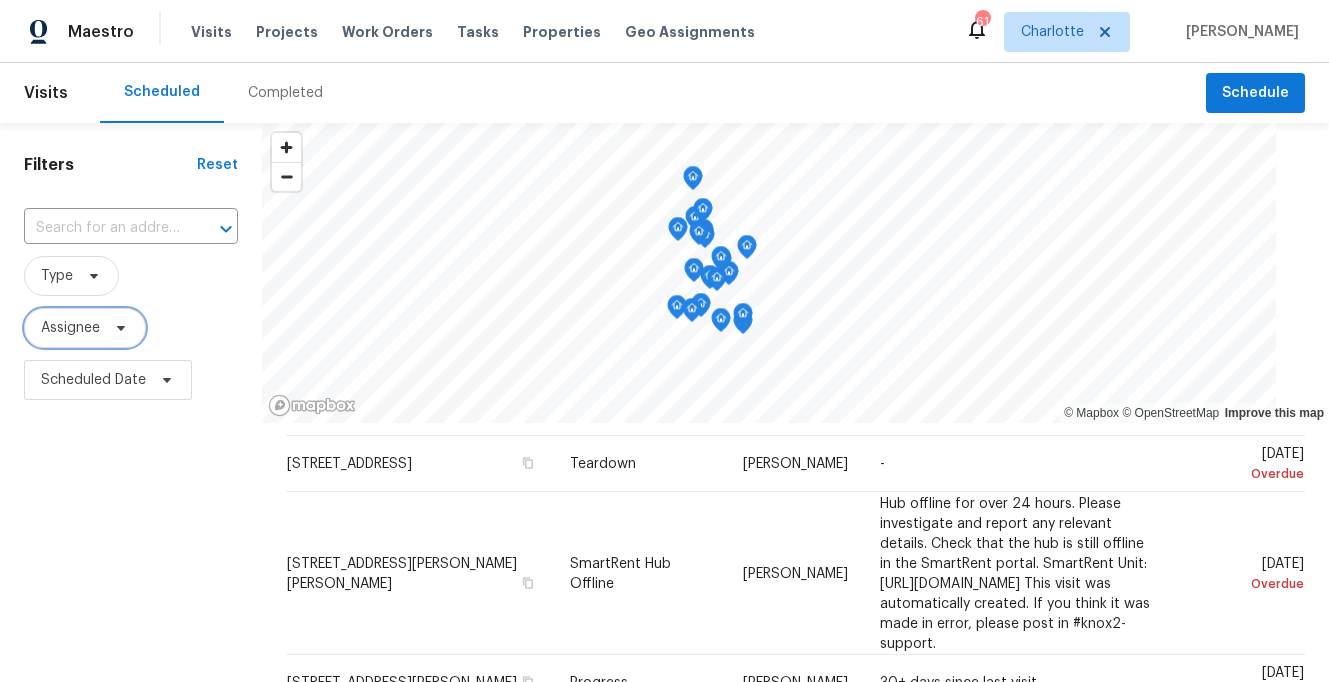 click at bounding box center [118, 328] 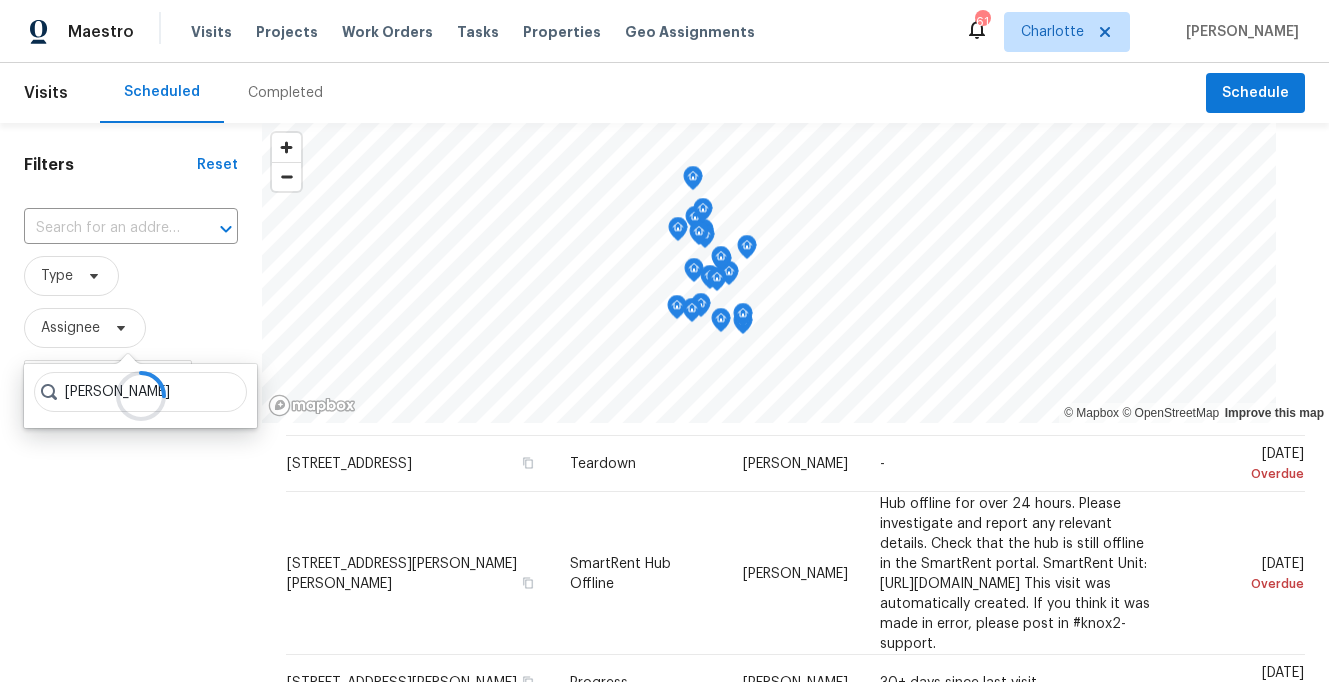 type on "[PERSON_NAME]" 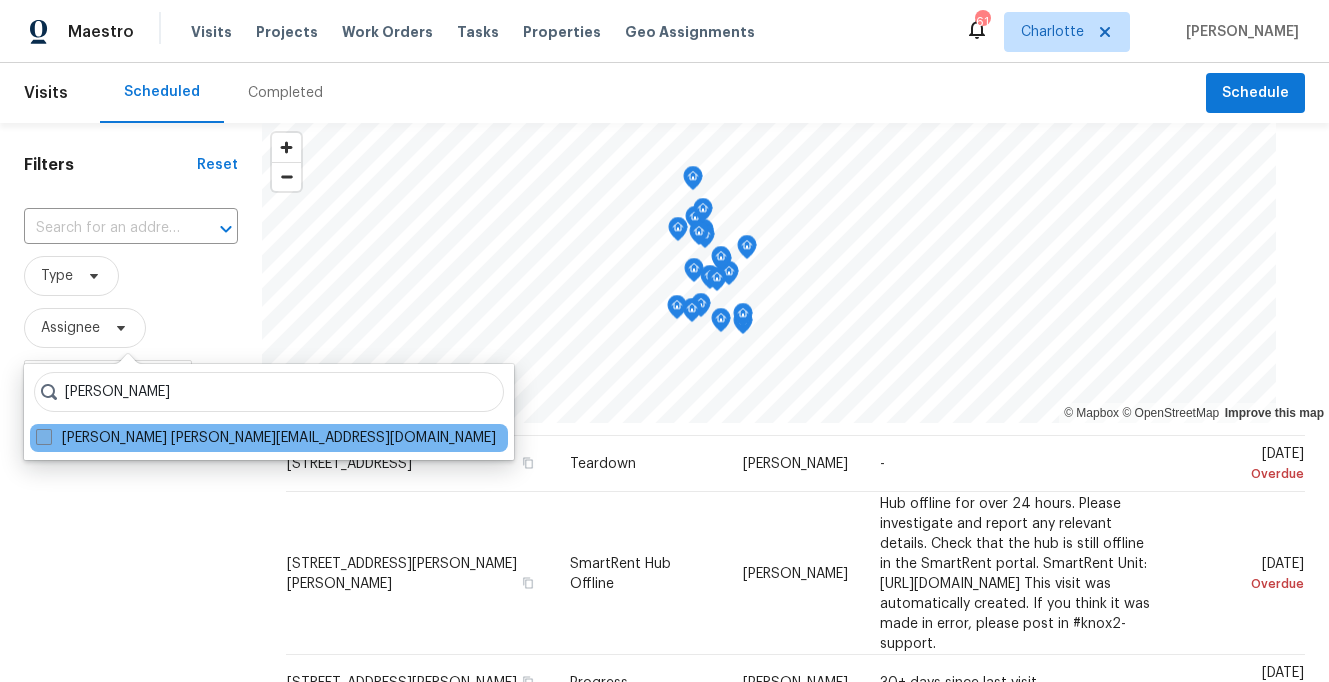 click at bounding box center (44, 437) 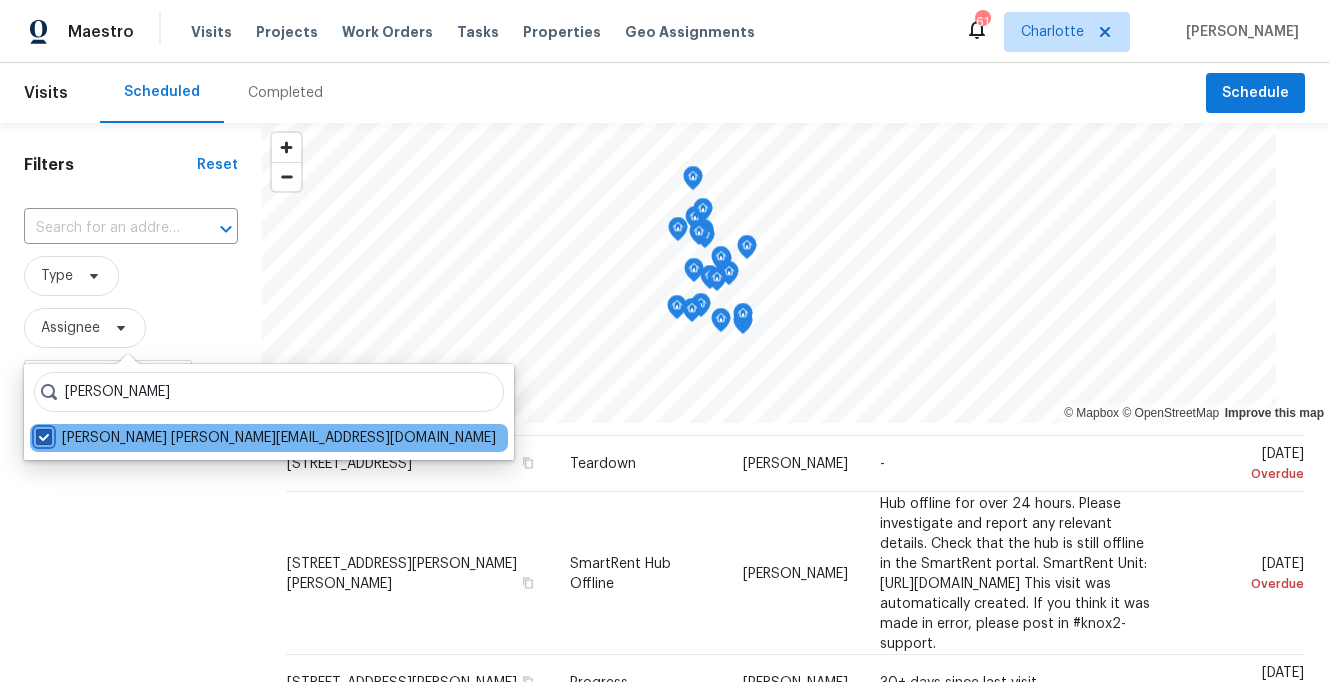 checkbox on "true" 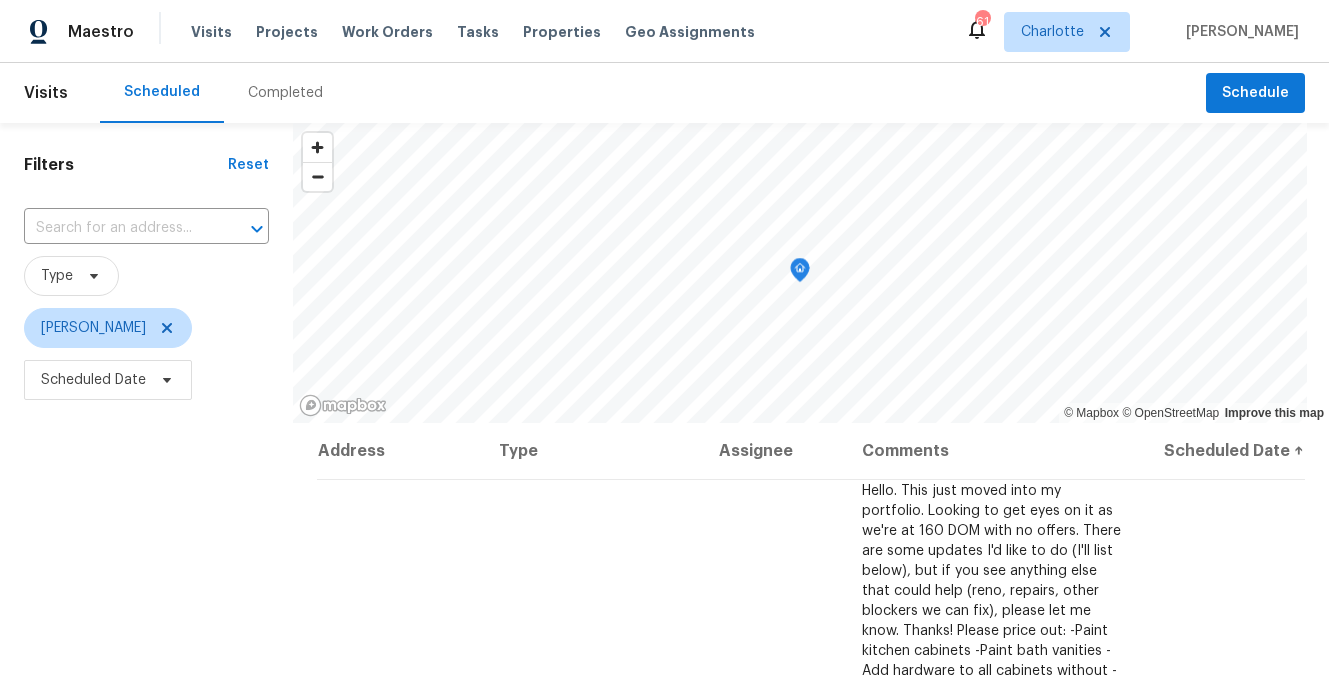 scroll, scrollTop: 0, scrollLeft: 0, axis: both 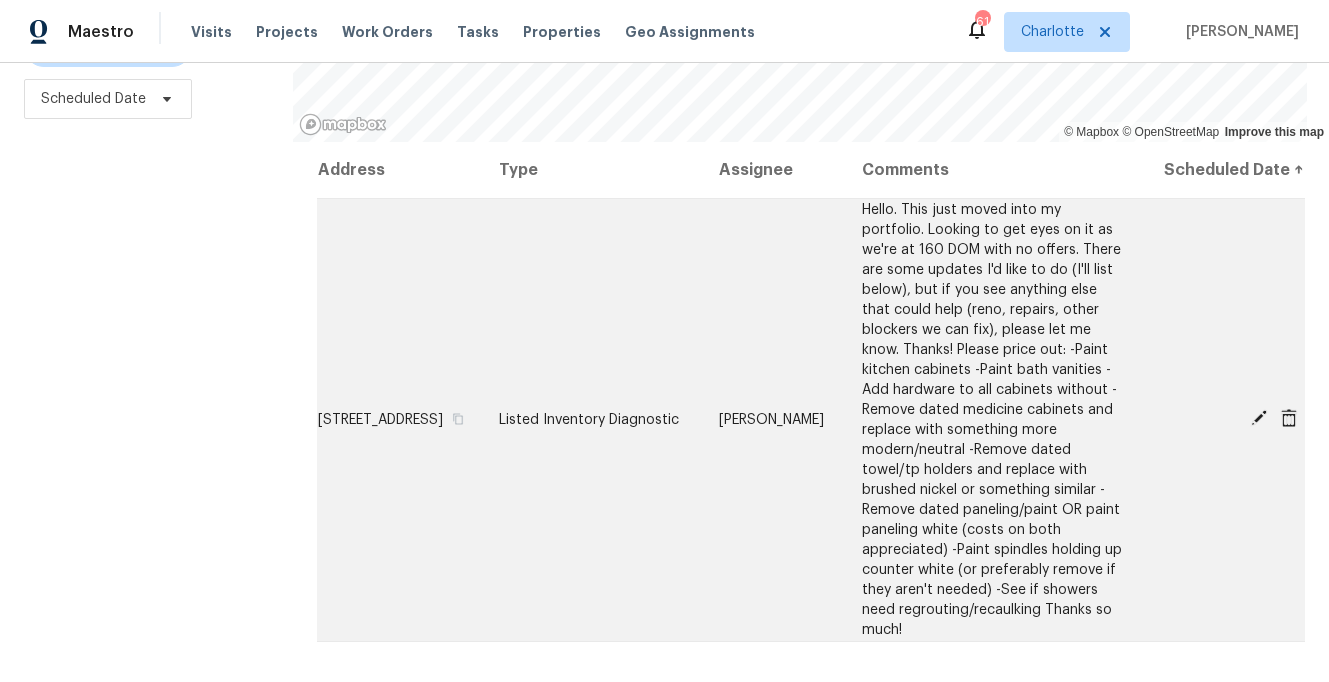 click 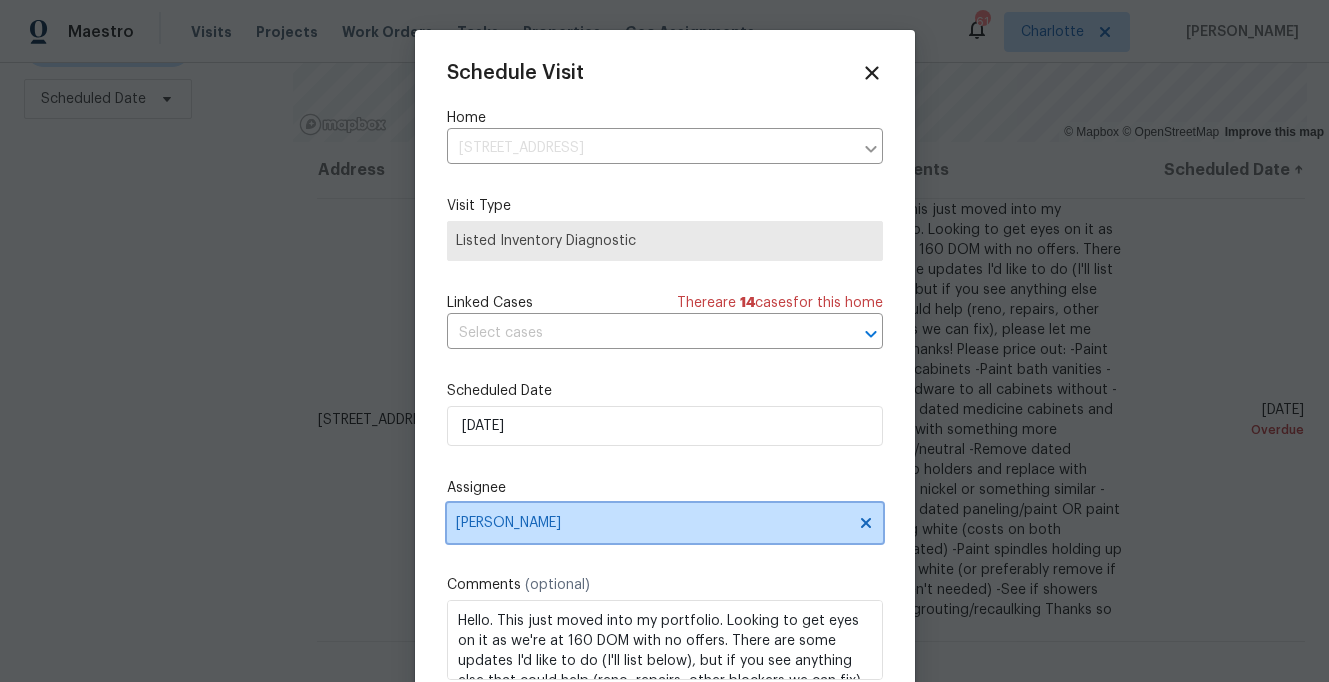 click on "[PERSON_NAME]" at bounding box center (665, 523) 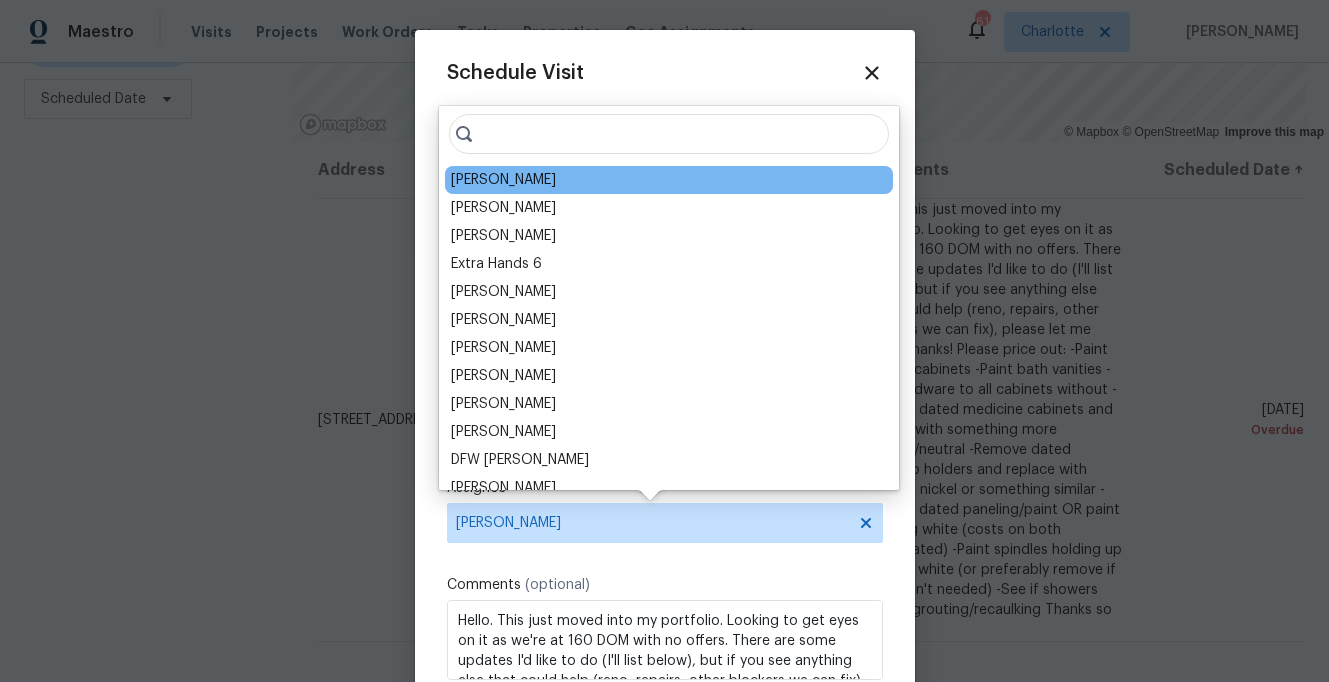 click on "[PERSON_NAME]" at bounding box center [669, 180] 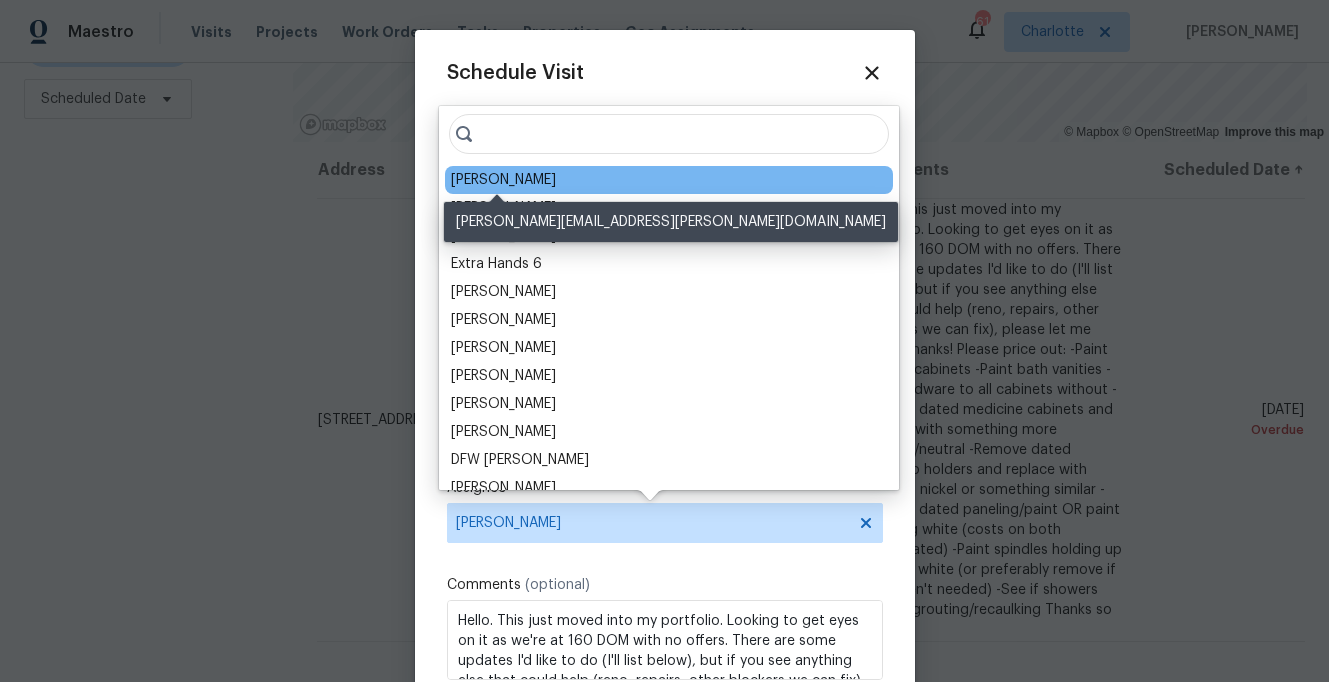 click on "[PERSON_NAME]" at bounding box center (503, 180) 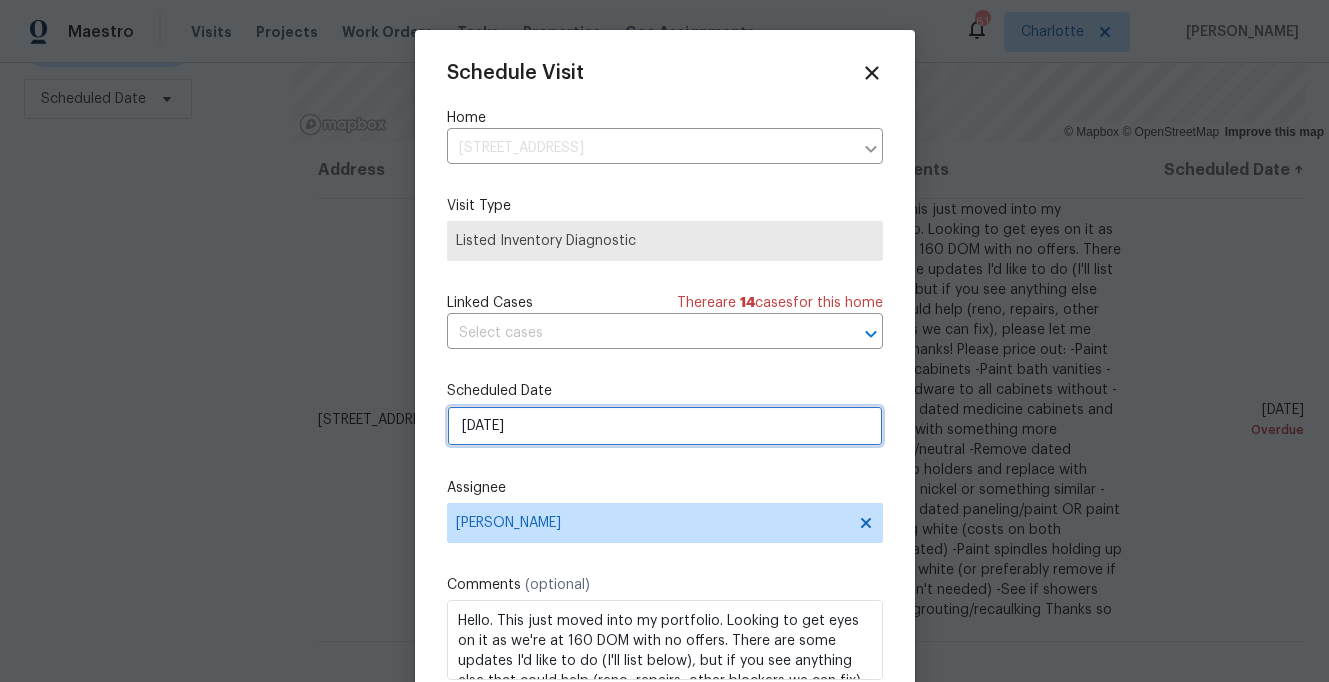 click on "7/9/2025" at bounding box center (665, 426) 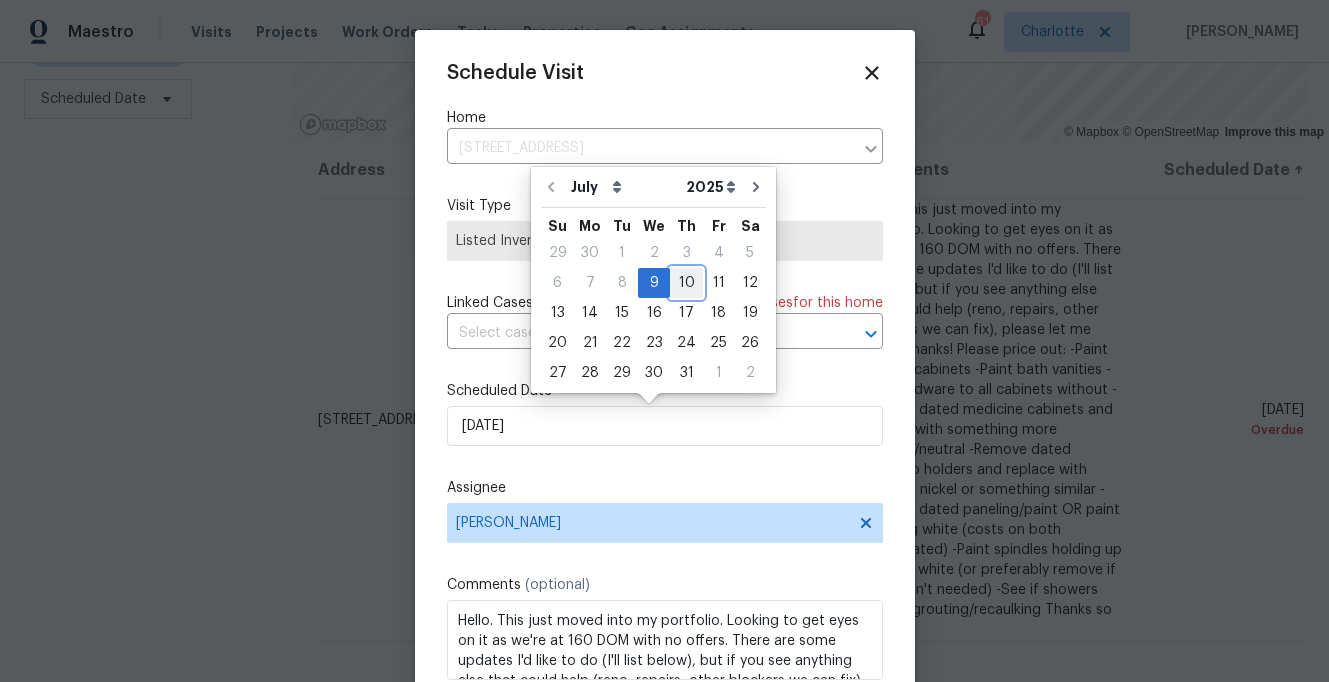 click on "10" at bounding box center (686, 283) 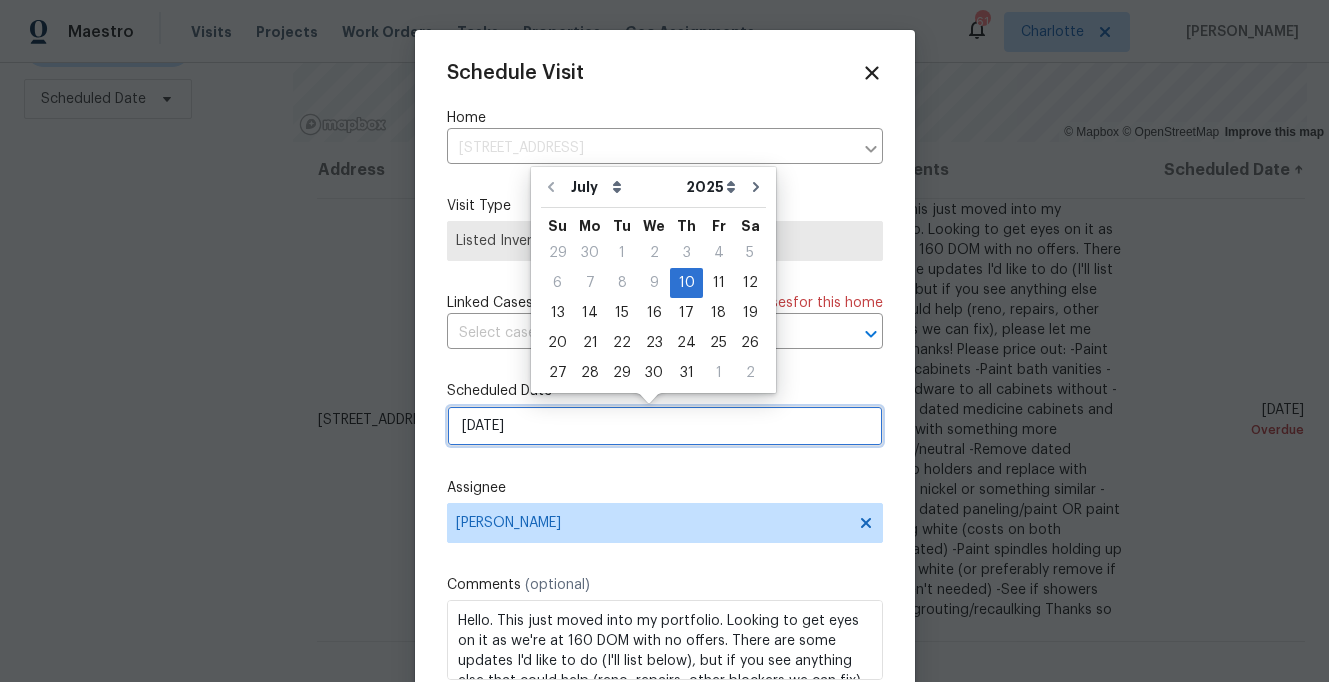 click on "7/10/2025" at bounding box center [665, 426] 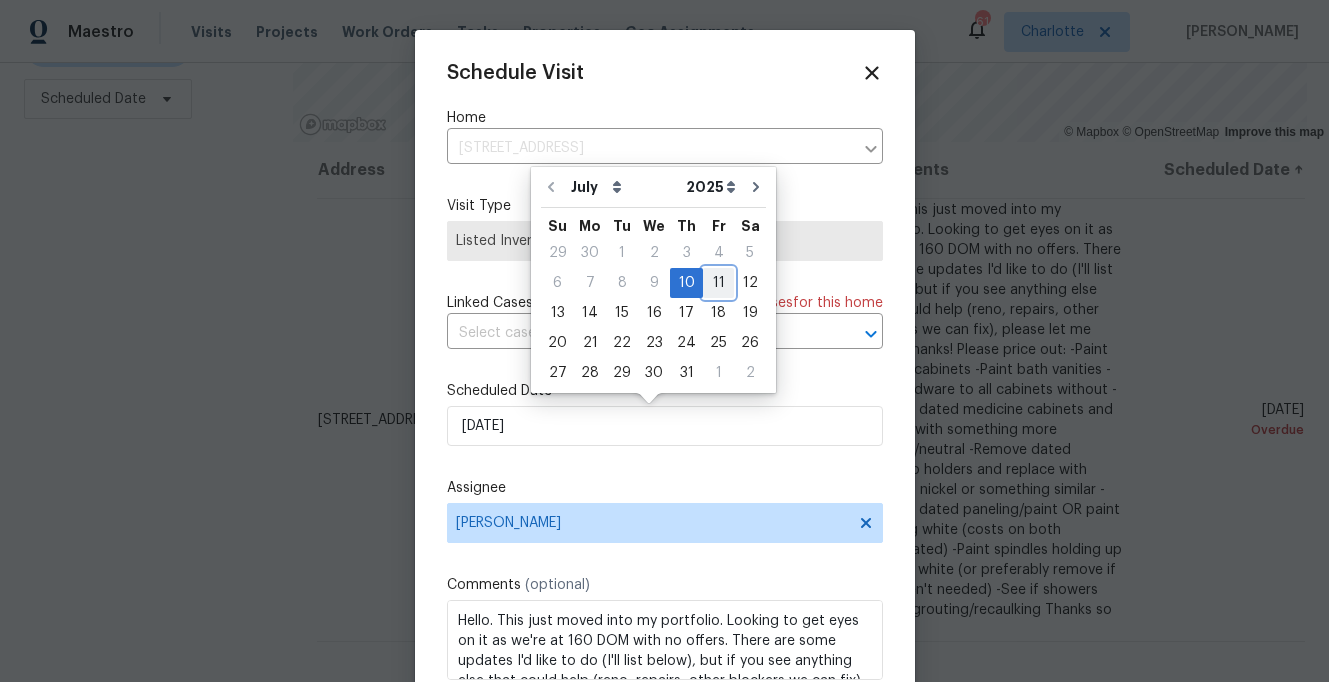click on "11" at bounding box center [718, 283] 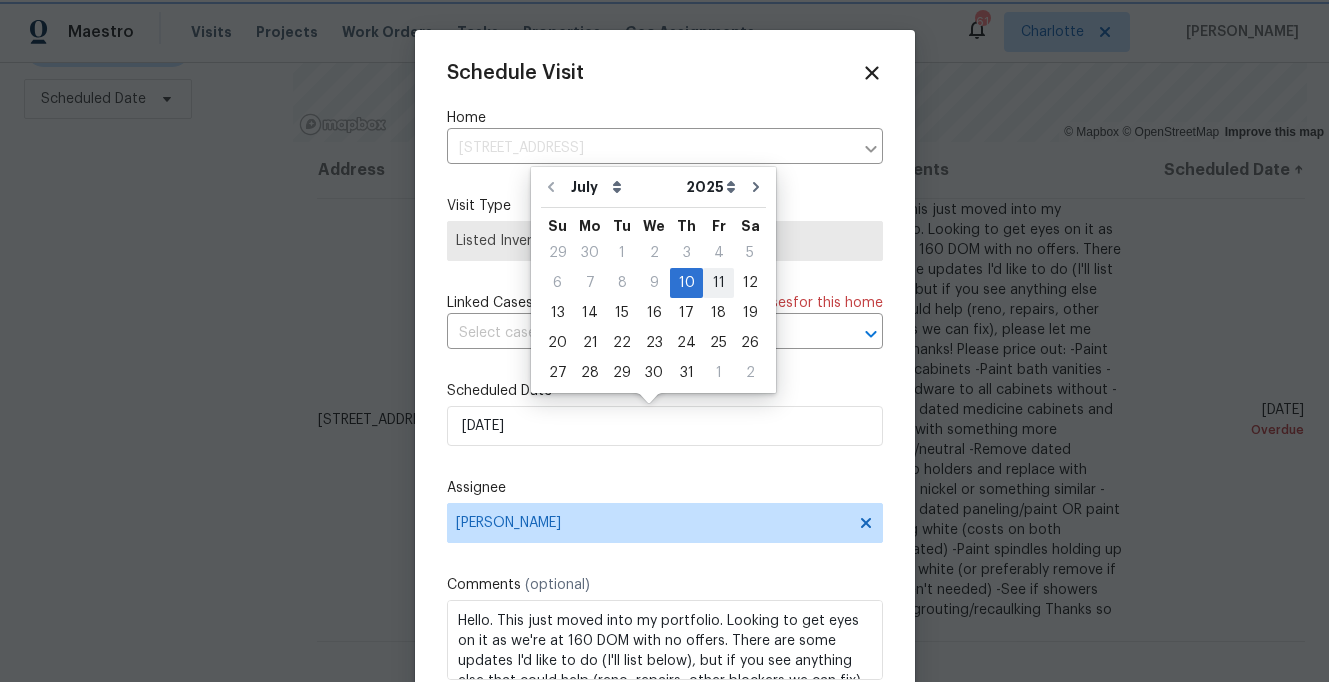 type on "7/11/2025" 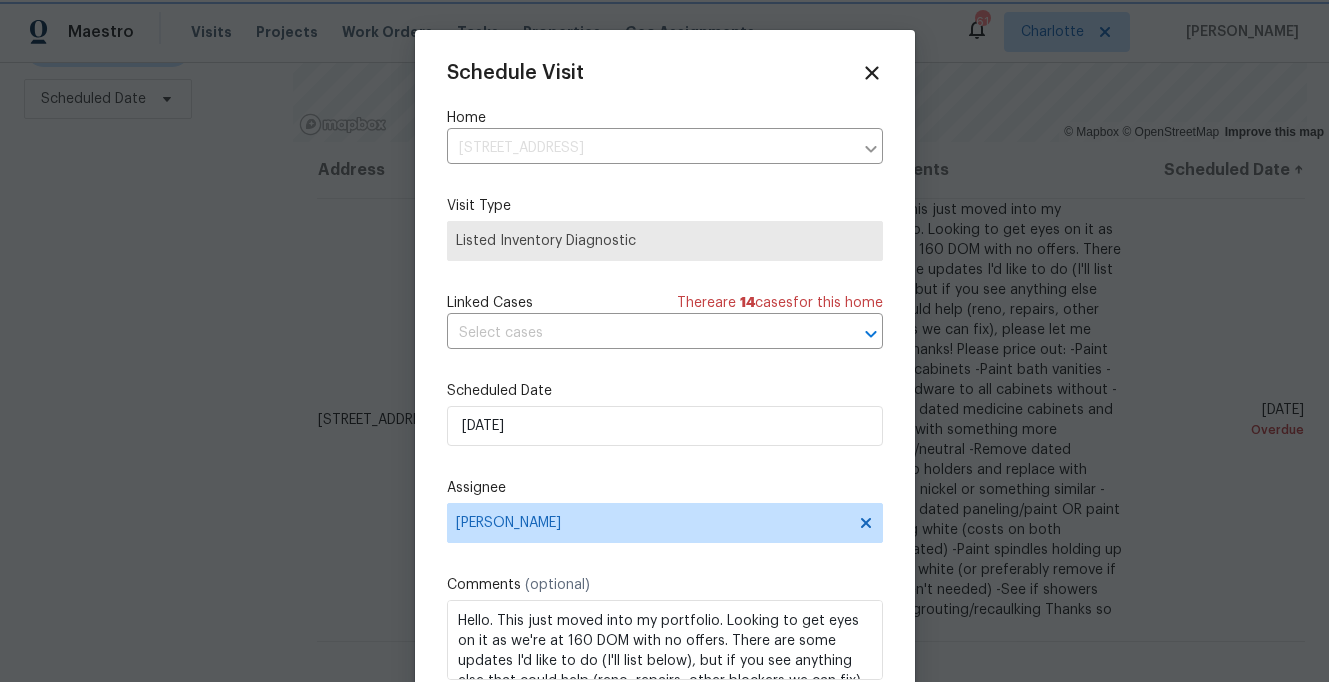 scroll, scrollTop: 36, scrollLeft: 0, axis: vertical 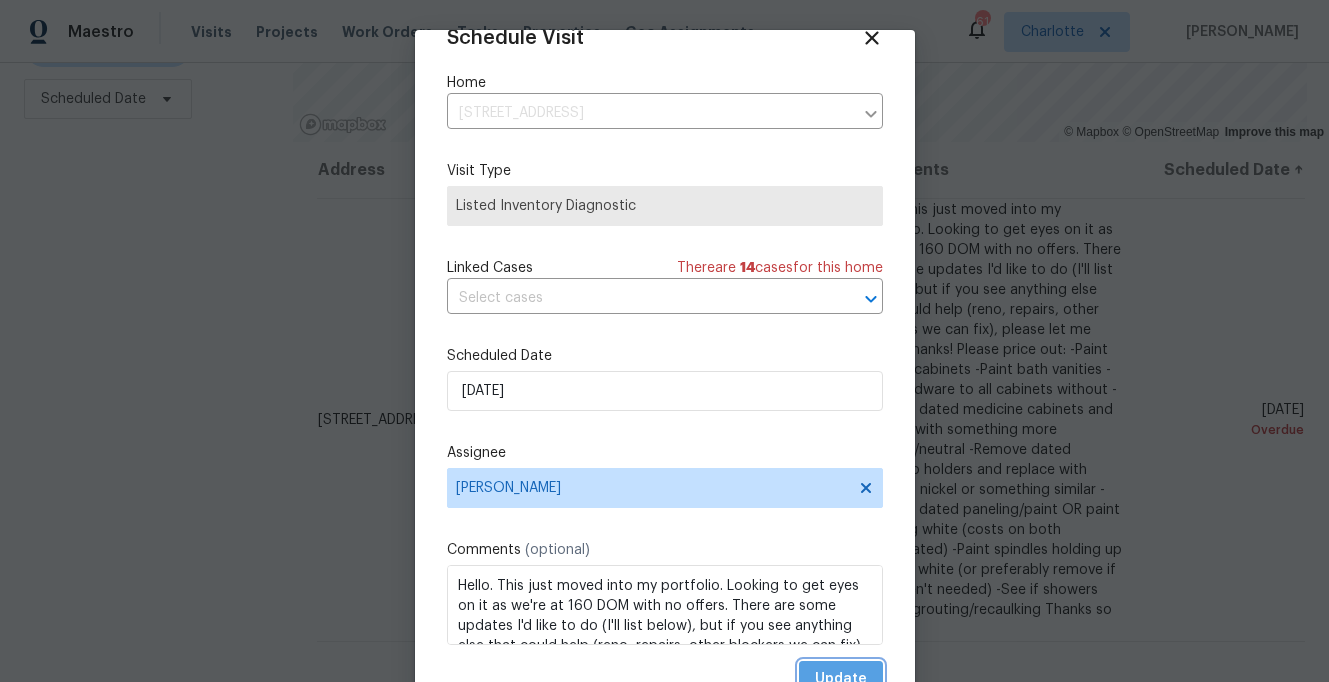 click on "Update" at bounding box center [841, 679] 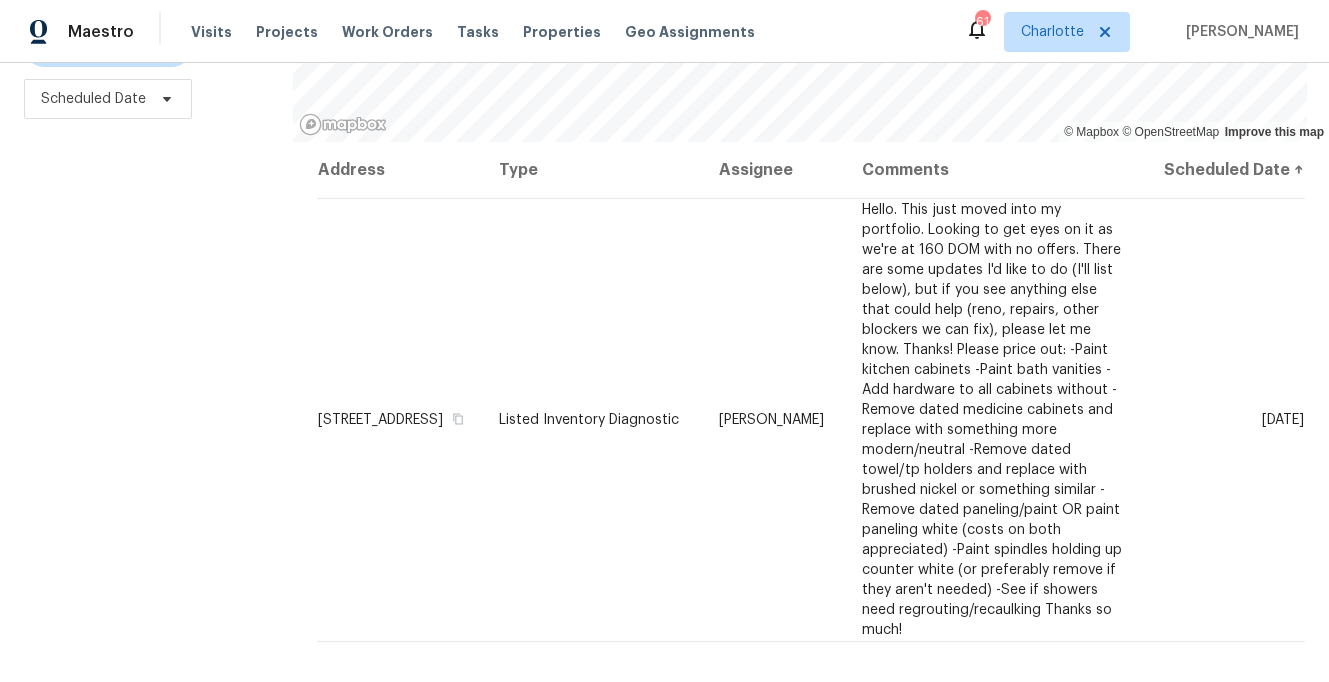 scroll, scrollTop: 0, scrollLeft: 0, axis: both 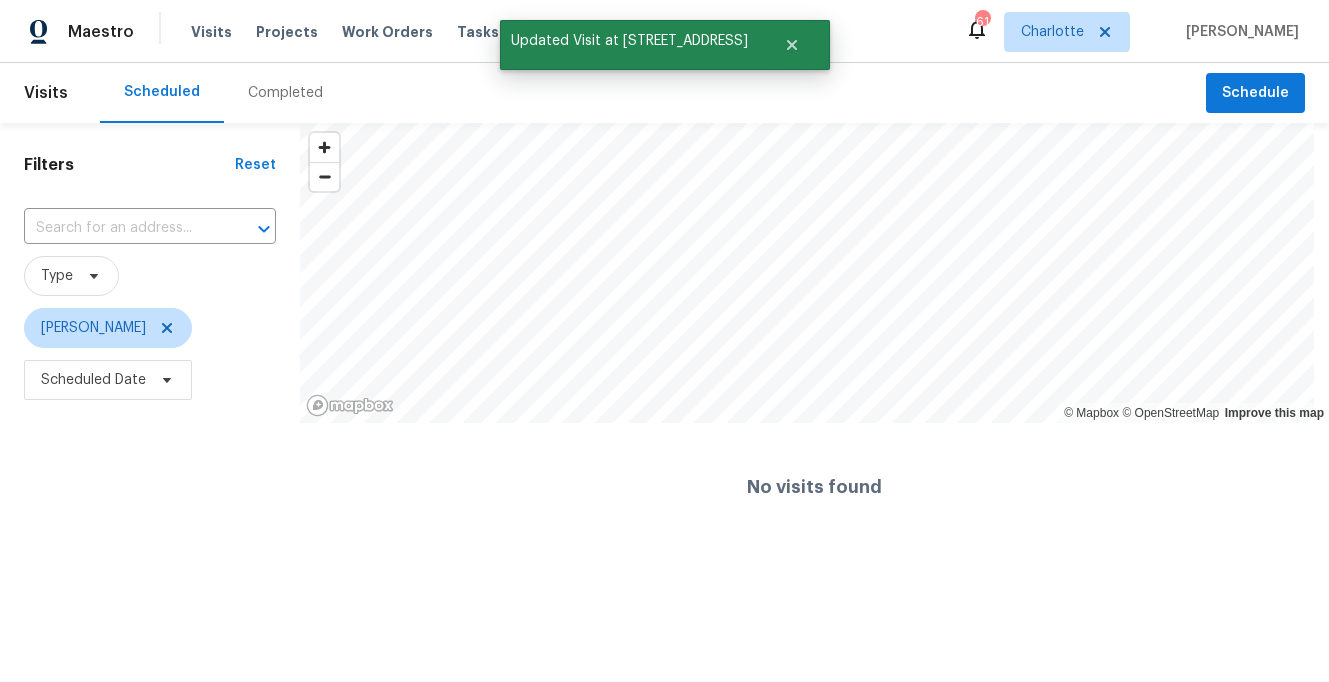 click on "Filters Reset ​ Type Brian Fudge Scheduled Date" at bounding box center [150, 337] 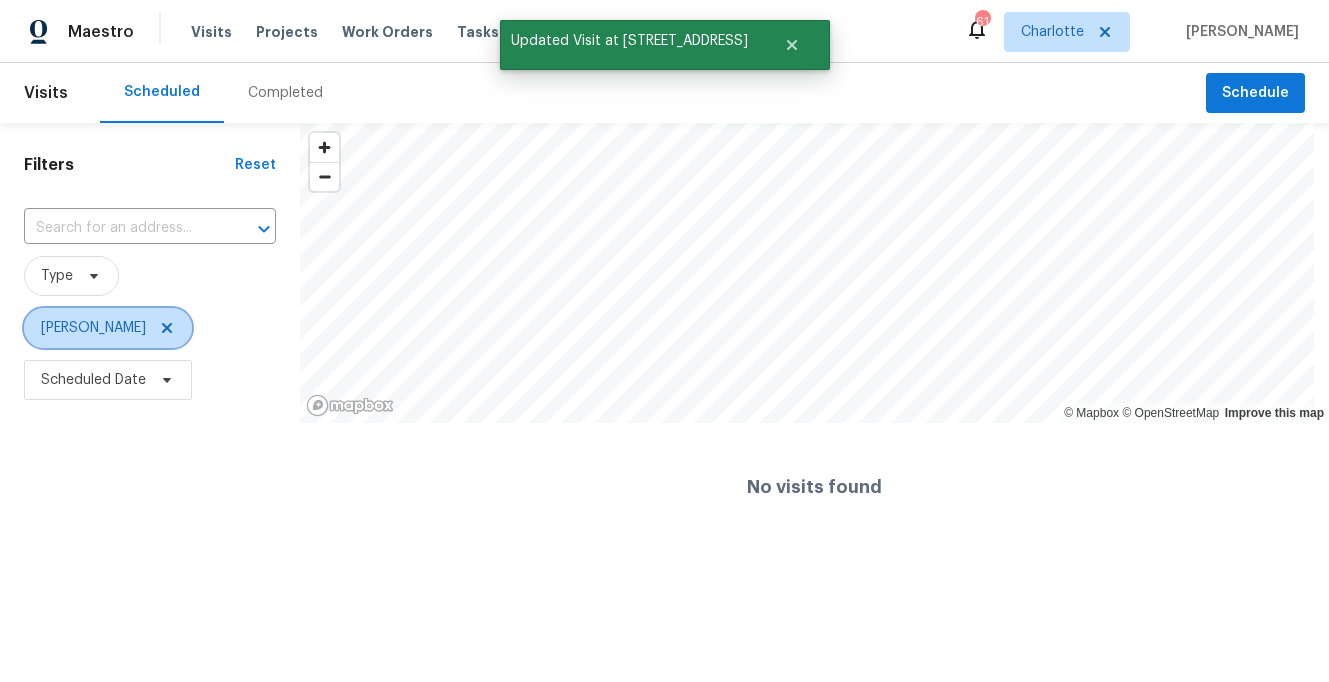 click 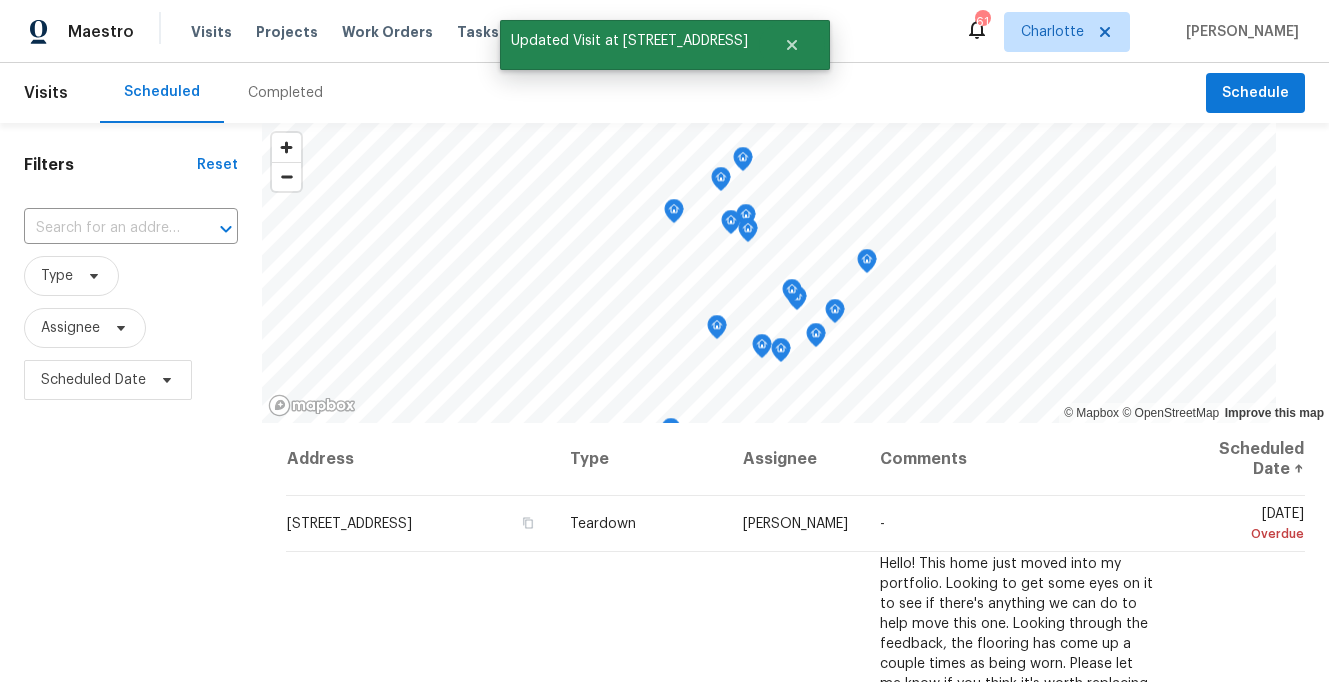 drag, startPoint x: 919, startPoint y: 27, endPoint x: 890, endPoint y: 34, distance: 29.832869 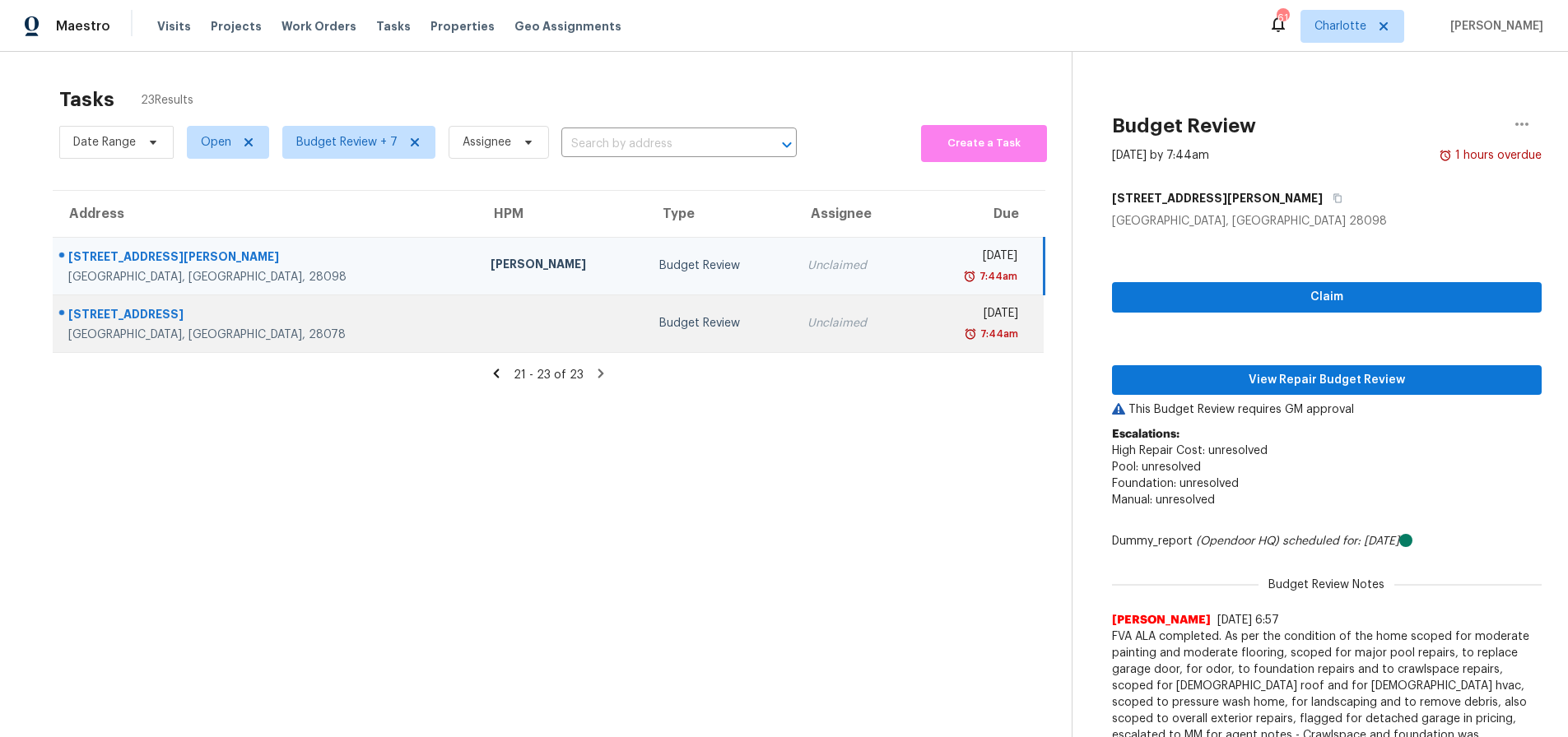 scroll, scrollTop: 0, scrollLeft: 0, axis: both 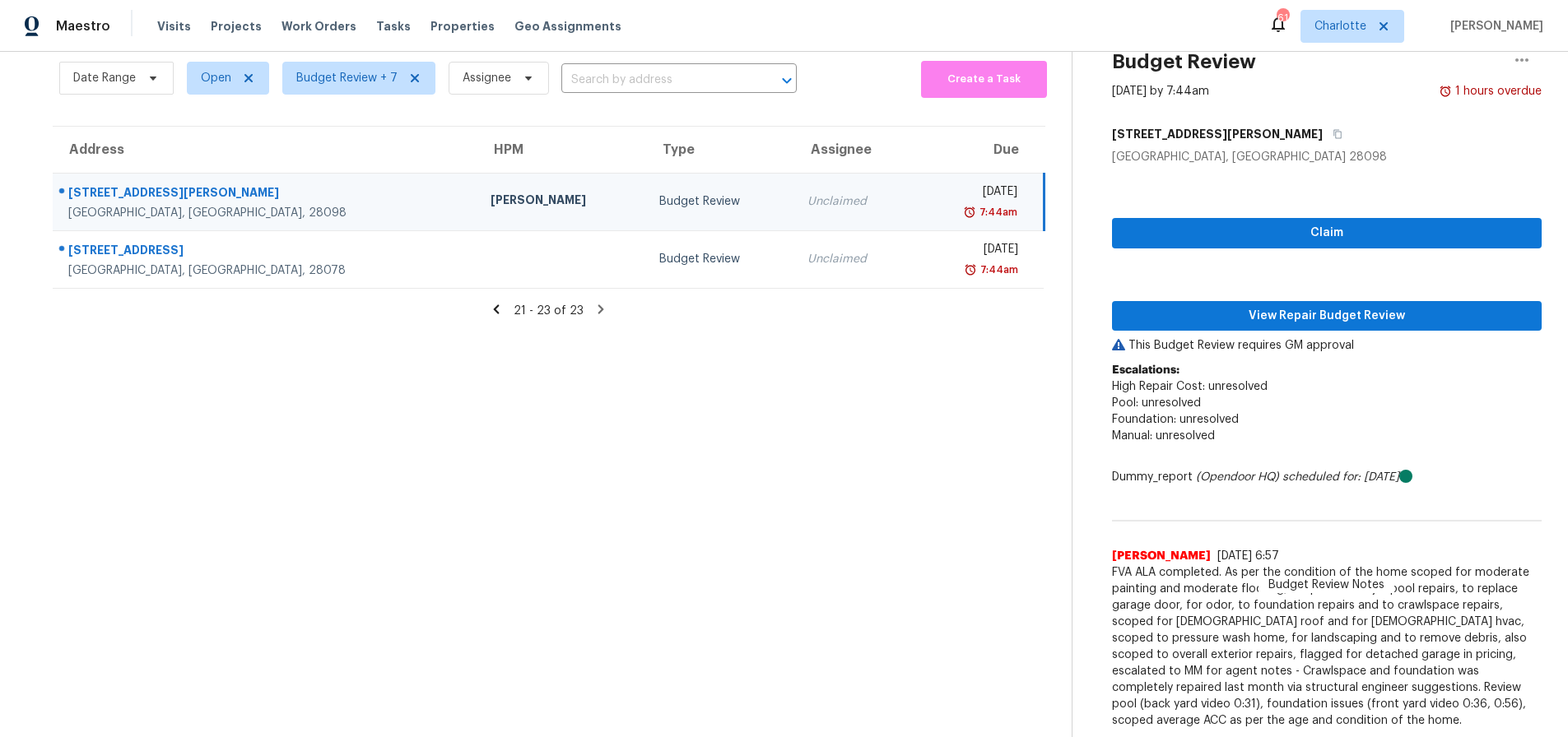 click on "[PERSON_NAME]" at bounding box center (561, 202) 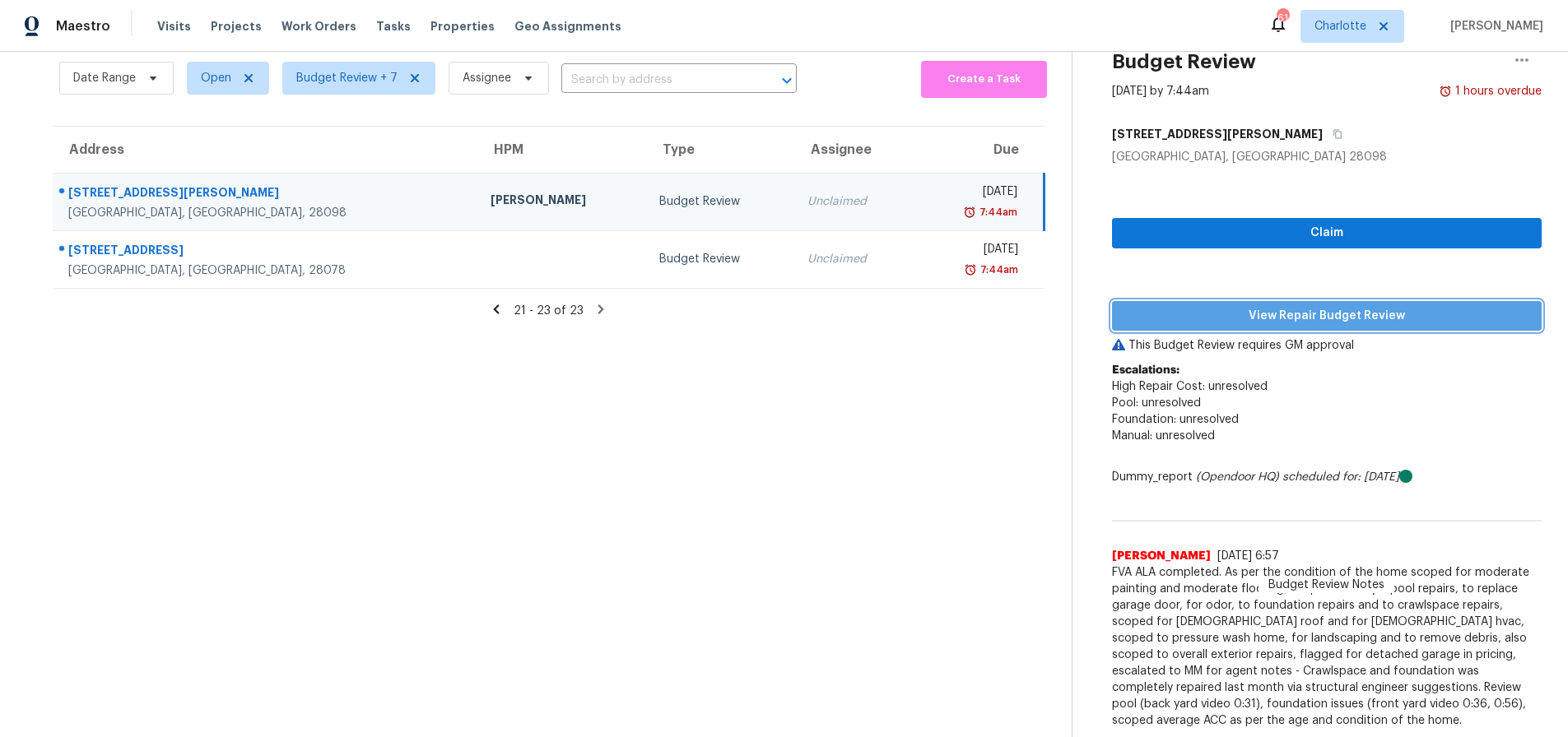 click on "View Repair Budget Review" at bounding box center (1327, 316) 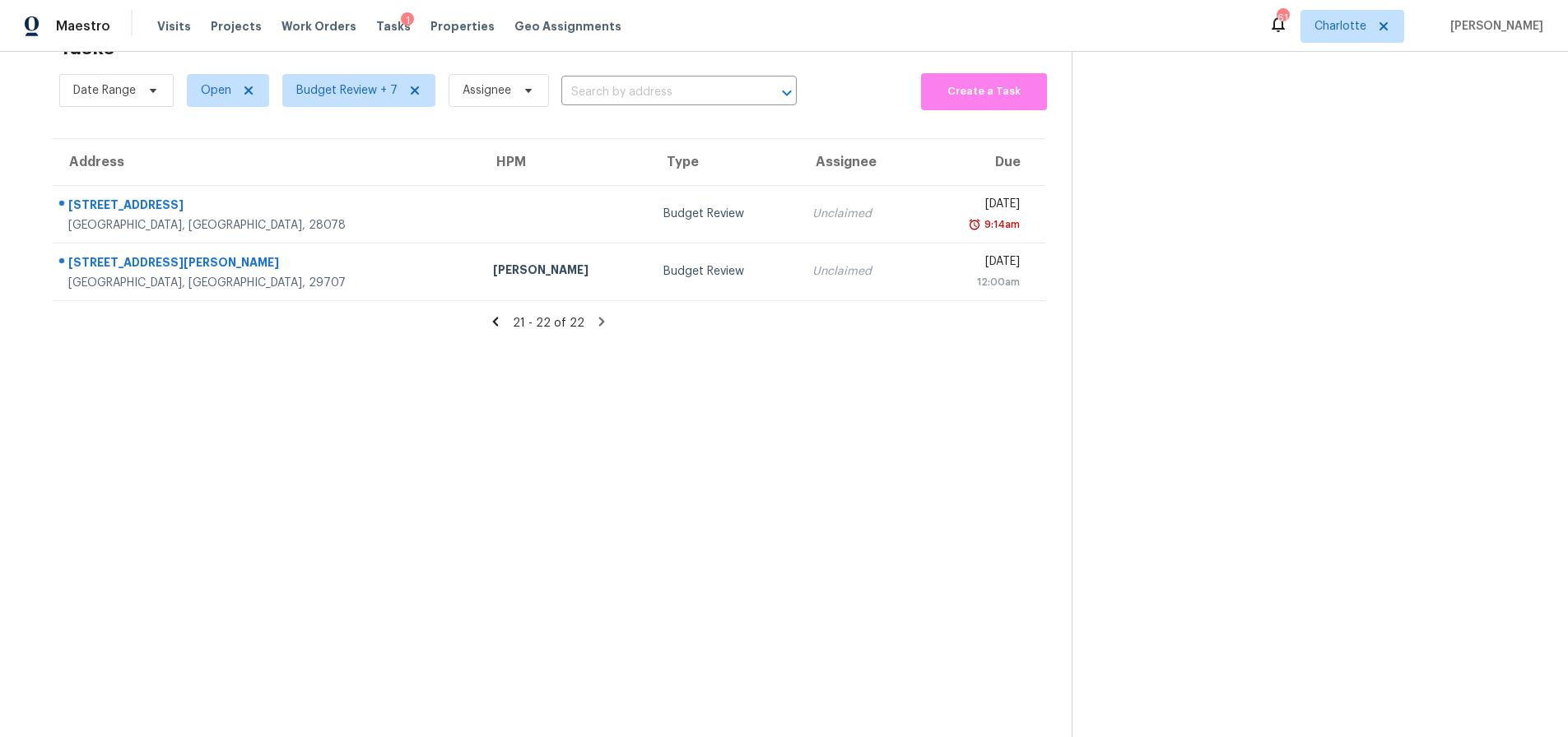 scroll, scrollTop: 64, scrollLeft: 0, axis: vertical 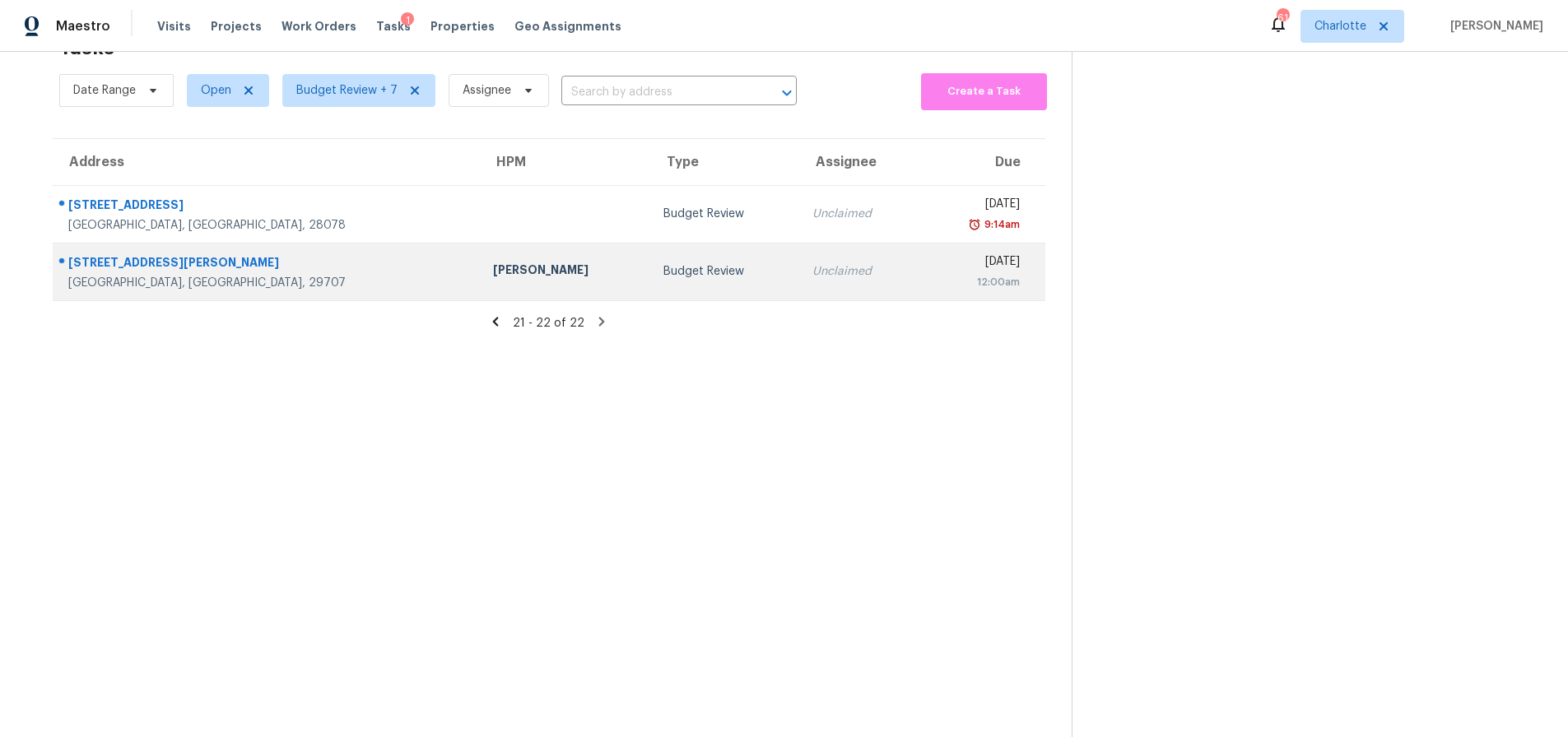 click on "5006 Karriker Ct   Fort Mill, SC, 29707" at bounding box center [266, 271] 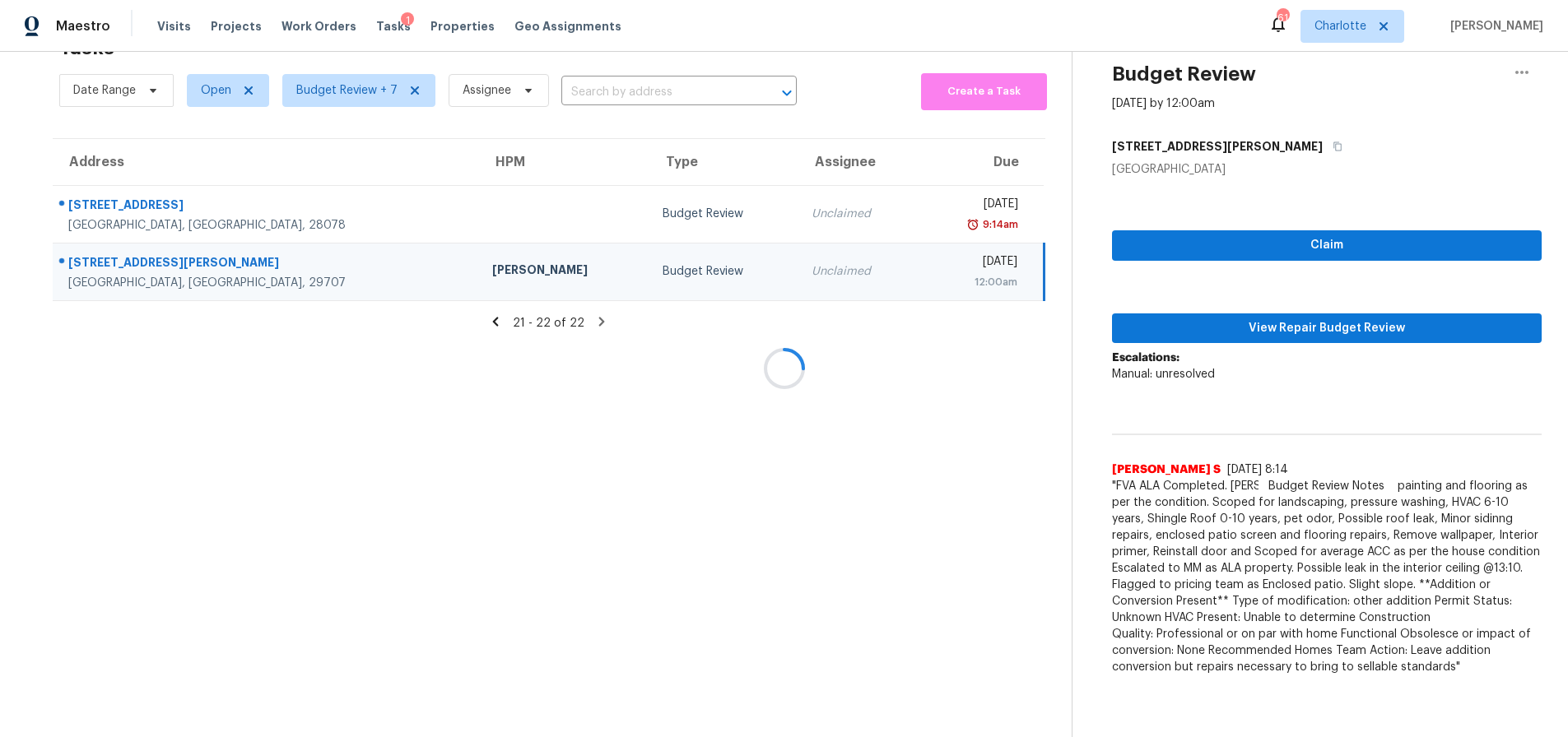 scroll, scrollTop: 68, scrollLeft: 0, axis: vertical 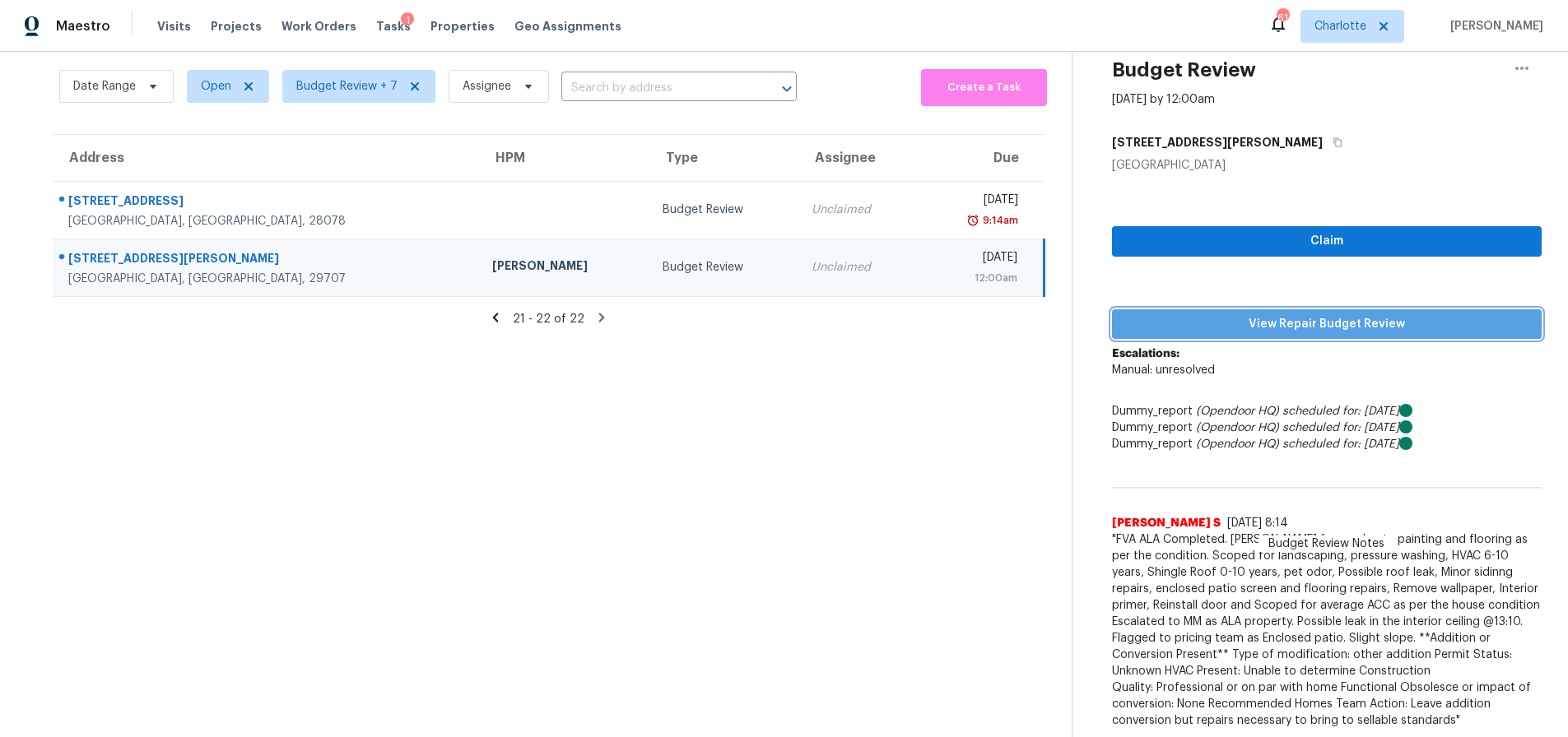 click on "View Repair Budget Review" at bounding box center [1327, 324] 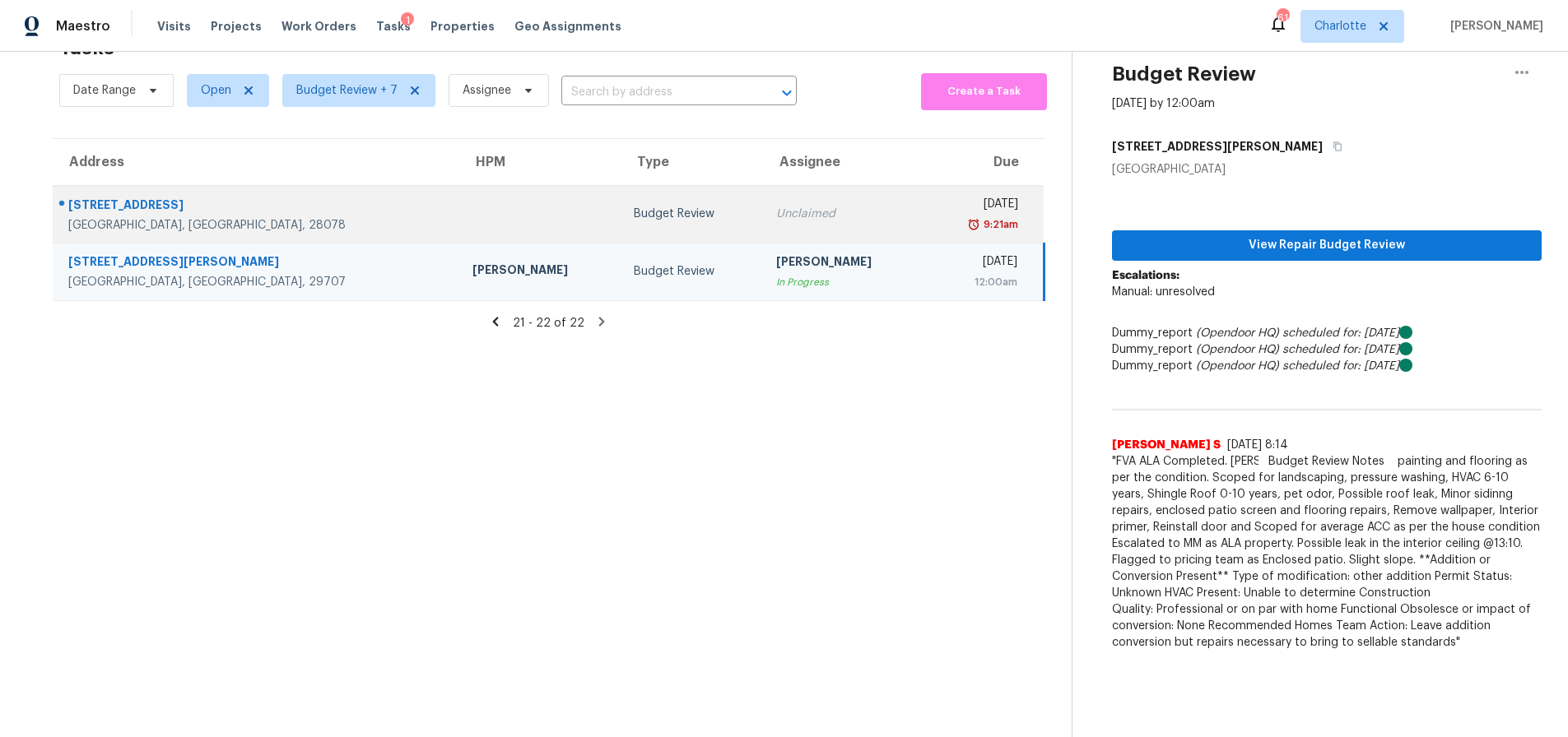scroll, scrollTop: 64, scrollLeft: 0, axis: vertical 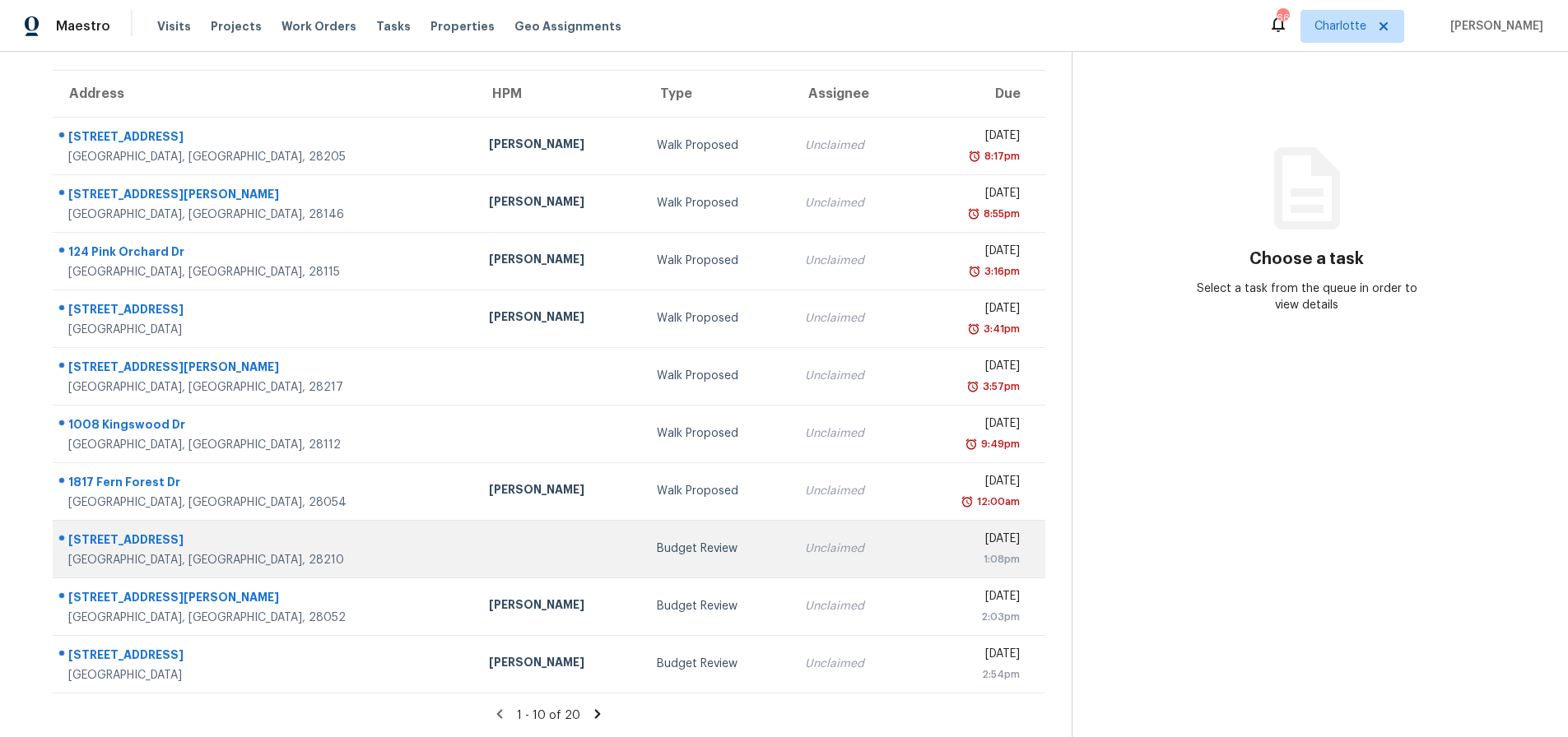 click at bounding box center (560, 549) 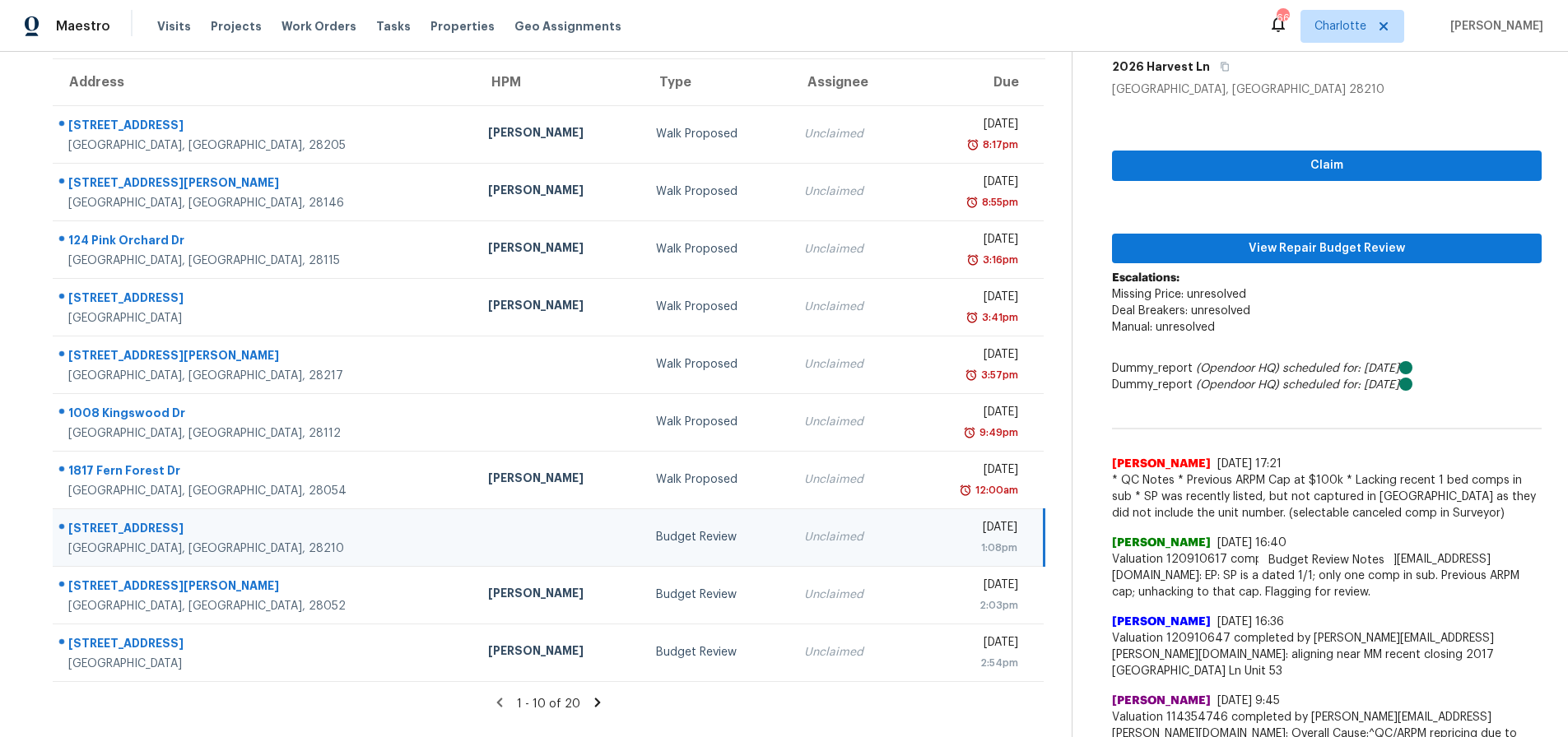 click 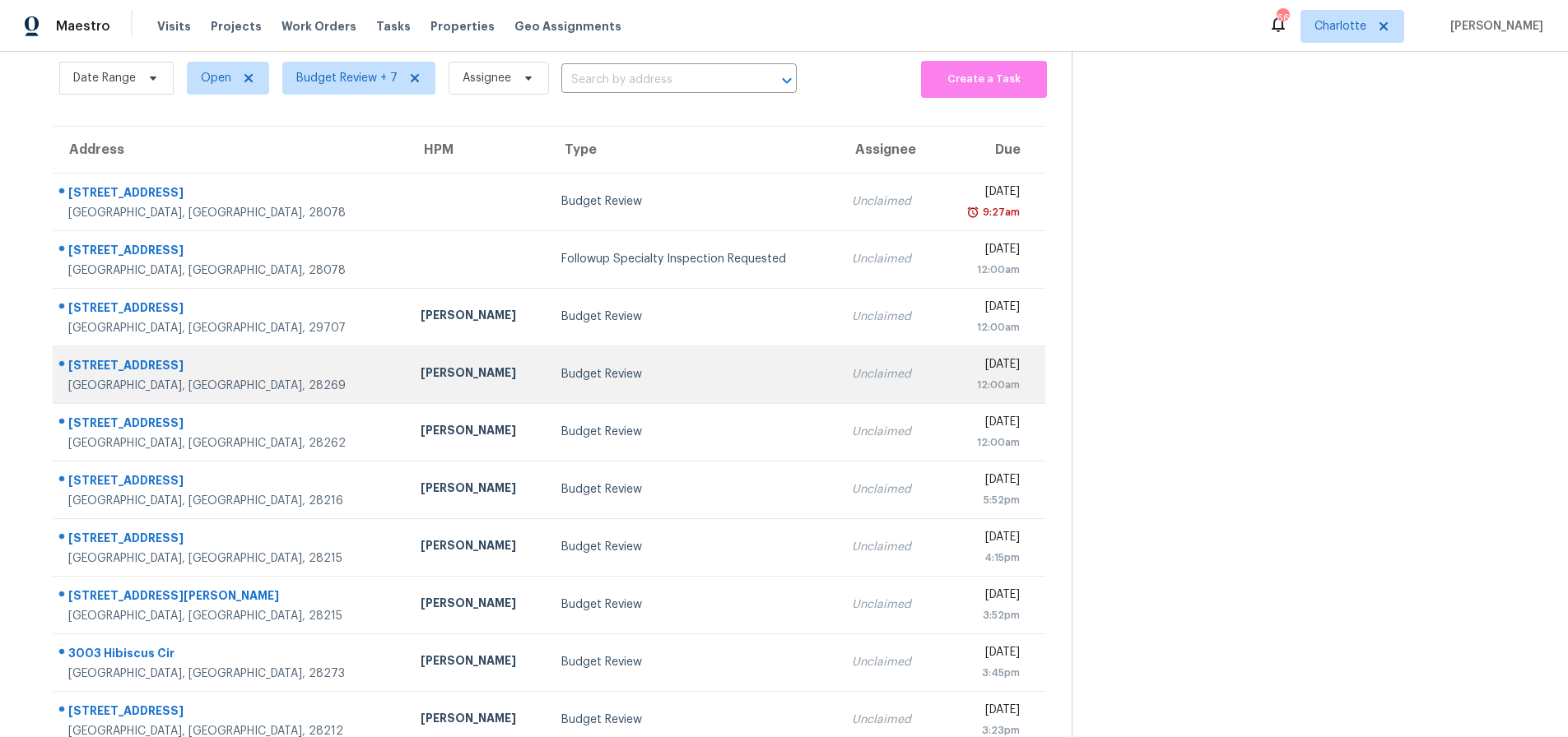 scroll, scrollTop: 132, scrollLeft: 0, axis: vertical 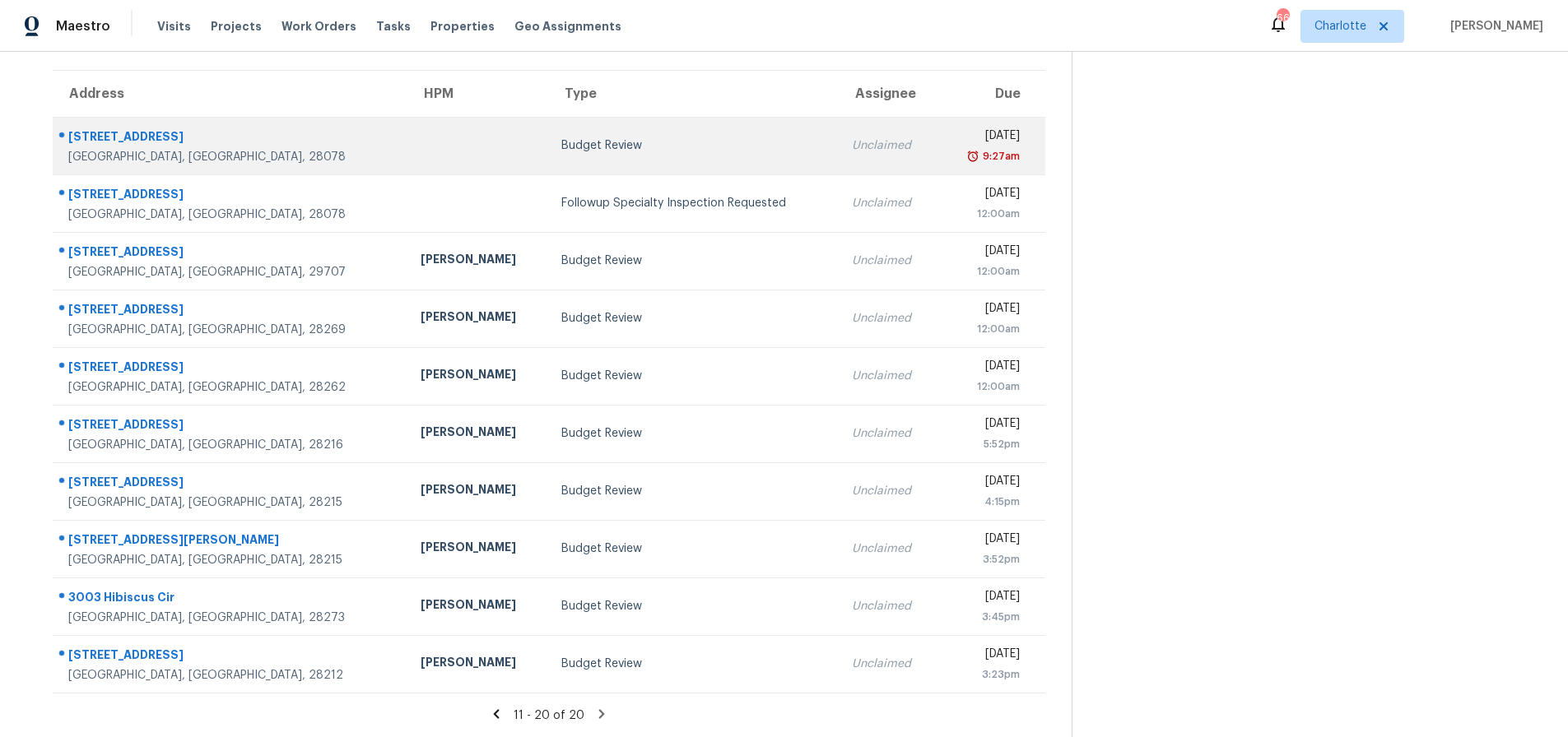 click at bounding box center (477, 146) 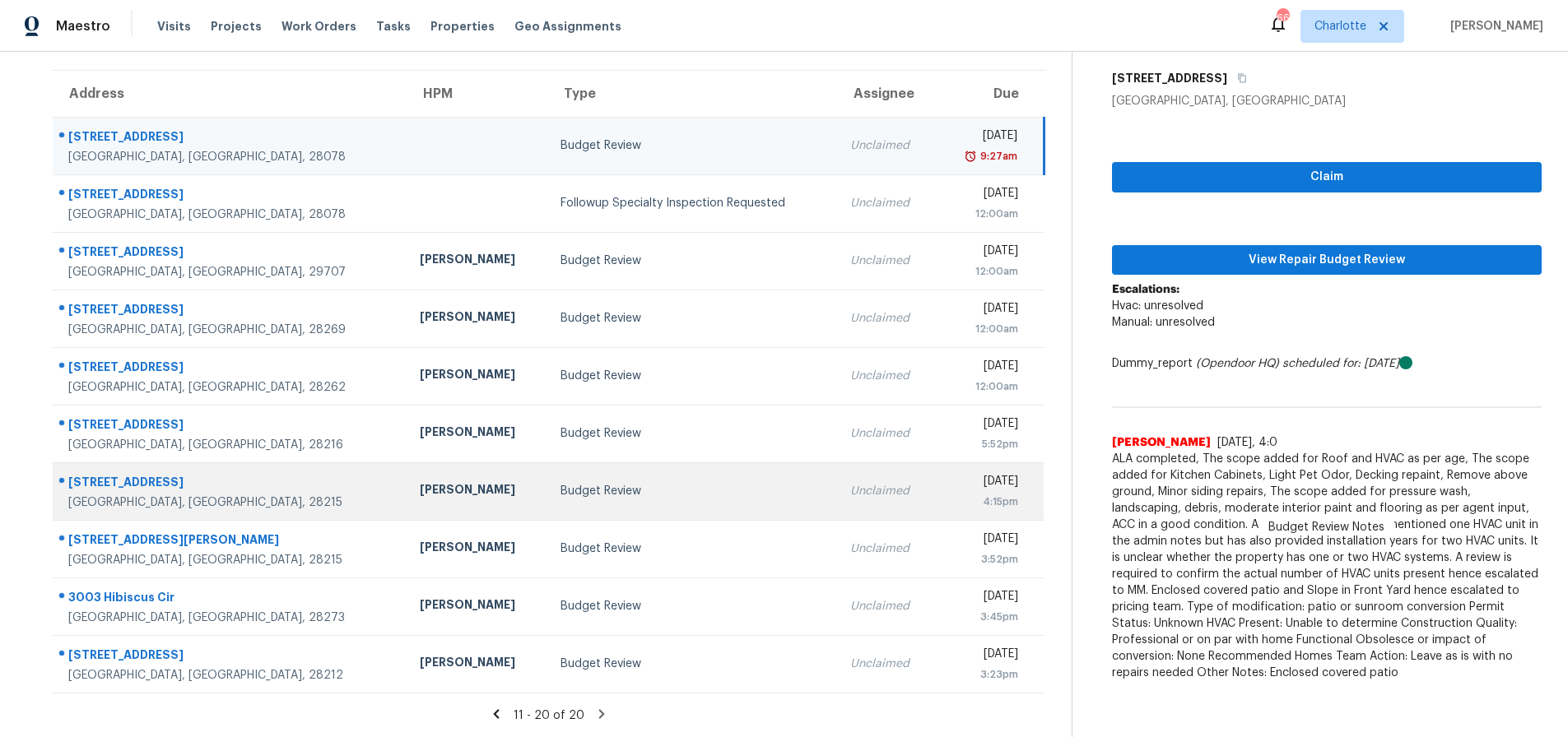 click on "Budget Review" at bounding box center [692, 491] 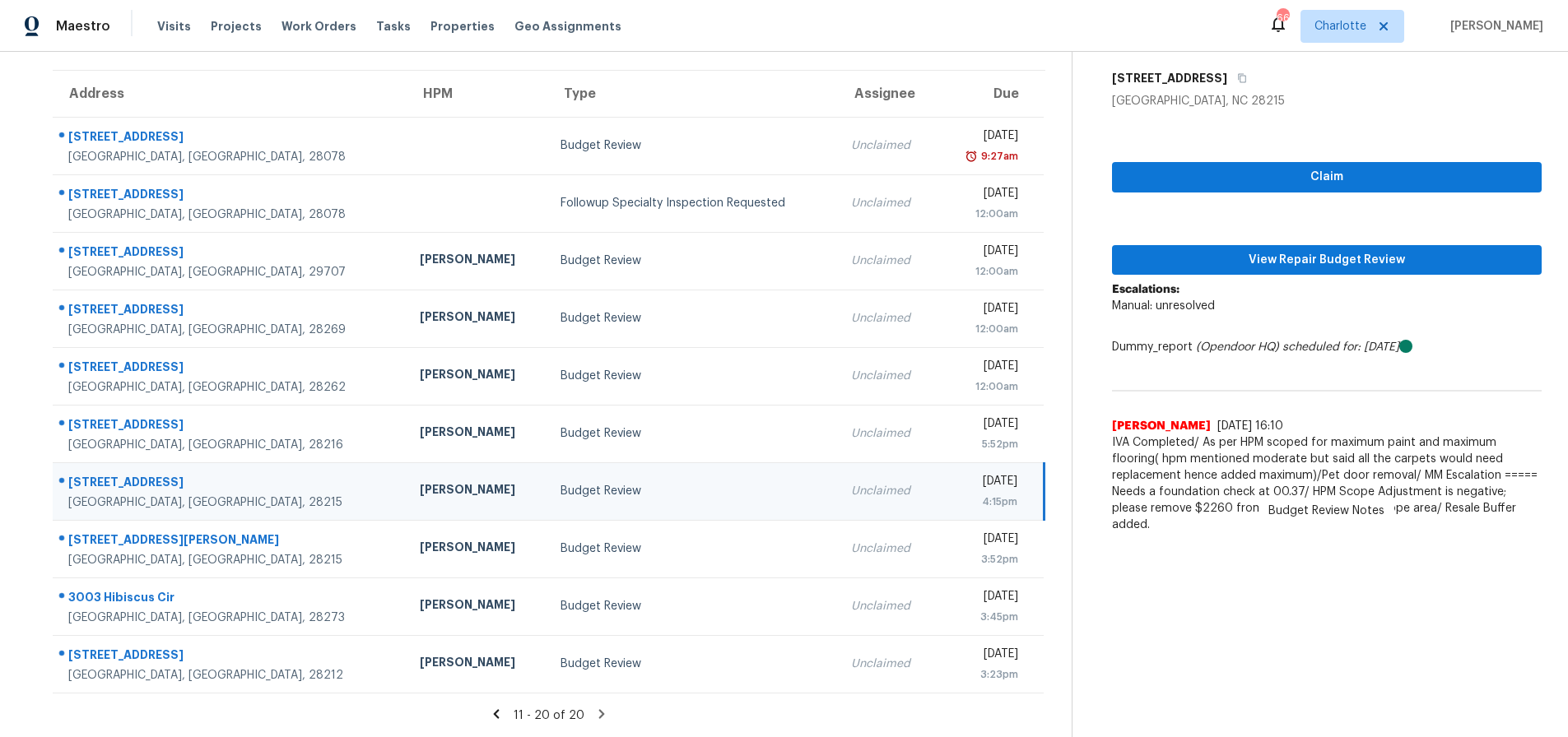 click 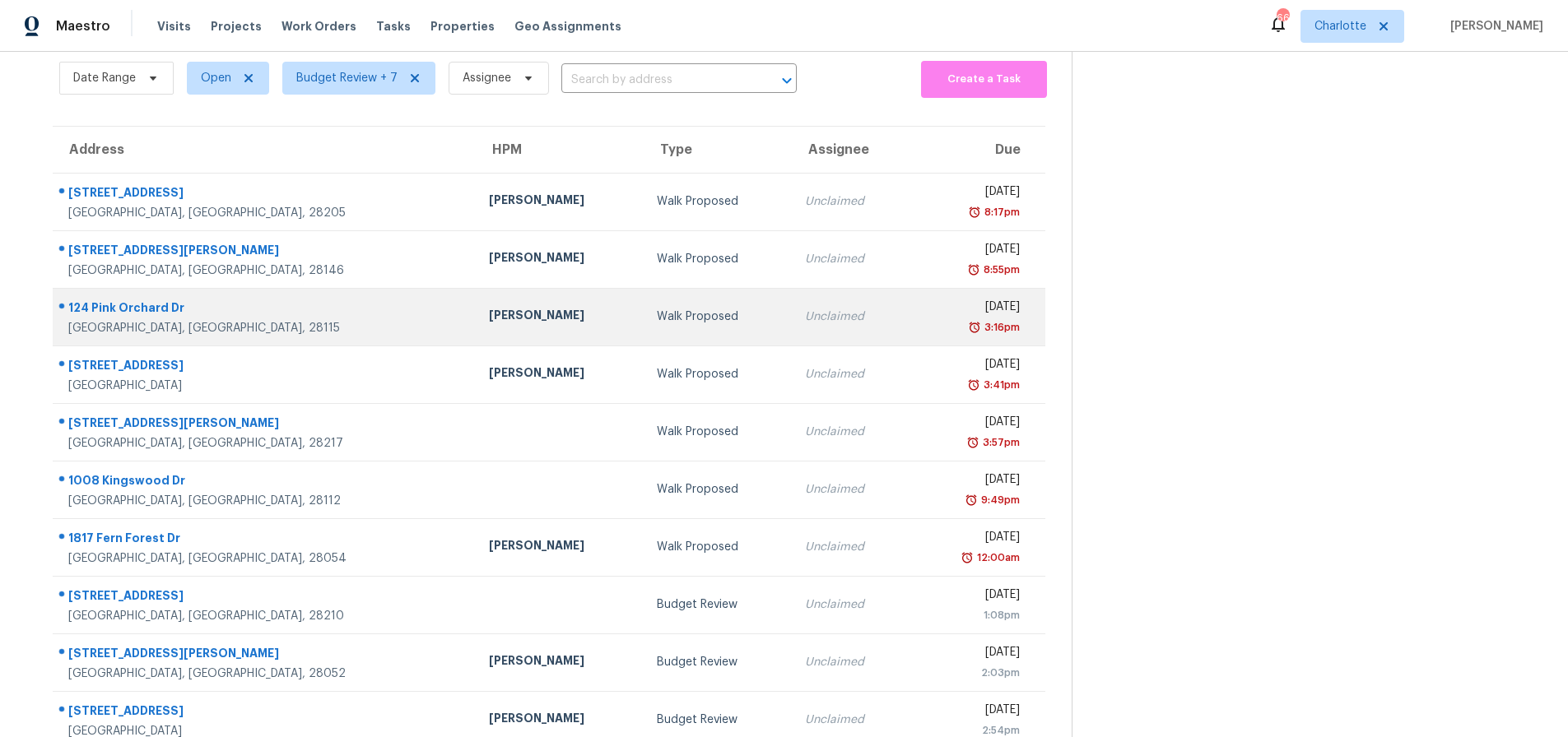 scroll, scrollTop: 132, scrollLeft: 0, axis: vertical 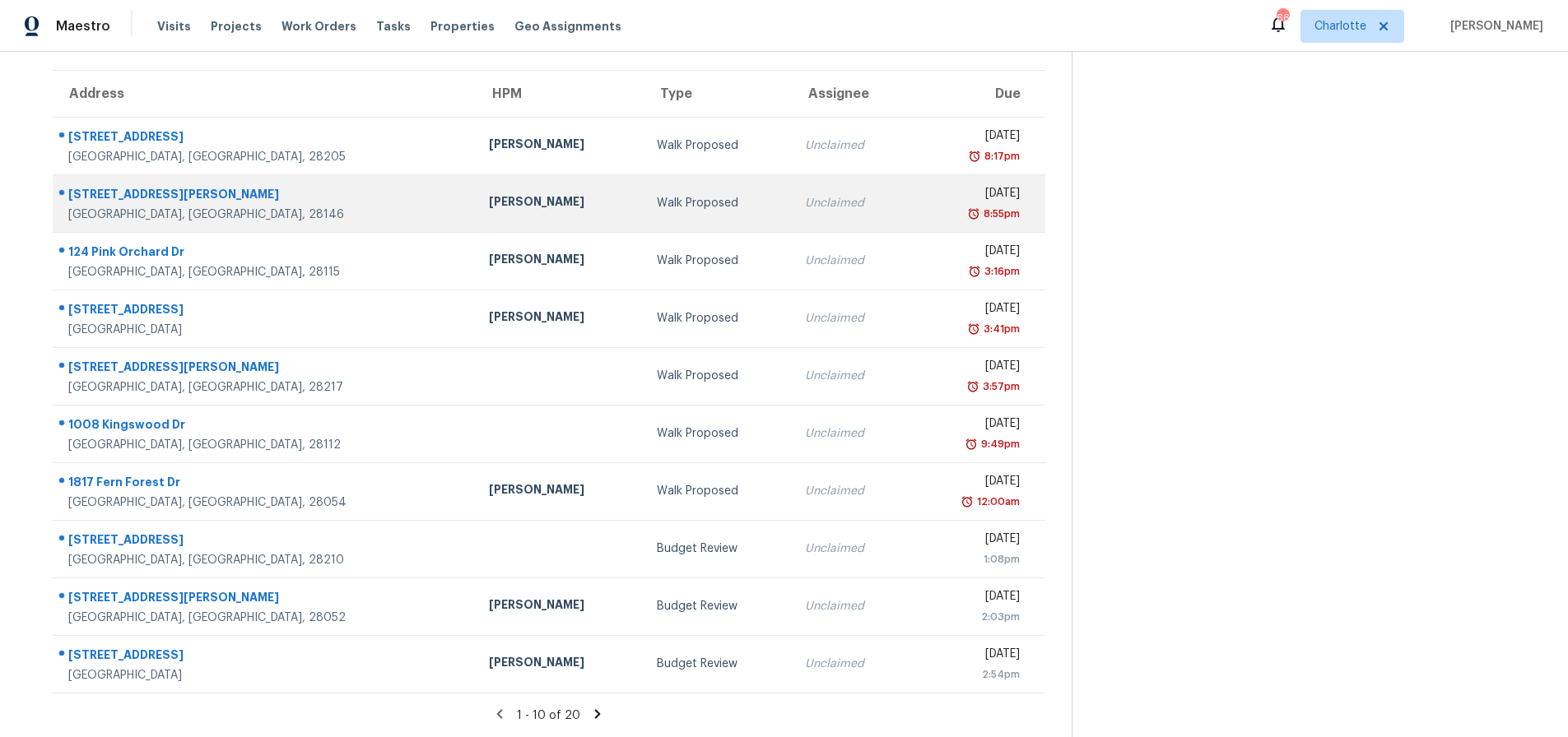 click on "[GEOGRAPHIC_DATA], [GEOGRAPHIC_DATA], 28146" at bounding box center (265, 215) 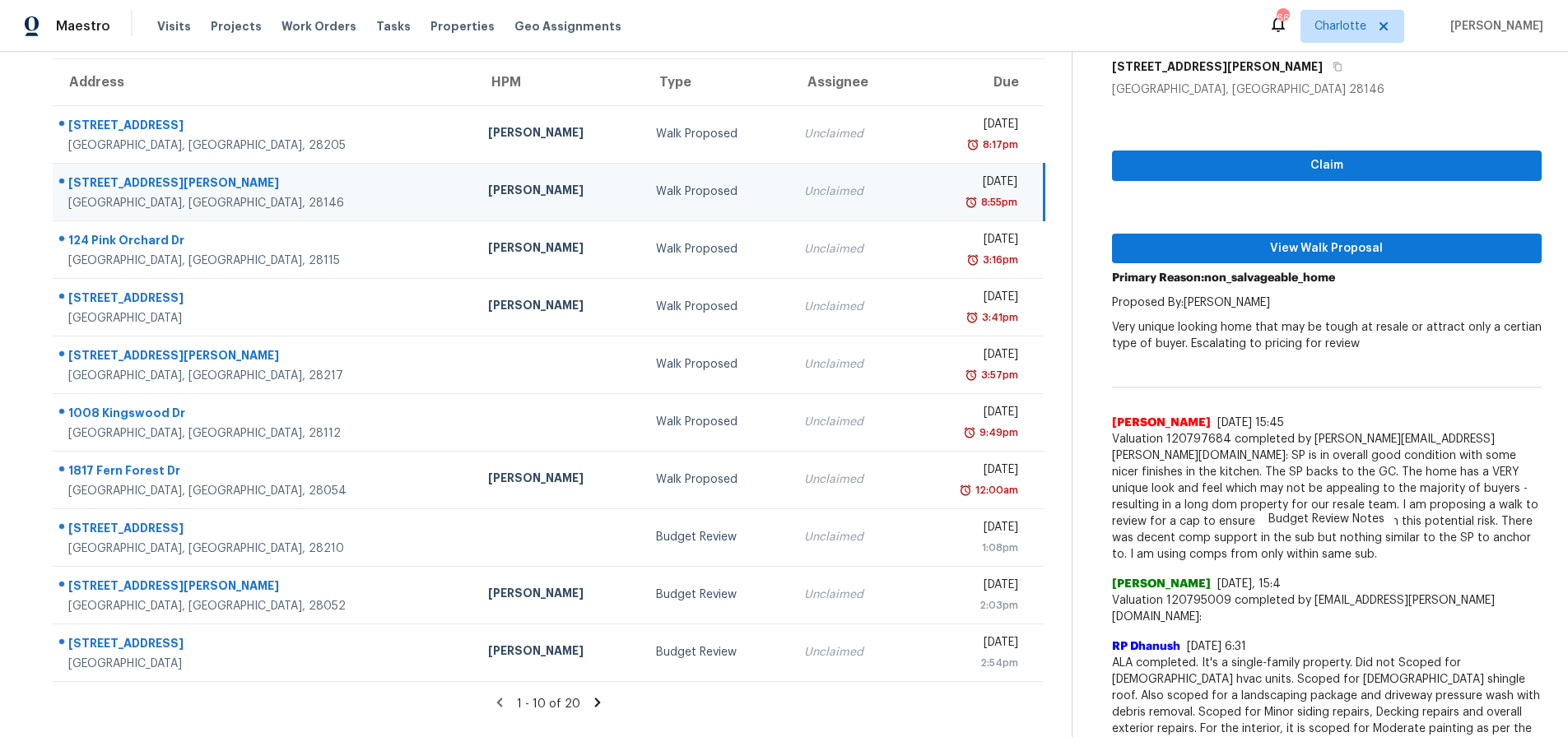 scroll, scrollTop: 0, scrollLeft: 0, axis: both 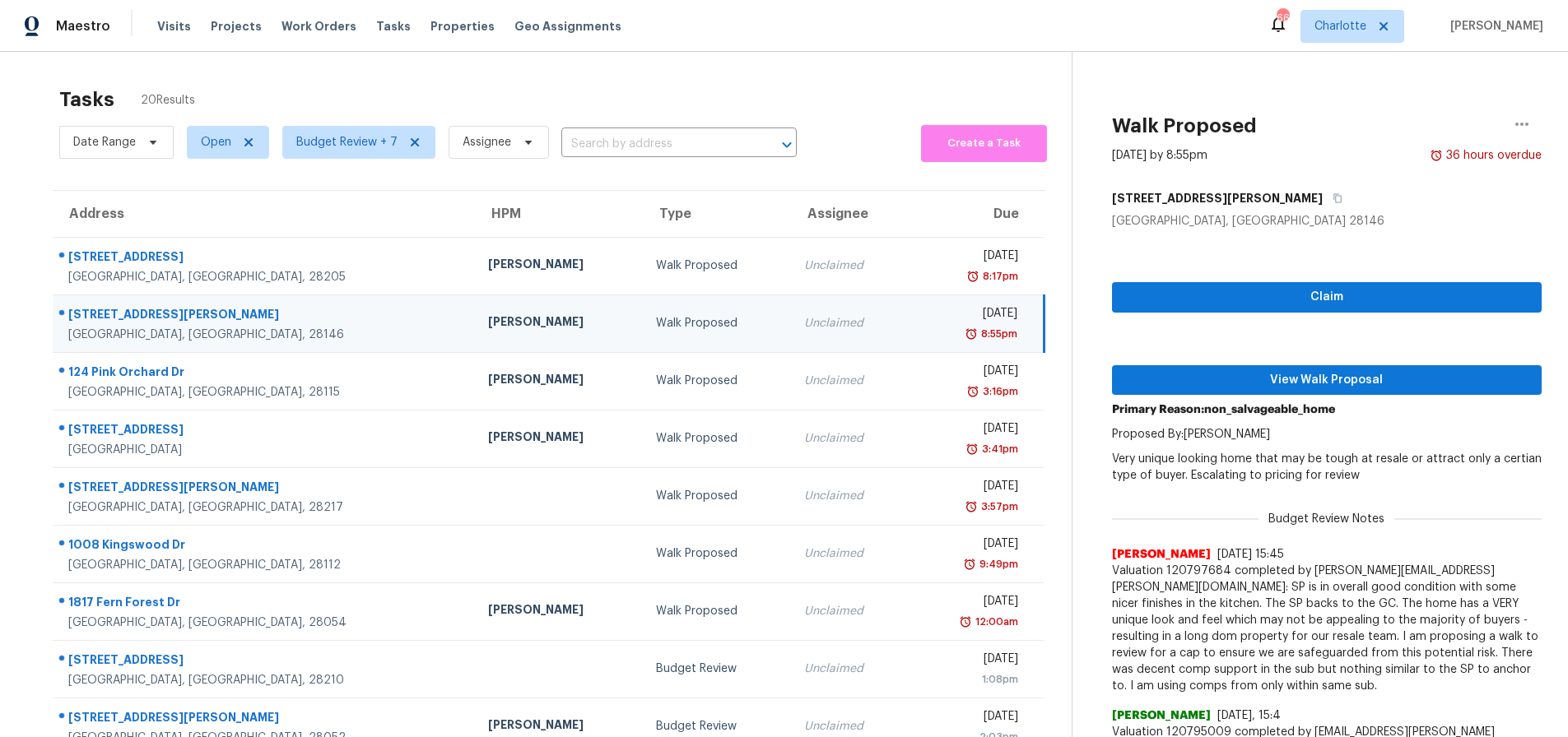 click on "Tasks 20  Results Date Range Open Budget Review + 7 Assignee ​ Create a Task Address HPM Type Assignee Due 5324 Cheval Pl   Charlotte, NC, 28205 Jason Bouque Walk Proposed Unclaimed Tue, Jul 8th 2025 8:17pm 106 Travis Ln   Salisbury, NC, 28146 Chip Hunter Walk Proposed Unclaimed Tue, Jul 8th 2025 8:55pm 124 Pink Orchard Dr   Mooresville, NC, 28115 Greg Janiak Walk Proposed Unclaimed Wed, Jul 9th 2025 3:16pm 3325 Poplar Tent Rd   Concord, NC, 28027 Chip Hunter Walk Proposed Unclaimed Wed, Jul 9th 2025 3:41pm 7606 Christie Ln   Charlotte, NC, 28217 Walk Proposed Unclaimed Wed, Jul 9th 2025 3:57pm 1008 Kingswood Dr   Monroe, NC, 28112 Walk Proposed Unclaimed Wed, Jul 9th 2025 9:49pm 1817 Fern Forest Dr   Gastonia, NC, 28054 Ryan Carder Walk Proposed Unclaimed Thu, Jul 10th 2025 12:00am 2026 Harvest Ln Unit 86 Charlotte, NC, 28210 Budget Review Unclaimed Thu, Jul 10th 2025 1:08pm 1660 Westbrook Cir   Gastonia, NC, 28052 Alex Baum Budget Review Unclaimed Thu, Jul 10th 2025 2:03pm 7902 Teakwood Rd   Ryan Craven" at bounding box center [784, 505] 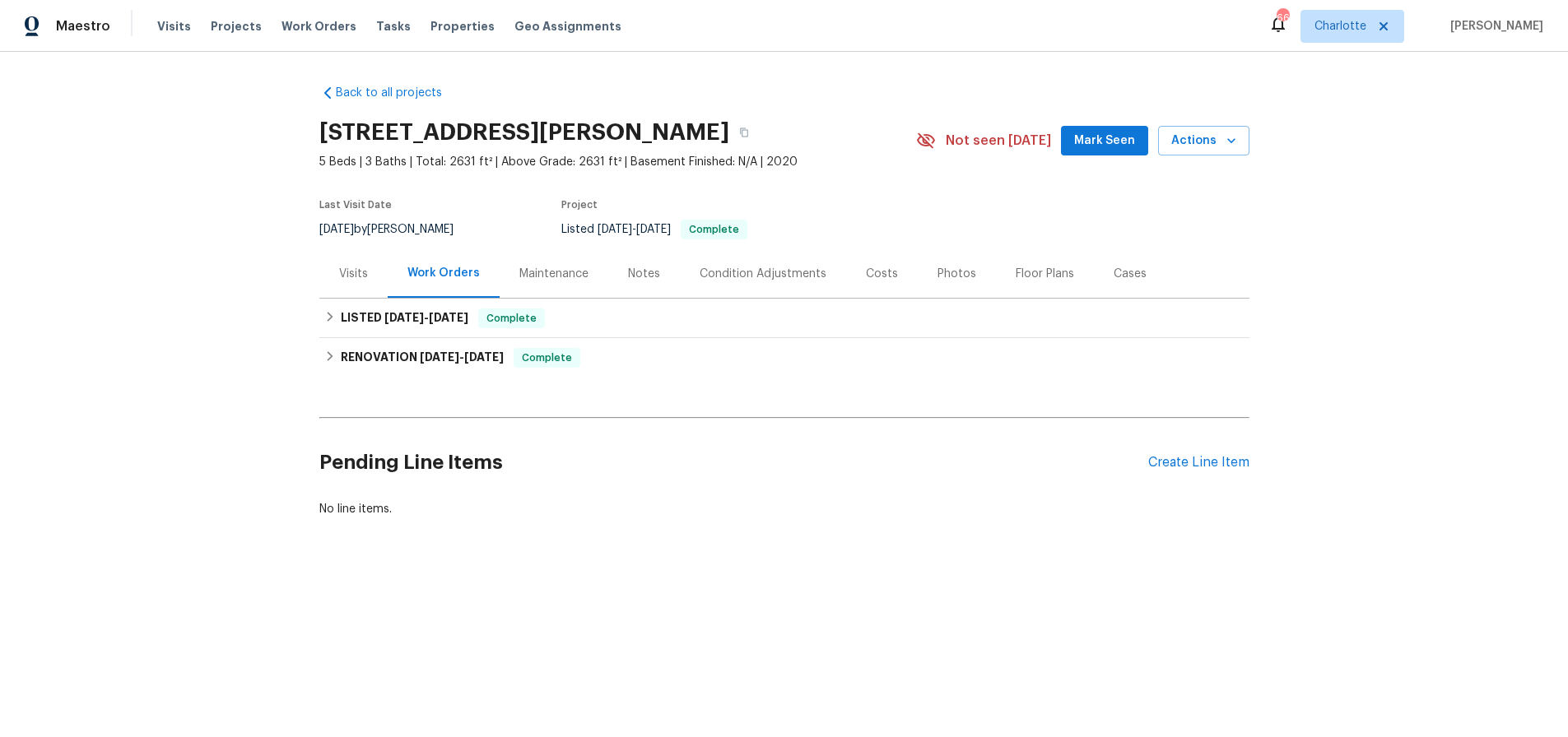 scroll, scrollTop: 0, scrollLeft: 0, axis: both 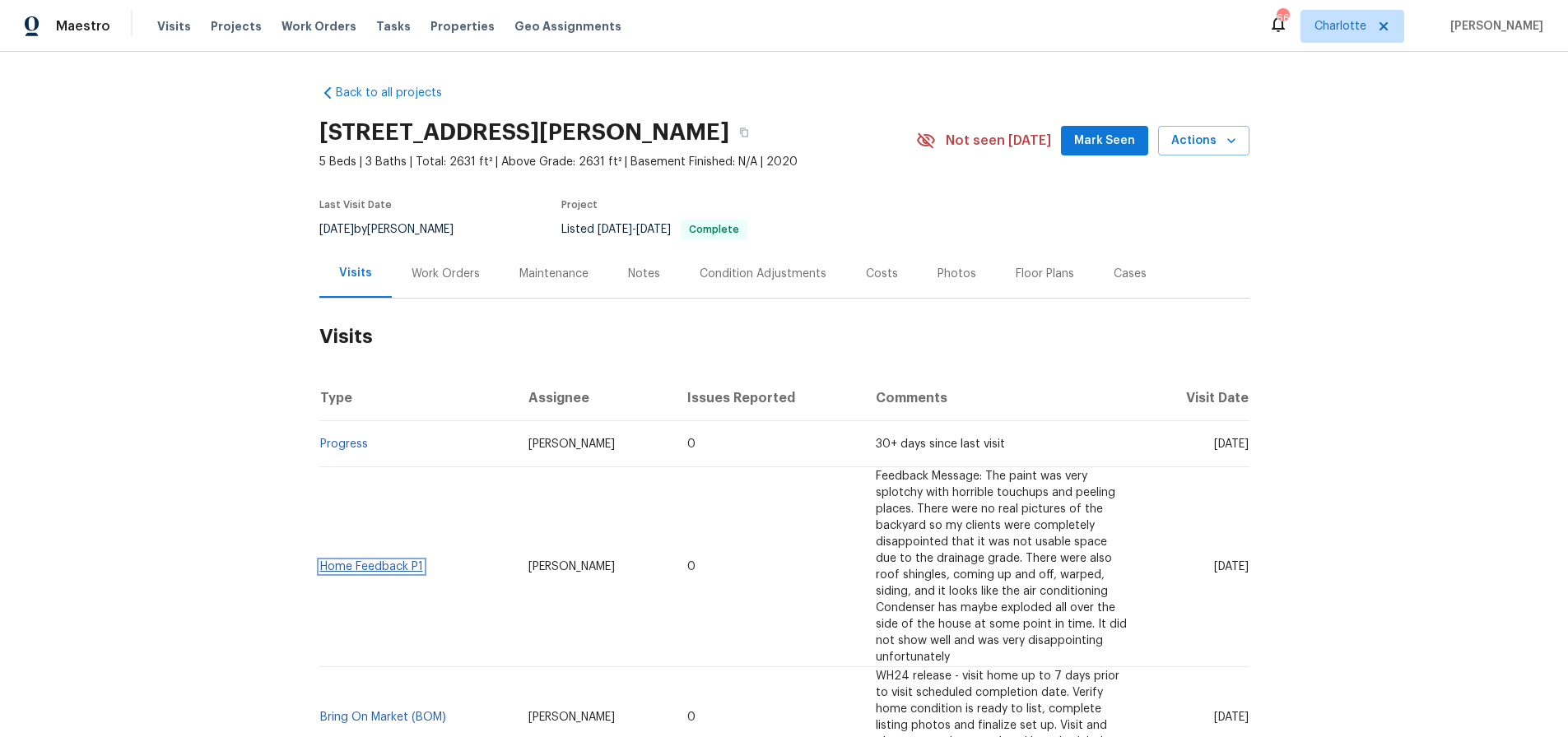 click on "Home Feedback P1" at bounding box center [371, 567] 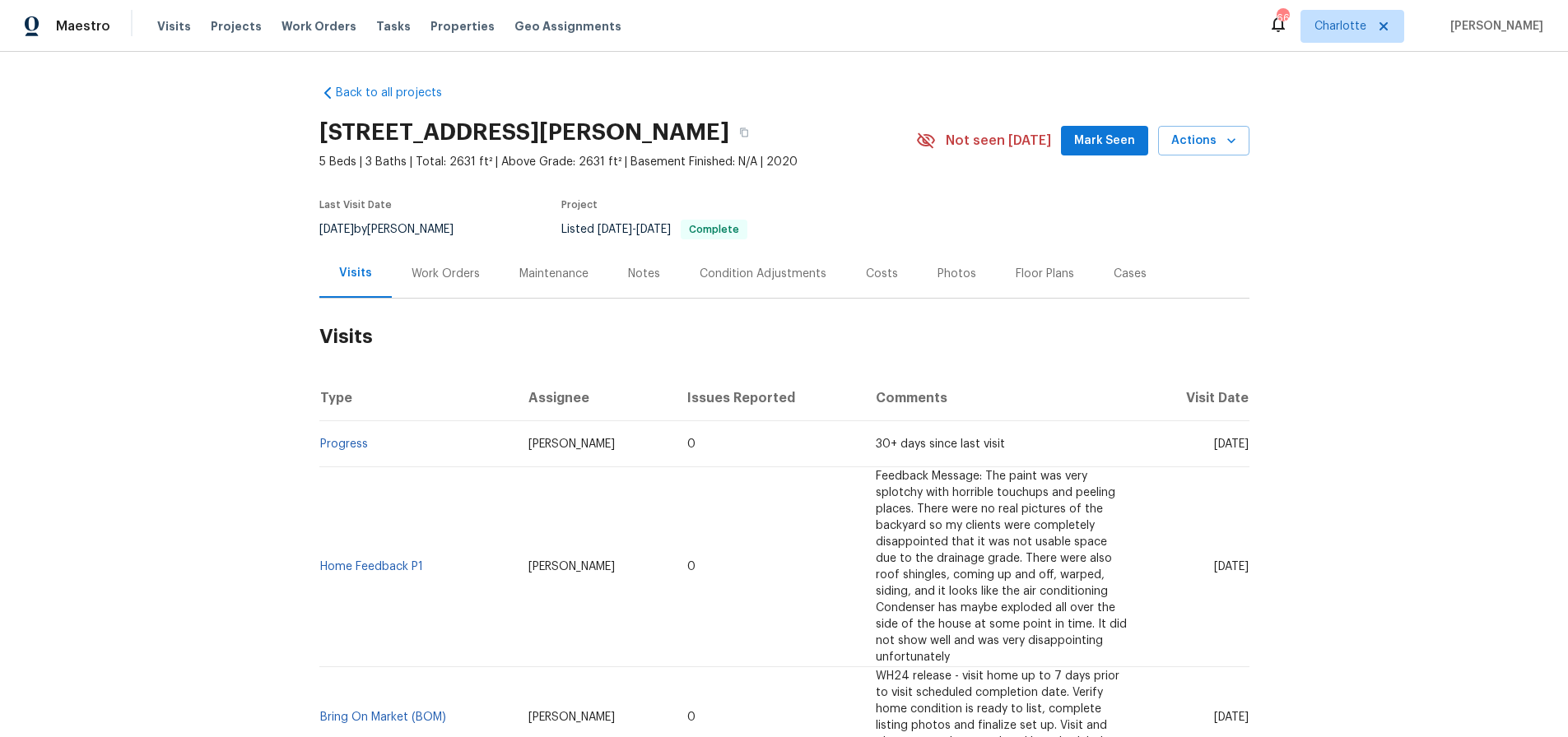 drag, startPoint x: 894, startPoint y: 290, endPoint x: 877, endPoint y: 286, distance: 17.464249 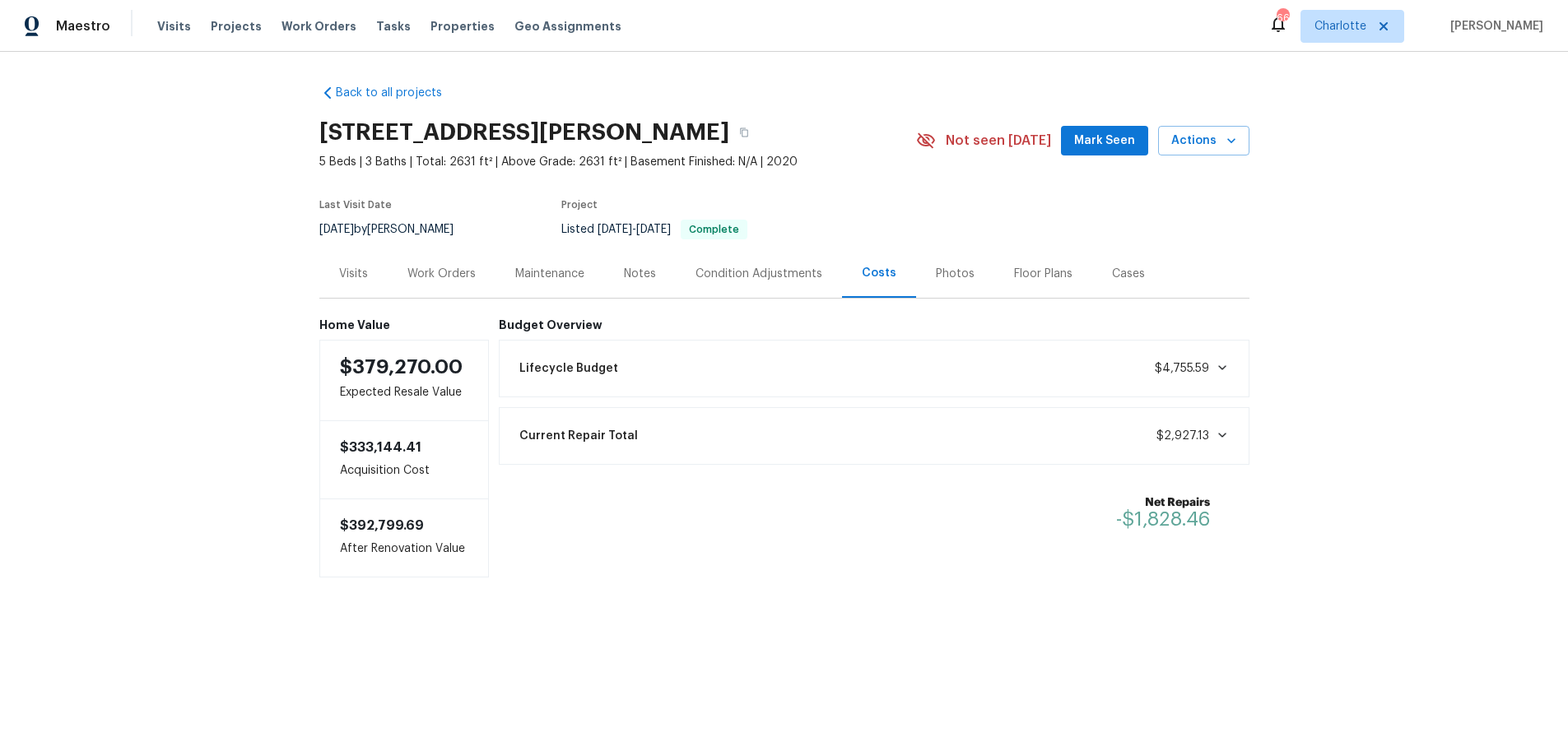 click on "Back to all projects 1298 Bryson Ln, Denver, NC 28037 5 Beds | 3 Baths | Total: 2631 ft² | Above Grade: 2631 ft² | Basement Finished: N/A | 2020 Not seen today Mark Seen Actions Last Visit Date 7/10/2025  by  Dan Baquero   Project Listed   2/22/2025  -  2/24/2025 Complete Visits Work Orders Maintenance Notes Condition Adjustments Costs Photos Floor Plans Cases Home Value $379,270.00 Expected Resale Value $333,144.41 Acquisition Cost $392,799.69 After Renovation Value Budget Overview Lifecycle Budget $4,755.59 Current Repair Total $2,927.13 Net Repairs -$1,828.46" at bounding box center [784, 364] 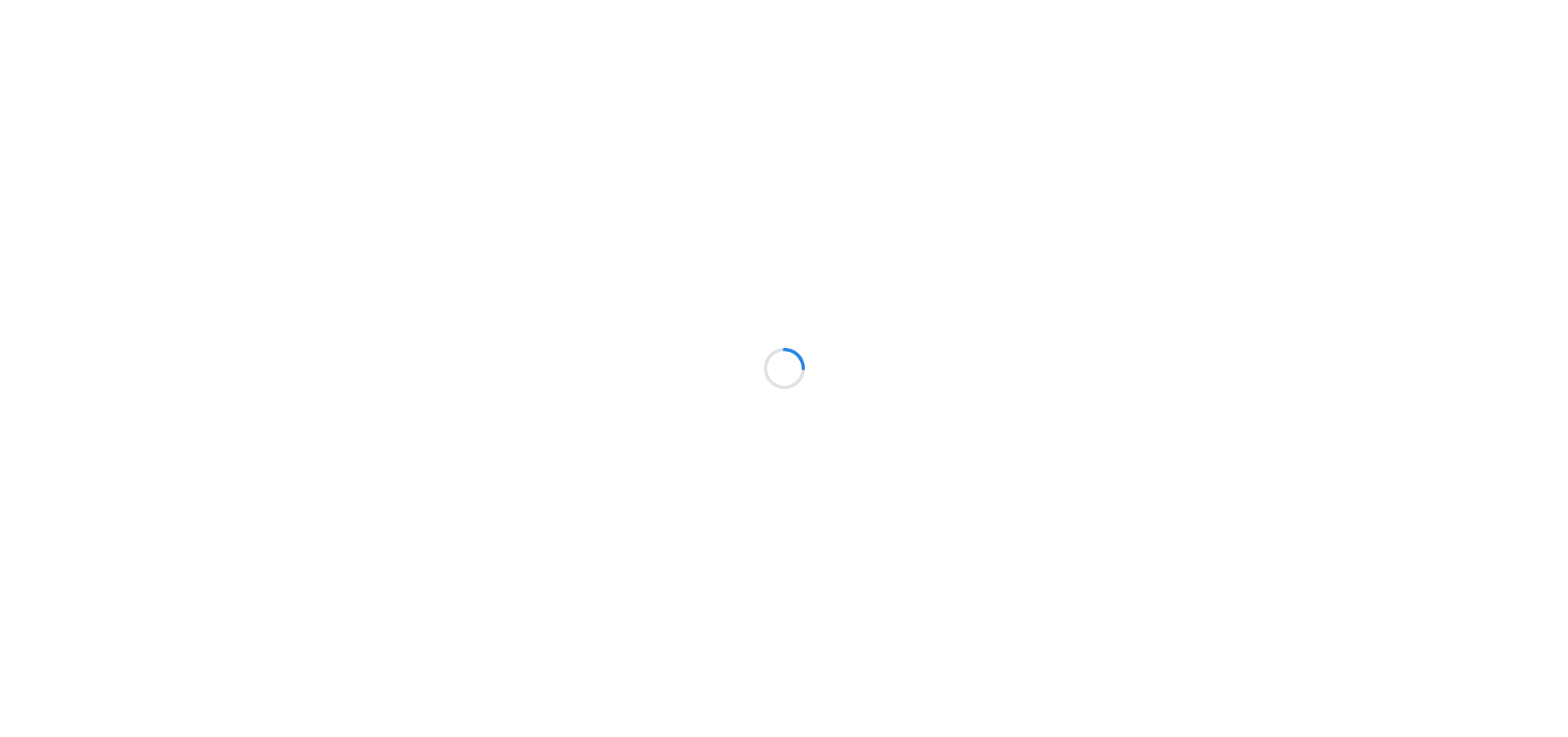 scroll, scrollTop: 0, scrollLeft: 0, axis: both 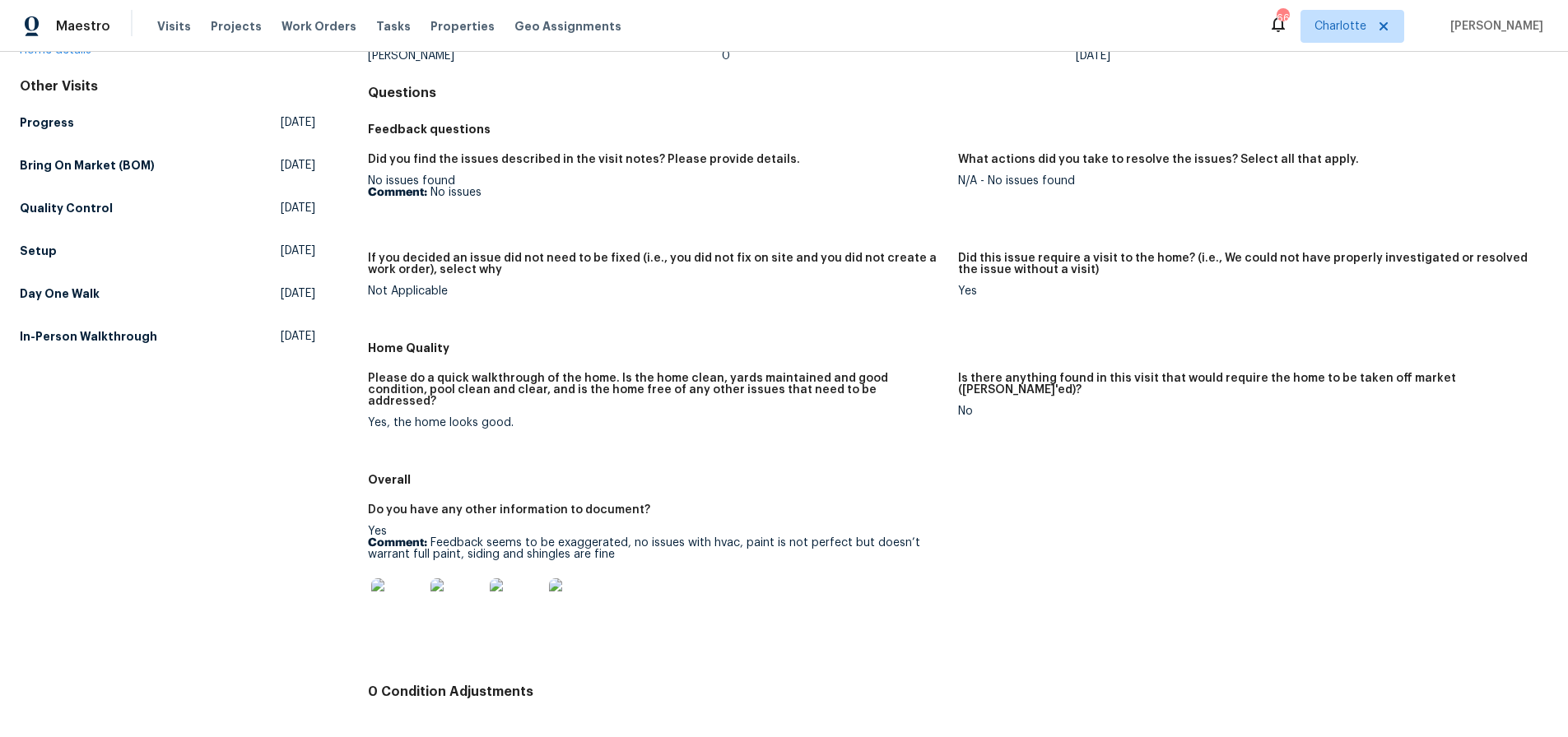 click at bounding box center (398, 605) 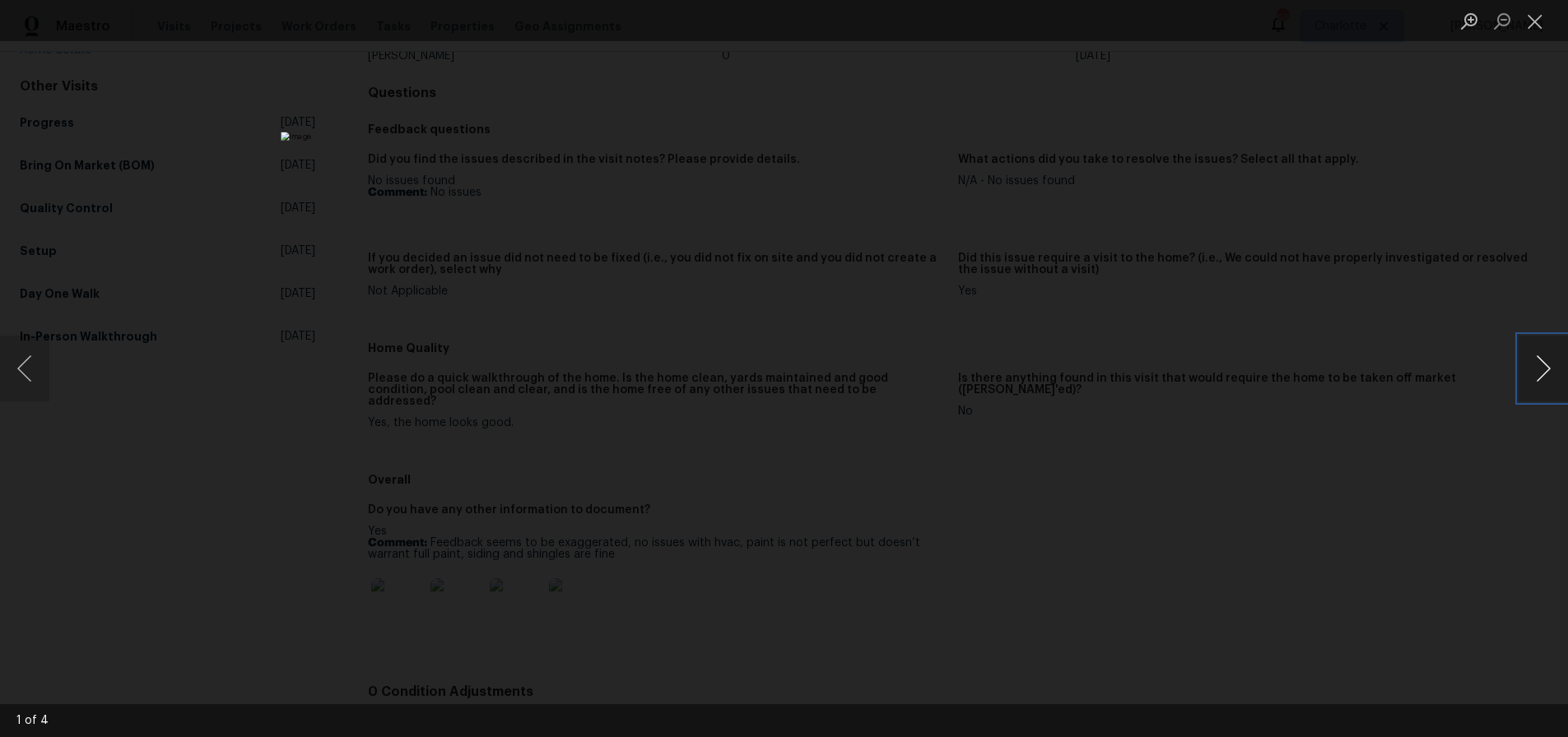 click at bounding box center [1543, 368] 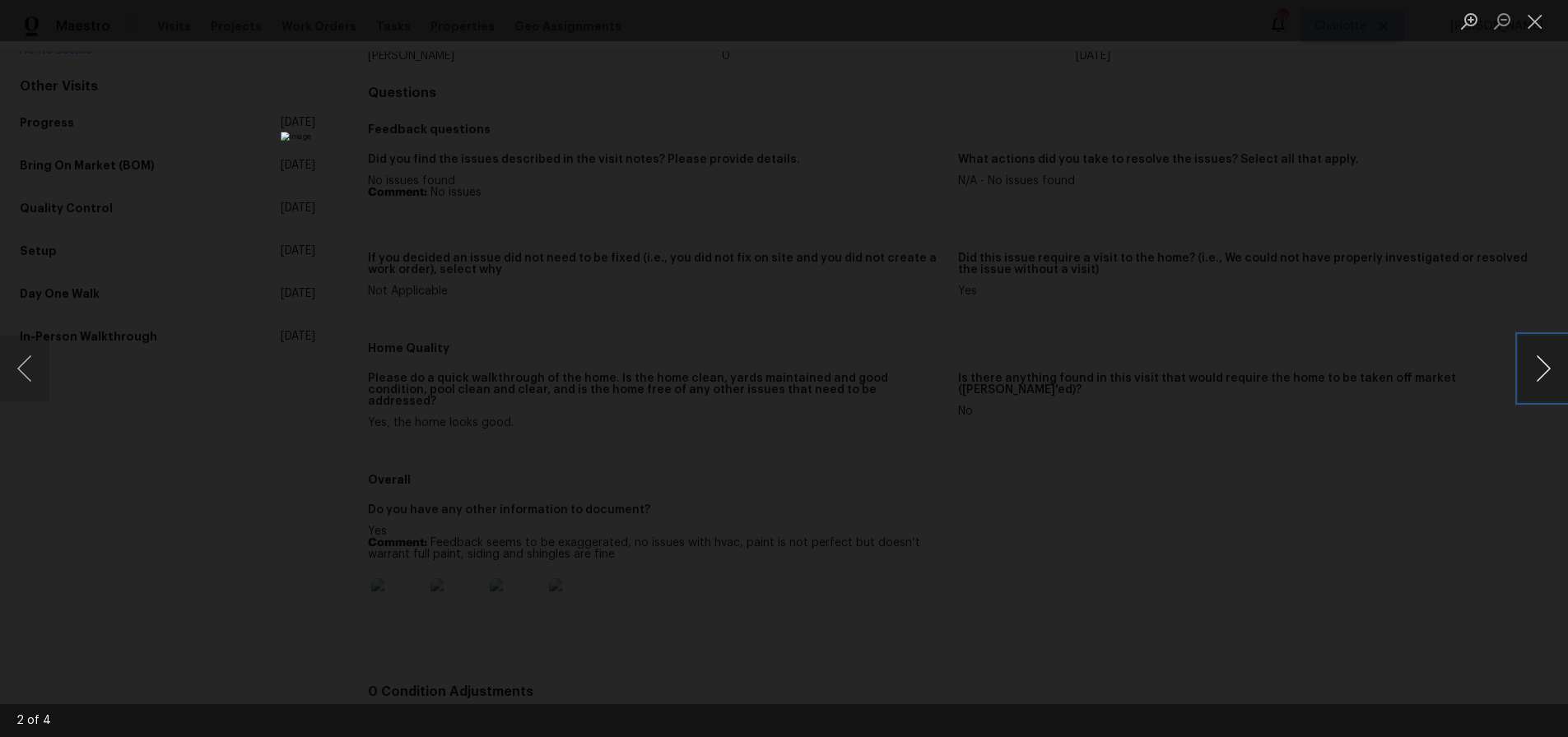 click at bounding box center (1543, 368) 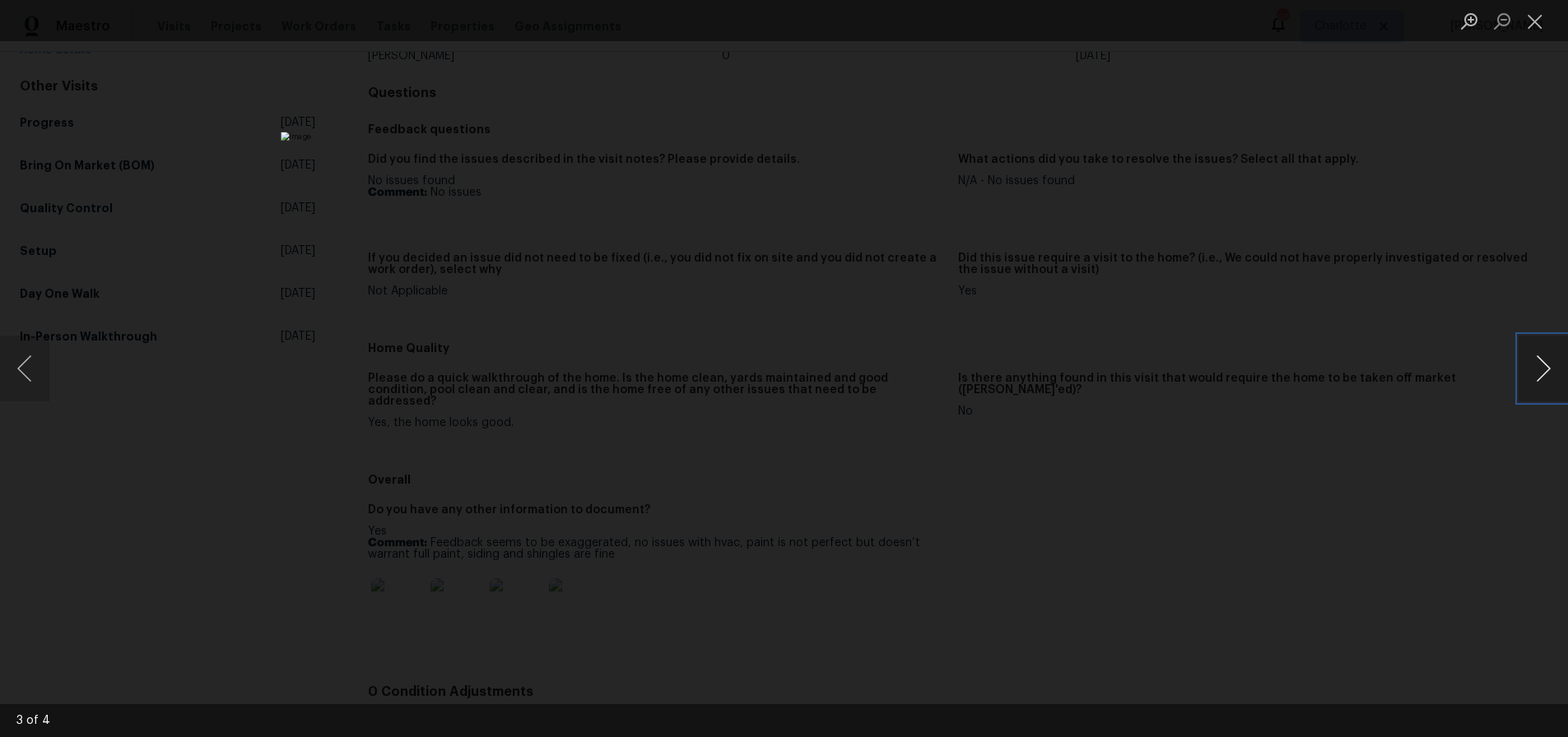 click at bounding box center [1543, 368] 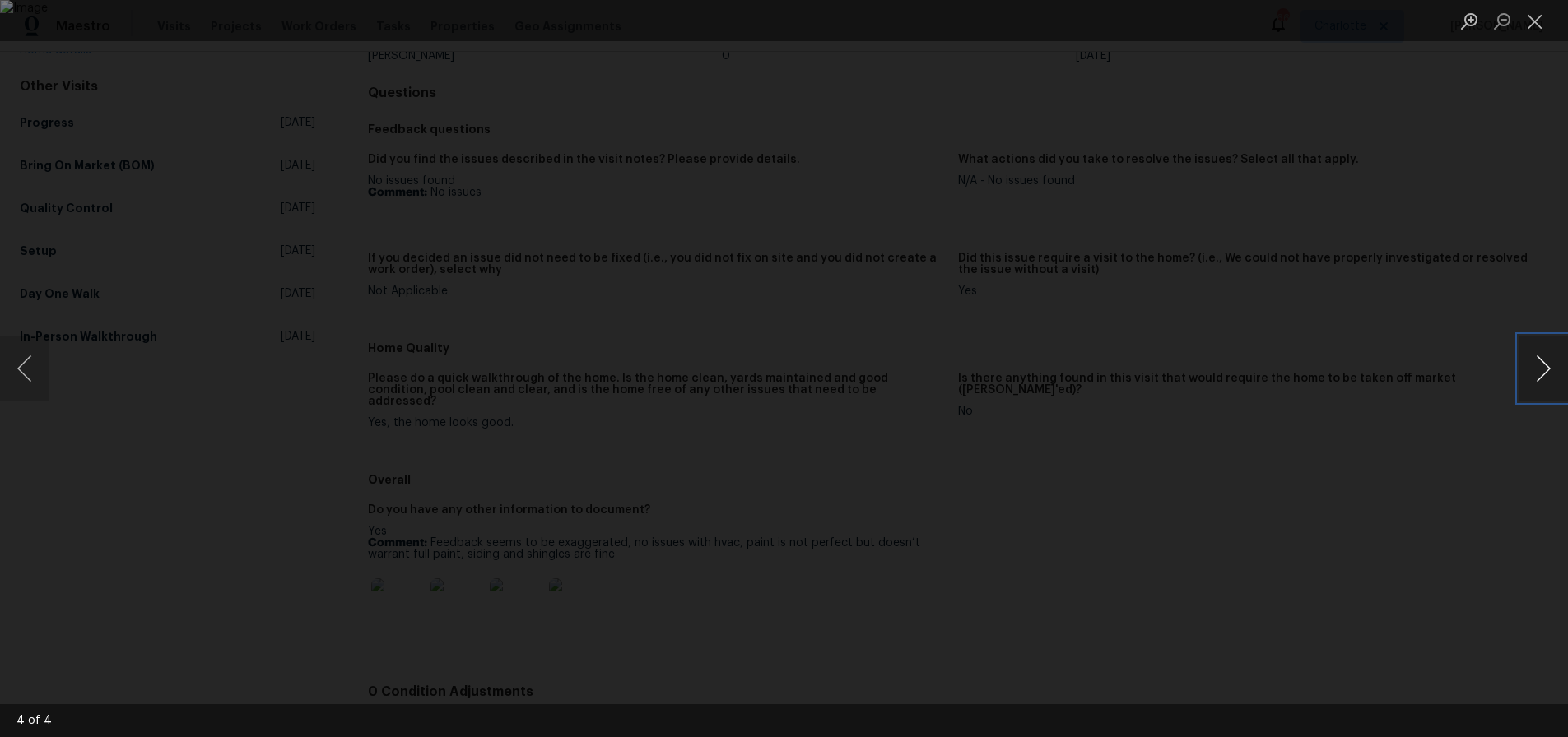 click at bounding box center (1543, 368) 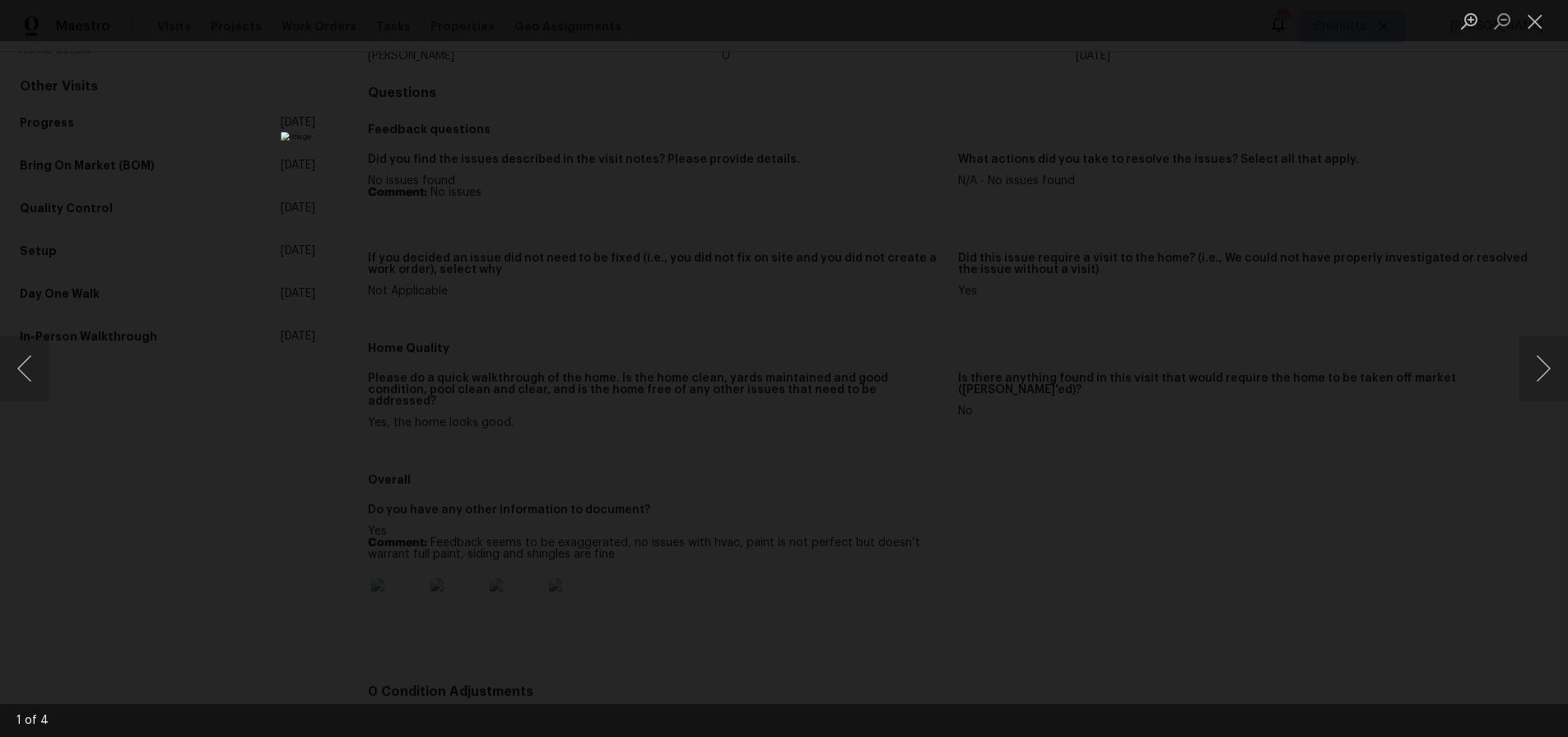 click at bounding box center (784, 368) 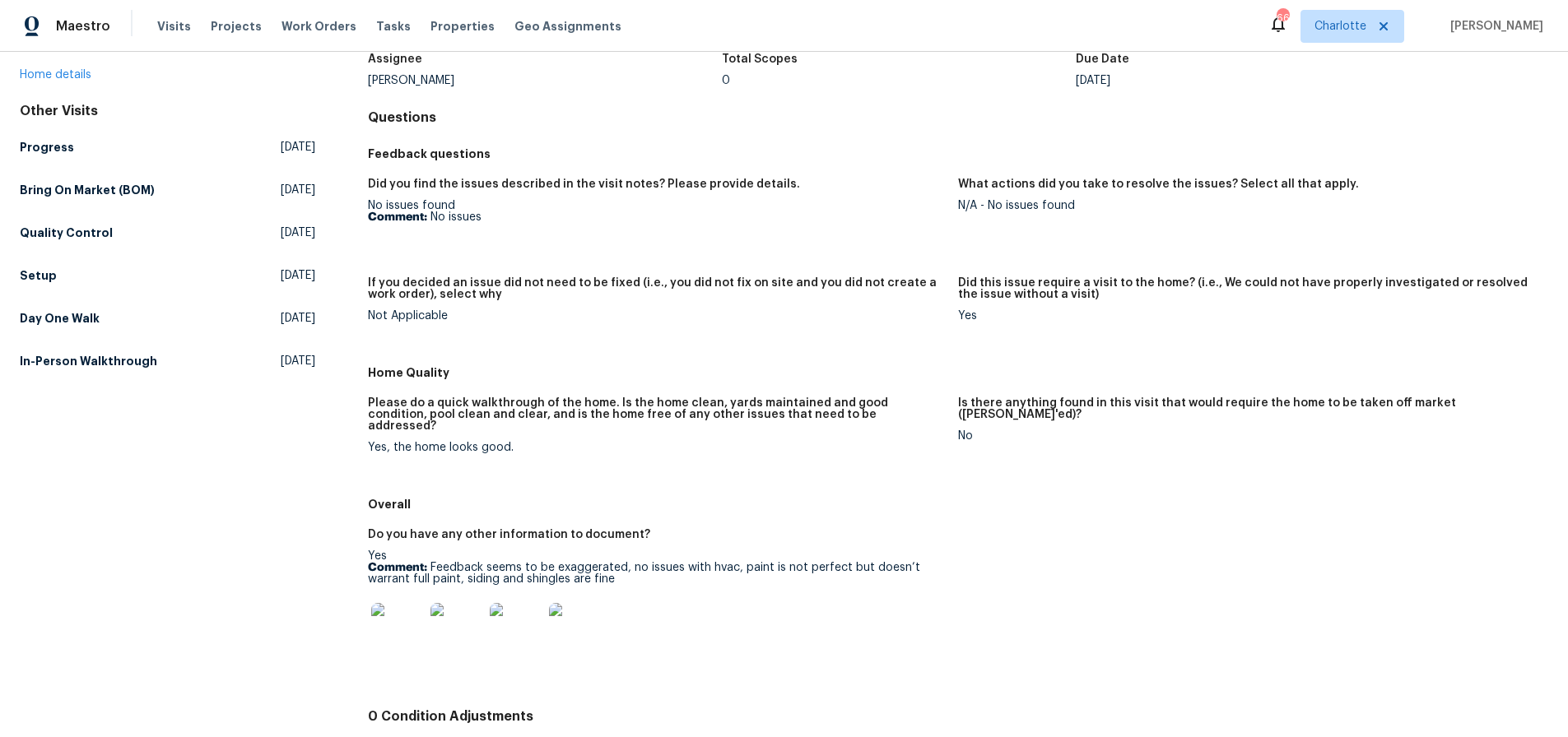 scroll, scrollTop: 0, scrollLeft: 0, axis: both 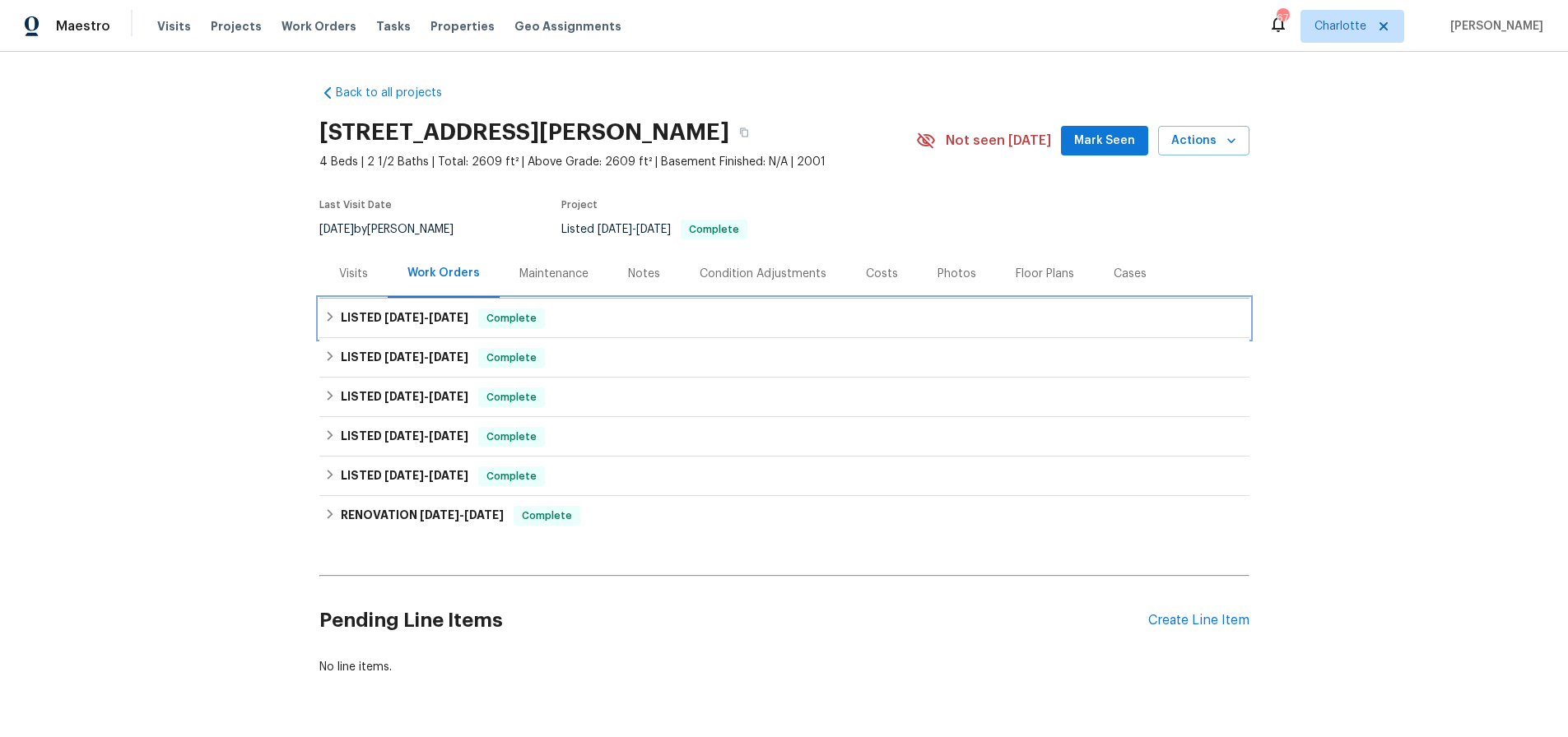 click on "[DATE]" at bounding box center (404, 318) 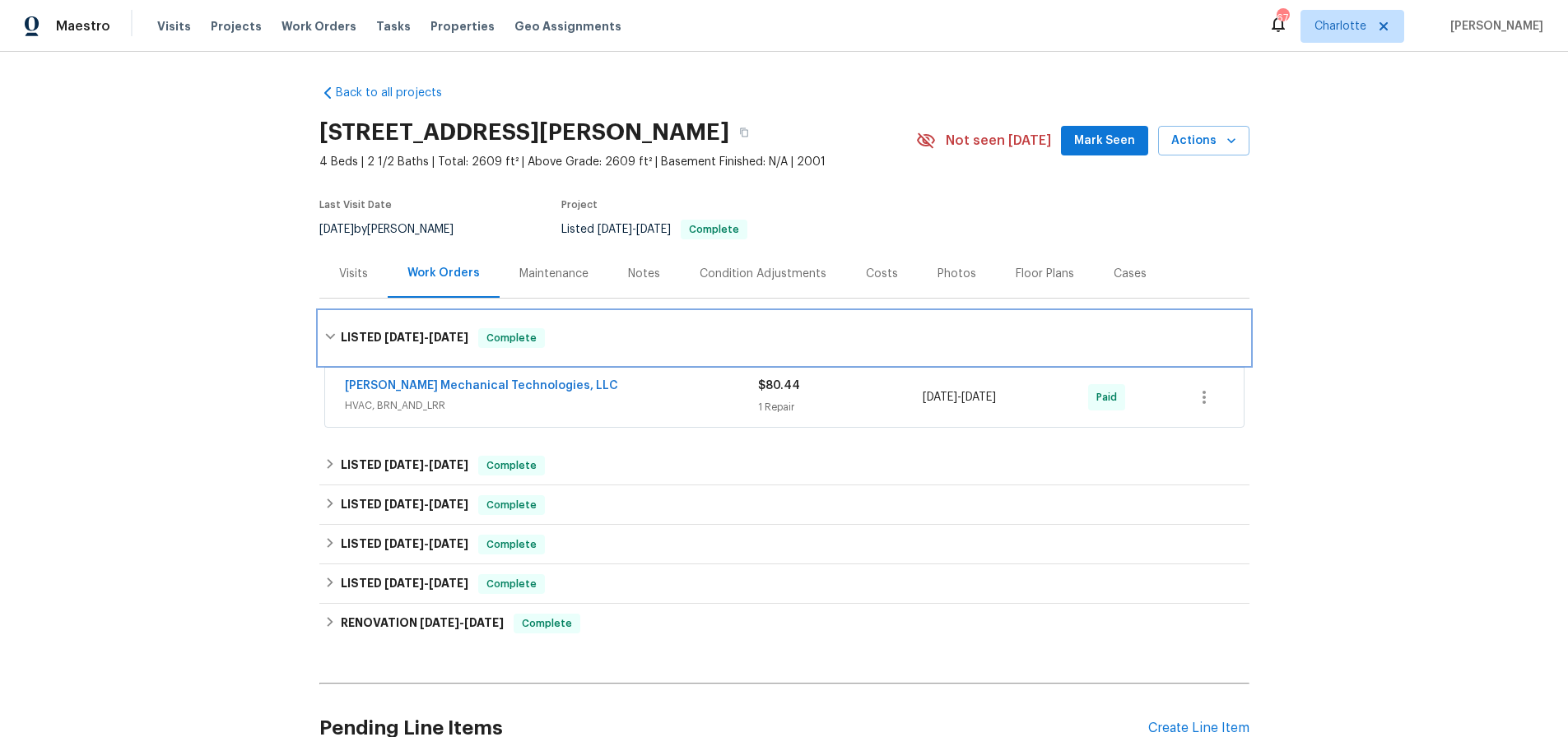 click on "LISTED   [DATE]  -  [DATE] Complete" at bounding box center [784, 338] 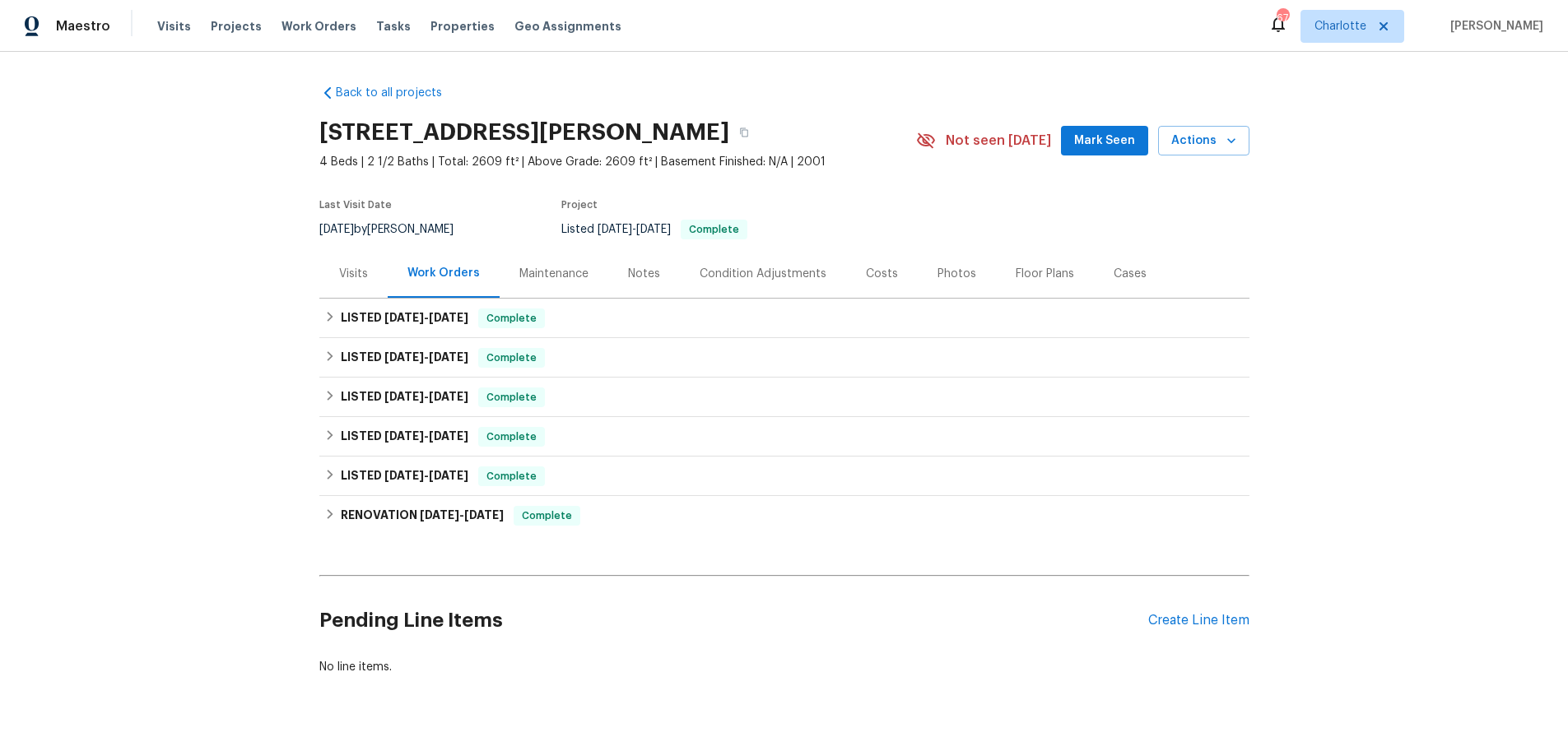 click on "Visits" at bounding box center (353, 274) 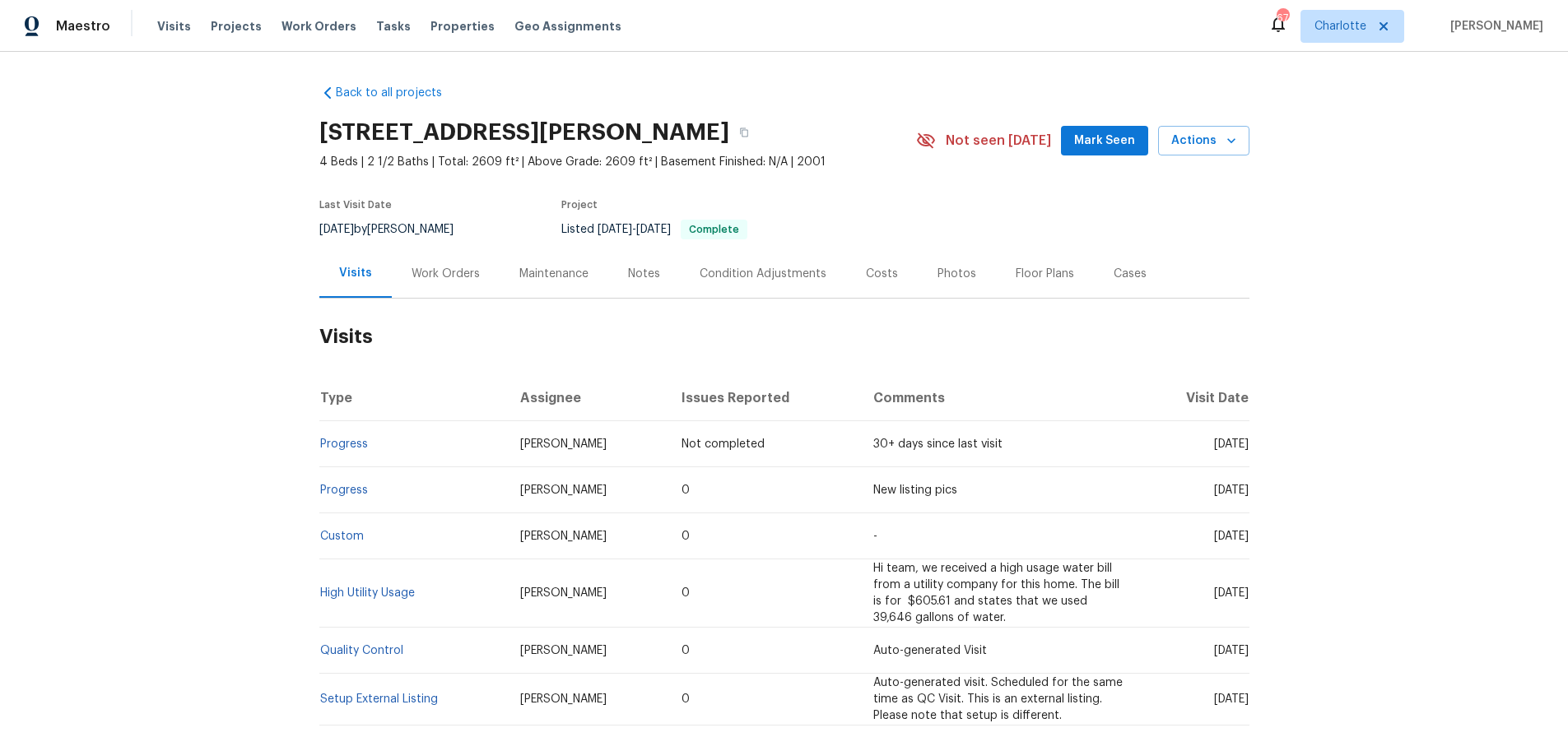 click on "Back to all projects [STREET_ADDRESS] 4 Beds | 2 1/2 Baths | Total: 2609 ft² | Above Grade: 2609 ft² | Basement Finished: N/A | 2001 Not seen [DATE] Mark Seen Actions Last Visit Date [DATE]  by  [PERSON_NAME]   Project Listed   [DATE]  -  [DATE] Complete Visits Work Orders Maintenance Notes Condition Adjustments Costs Photos Floor Plans Cases Visits Type Assignee Issues Reported Comments Visit Date Progress [PERSON_NAME] Not completed 30+ days since last visit  [DATE] Progress [PERSON_NAME] 0 New listing pics  [DATE] Custom [PERSON_NAME] 0 - [DATE] High Utility Usage [PERSON_NAME] 0 Hi team, we received a high usage water bill from a utility company for this home. The bill is for  $605.61 and states that we used 39,646 gallons of water.
[DATE] Quality Control [PERSON_NAME] 0 Auto-generated Visit [DATE] Setup External Listing [PERSON_NAME] 0 [DATE] Floor Plan Scan [PERSON_NAME] 0 - [DATE] Day One Walk [PERSON_NAME] 0 0" at bounding box center [784, 394] 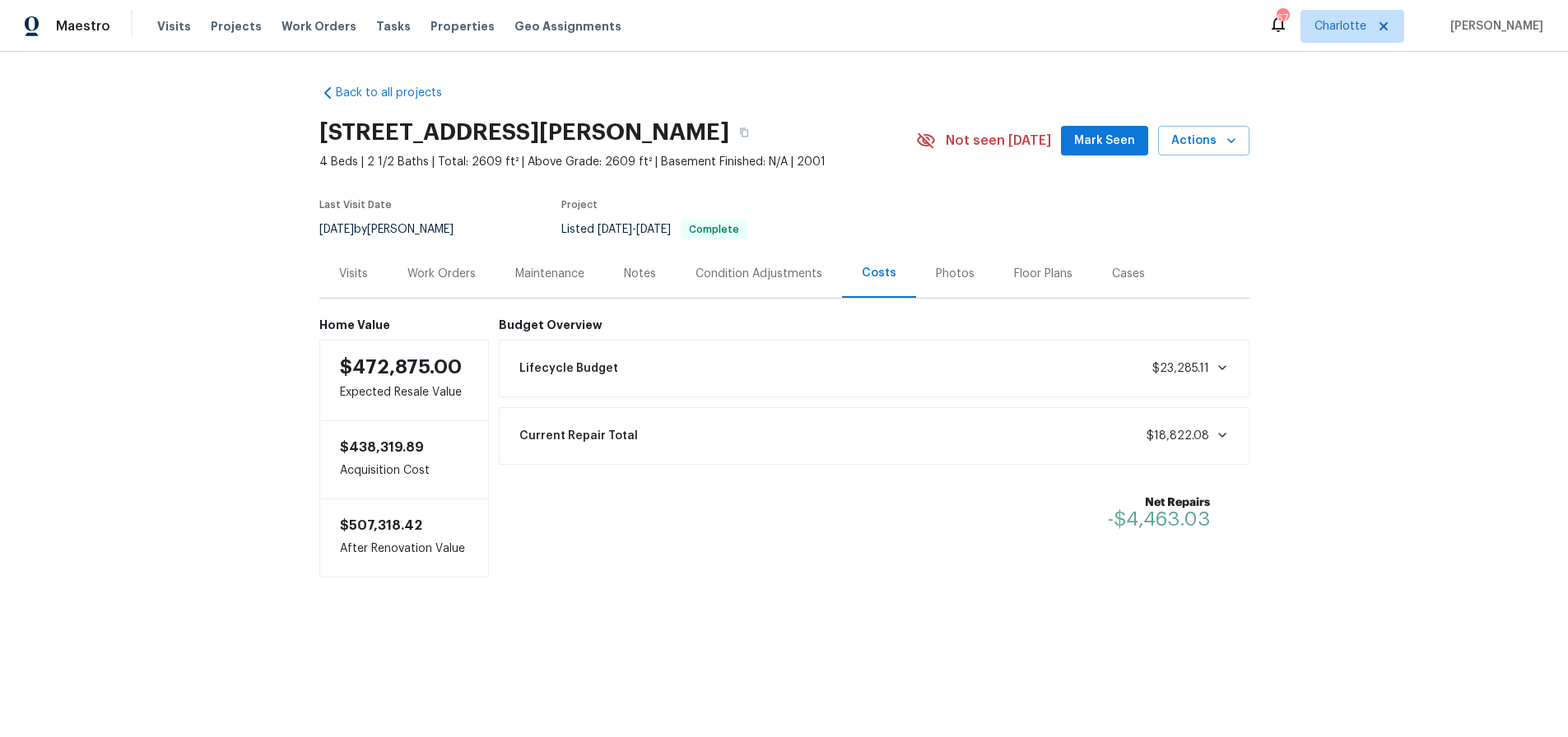 click on "Lifecycle Budget $23,285.11" at bounding box center [874, 368] 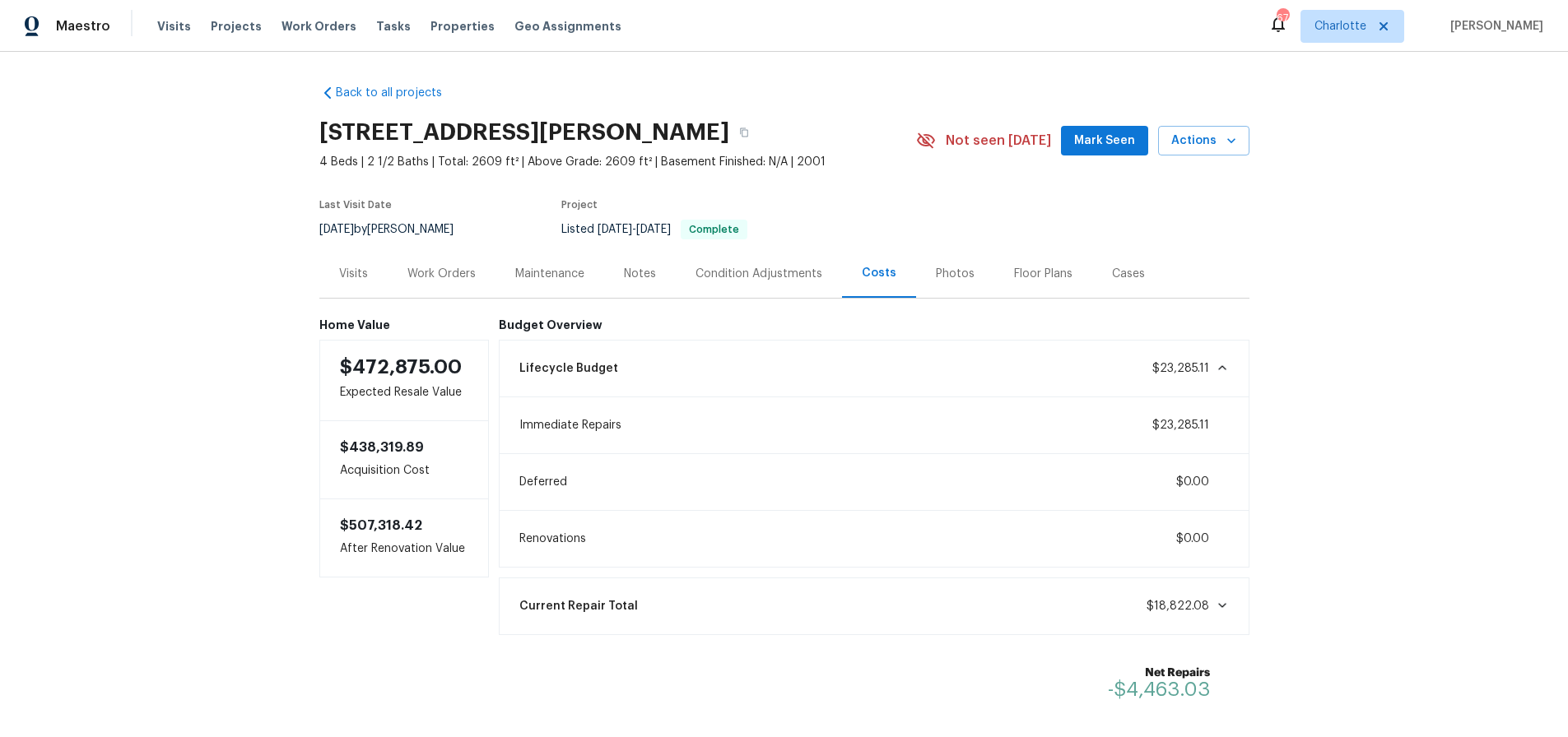 click on "Lifecycle Budget $23,285.11" at bounding box center [874, 368] 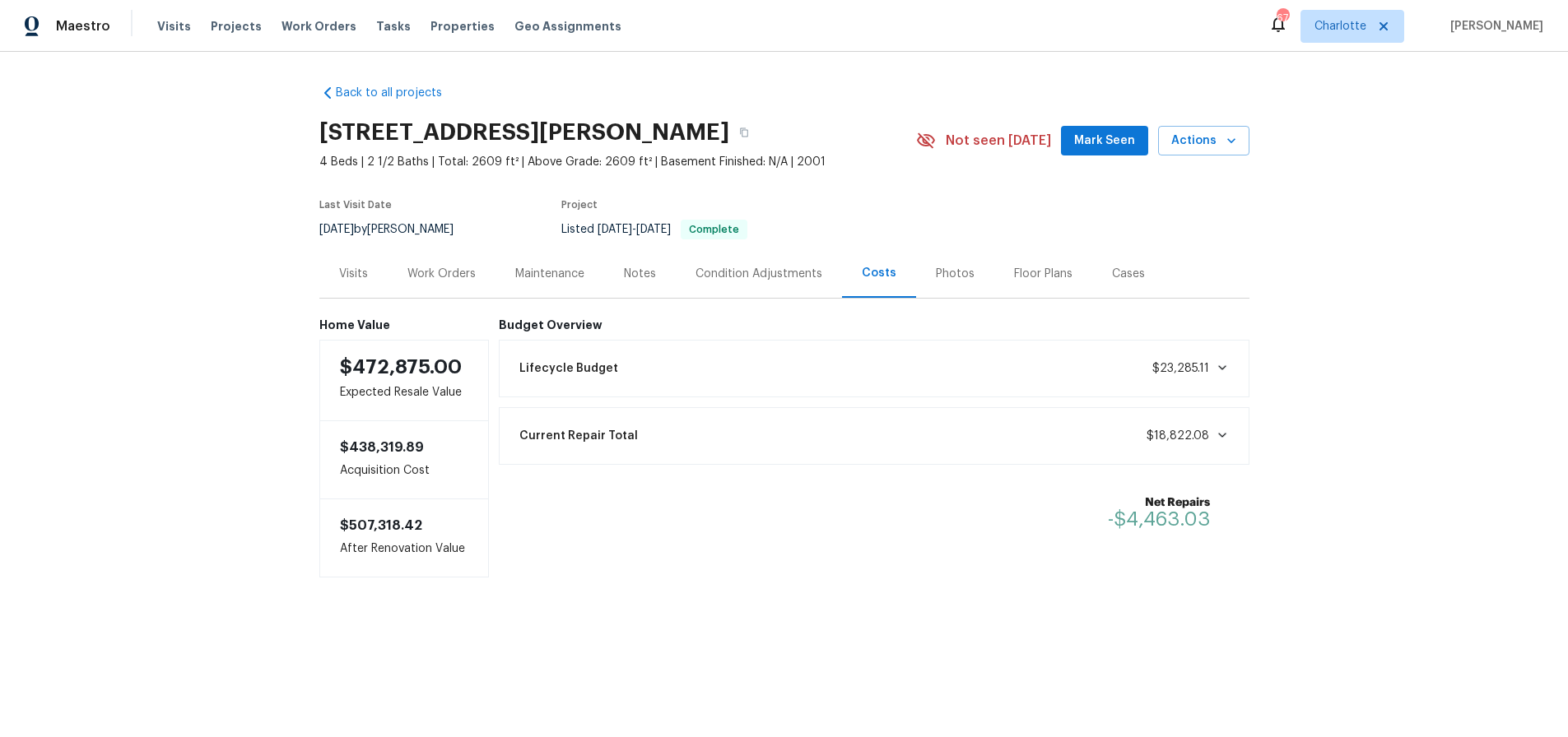 click on "Back to all projects [STREET_ADDRESS][PERSON_NAME] 4 Beds | 2 1/2 Baths | Total: 2609 ft² | Above Grade: 2609 ft² | Basement Finished: N/A | 2001 Not seen [DATE] Mark Seen Actions Last Visit Date [DATE]  by  [PERSON_NAME]   Project Listed   [DATE]  -  [DATE] Complete Visits Work Orders Maintenance Notes Condition Adjustments Costs Photos Floor Plans Cases Home Value $472,875.00 Expected Resale Value $438,319.89 Acquisition Cost $507,318.42 After Renovation Value Budget Overview Lifecycle Budget $23,285.11 Current Repair Total $18,822.08 Net Repairs -$4,463.03" at bounding box center (784, 324) 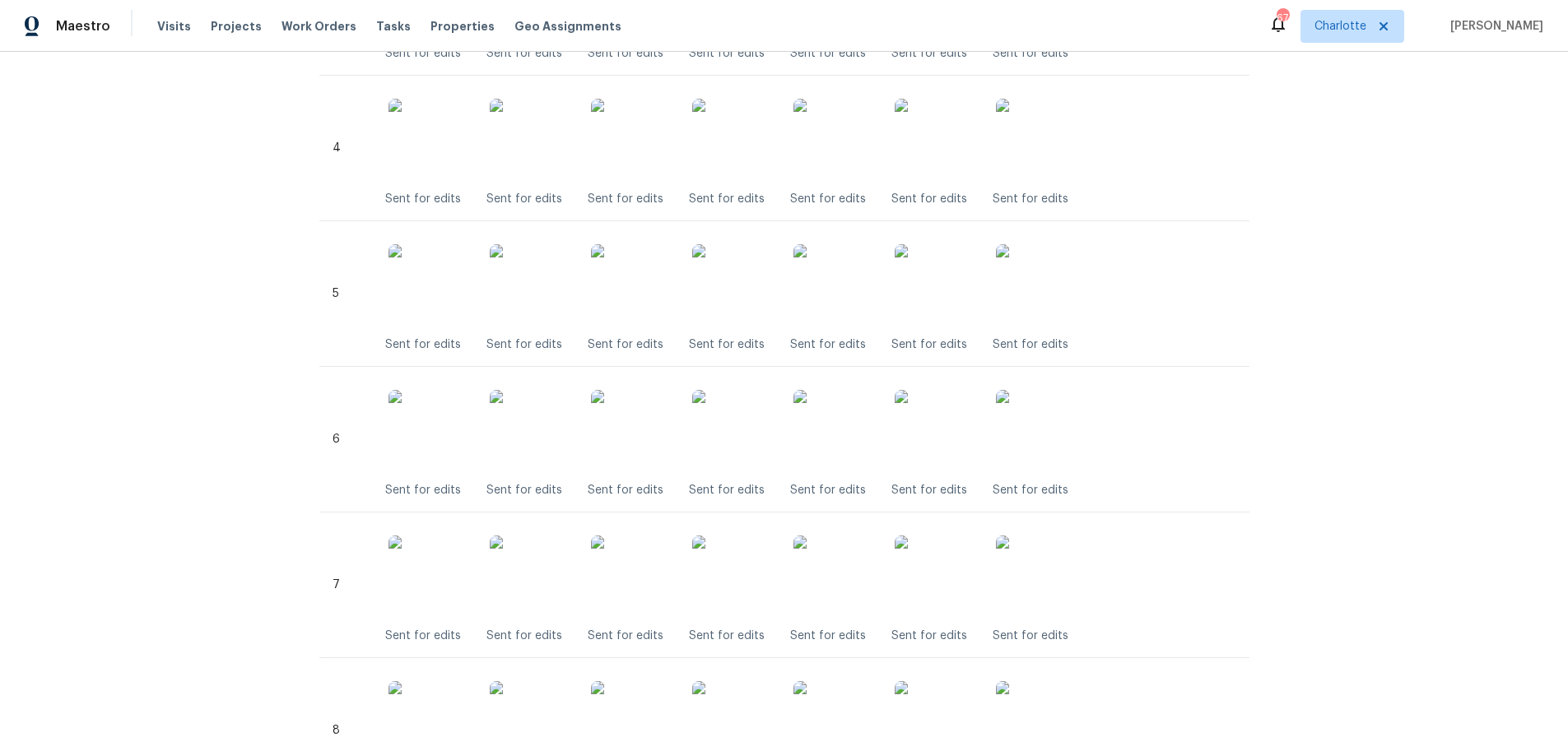 scroll, scrollTop: 1094, scrollLeft: 0, axis: vertical 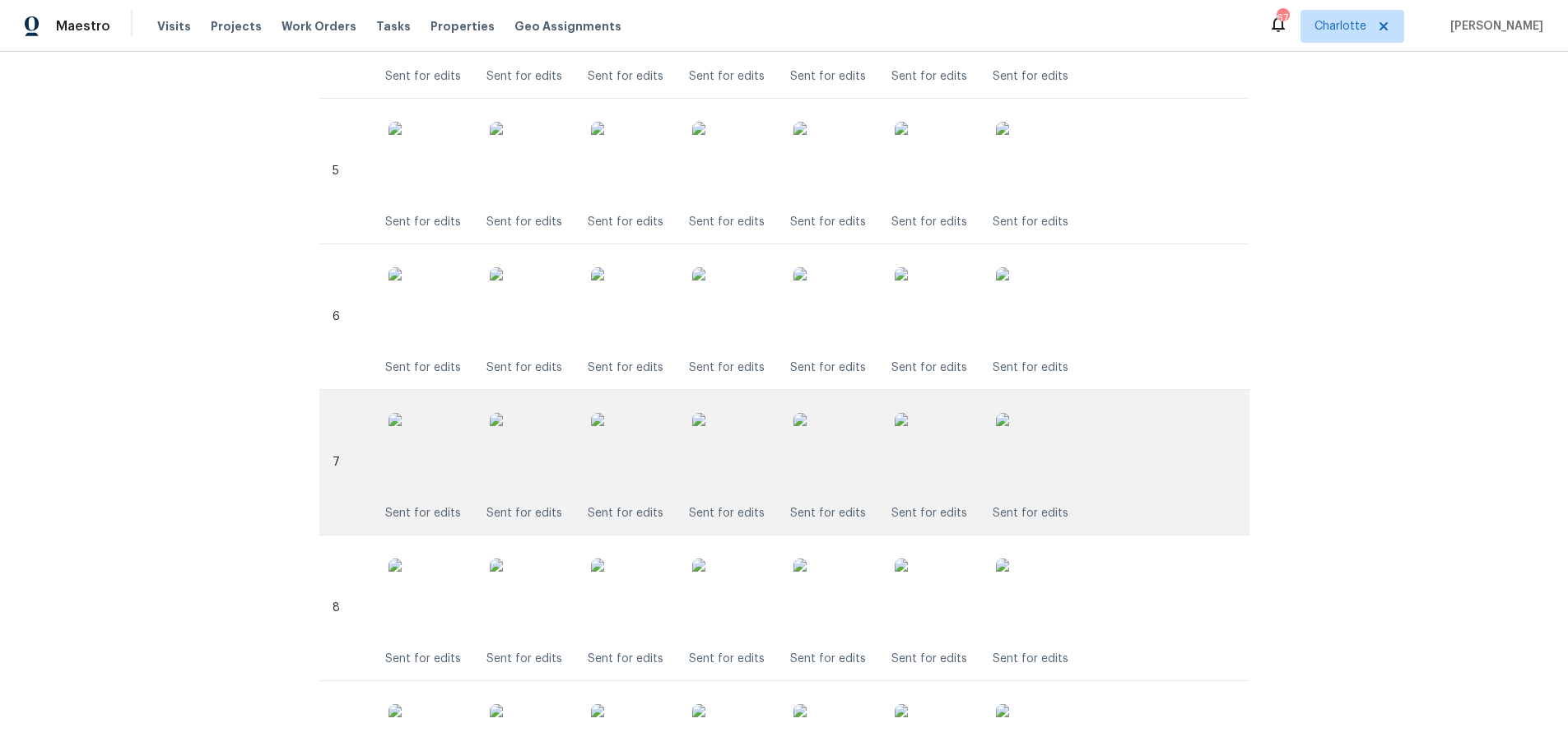 click at bounding box center [936, 454] 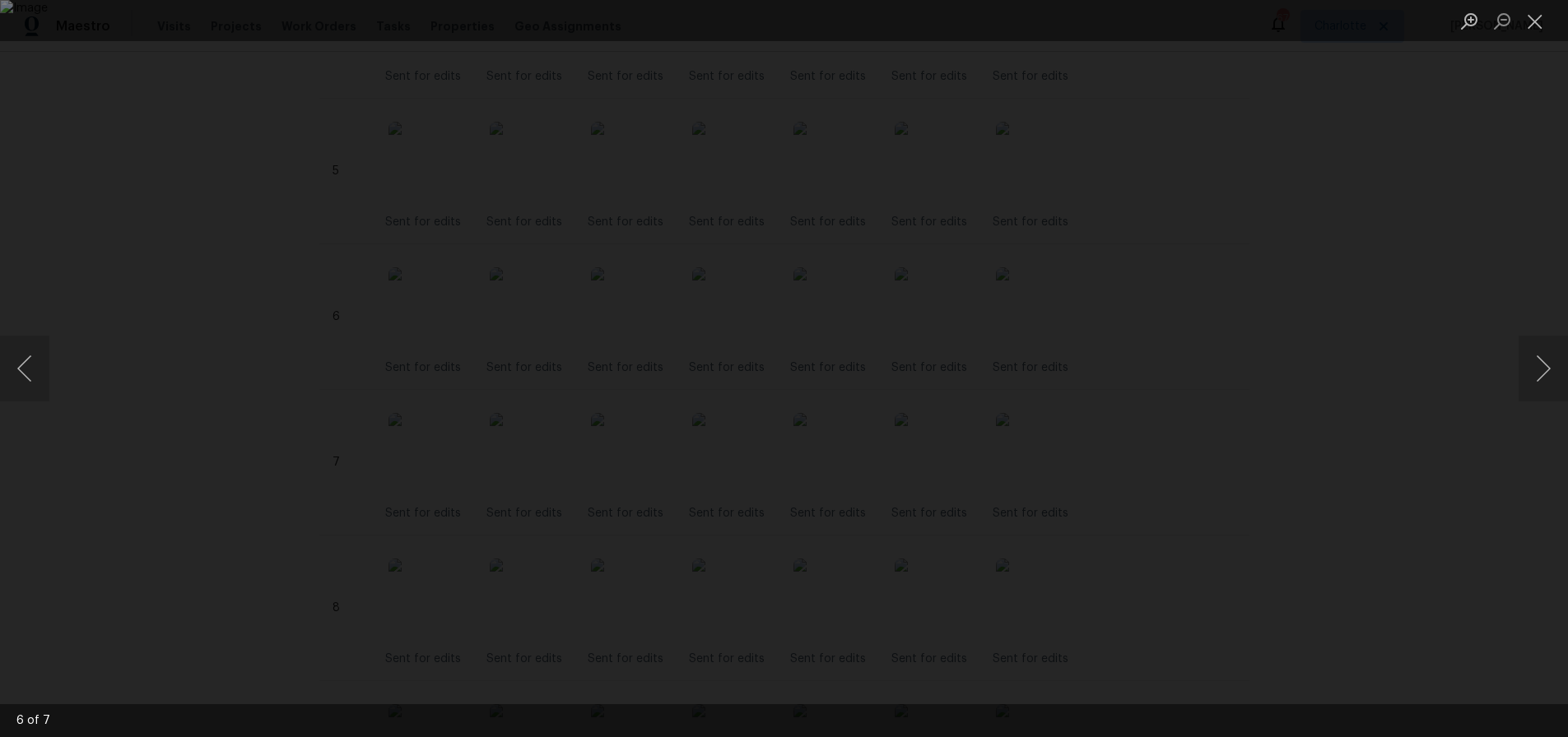 click at bounding box center (784, 368) 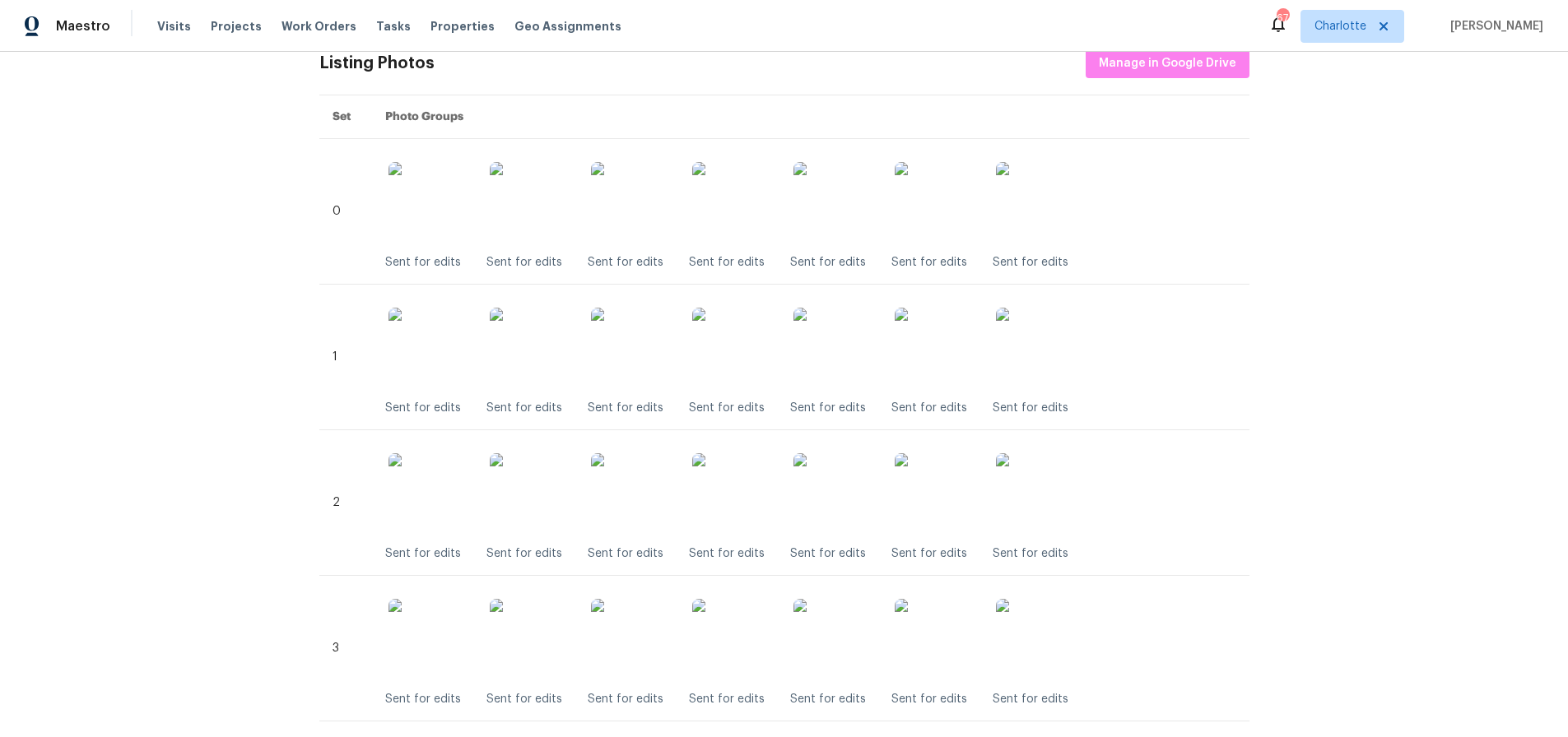 scroll, scrollTop: 0, scrollLeft: 0, axis: both 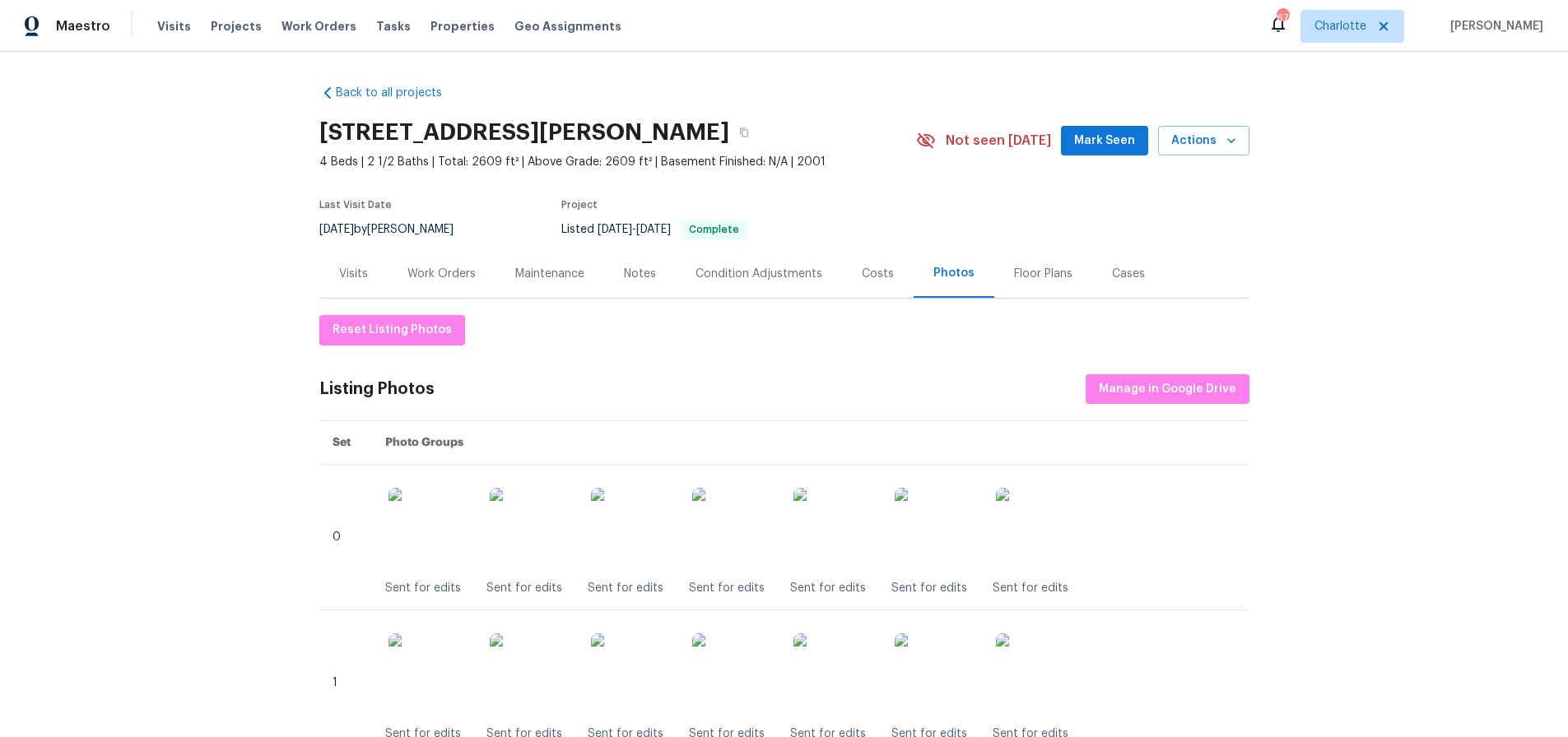 click on "Back to all projects 18414 Victoria Bay Dr, Cornelius, NC 28031 4 Beds | 2 1/2 Baths | Total: 2609 ft² | Above Grade: 2609 ft² | Basement Finished: N/A | 2001 Not seen today Mark Seen Actions Last Visit Date 6/10/2025  by  Dan Baquero   Project Listed   6/5/2025  -  6/9/2025 Complete Visits Work Orders Maintenance Notes Condition Adjustments Costs Photos Floor Plans Cases Reset Listing Photos Listing Photos Manage in Google Drive Set Photo Groups 0 Sent for edits Sent for edits Sent for edits Sent for edits Sent for edits Sent for edits Sent for edits 1 Sent for edits Sent for edits Sent for edits Sent for edits Sent for edits Sent for edits Sent for edits 2 Sent for edits Sent for edits Sent for edits Sent for edits Sent for edits Sent for edits Sent for edits 3 Sent for edits Sent for edits Sent for edits Sent for edits Sent for edits Sent for edits Sent for edits 4 Sent for edits Sent for edits Sent for edits Sent for edits Sent for edits Sent for edits Sent for edits 5 Sent for edits Sent for edits 6 7" at bounding box center [784, 394] 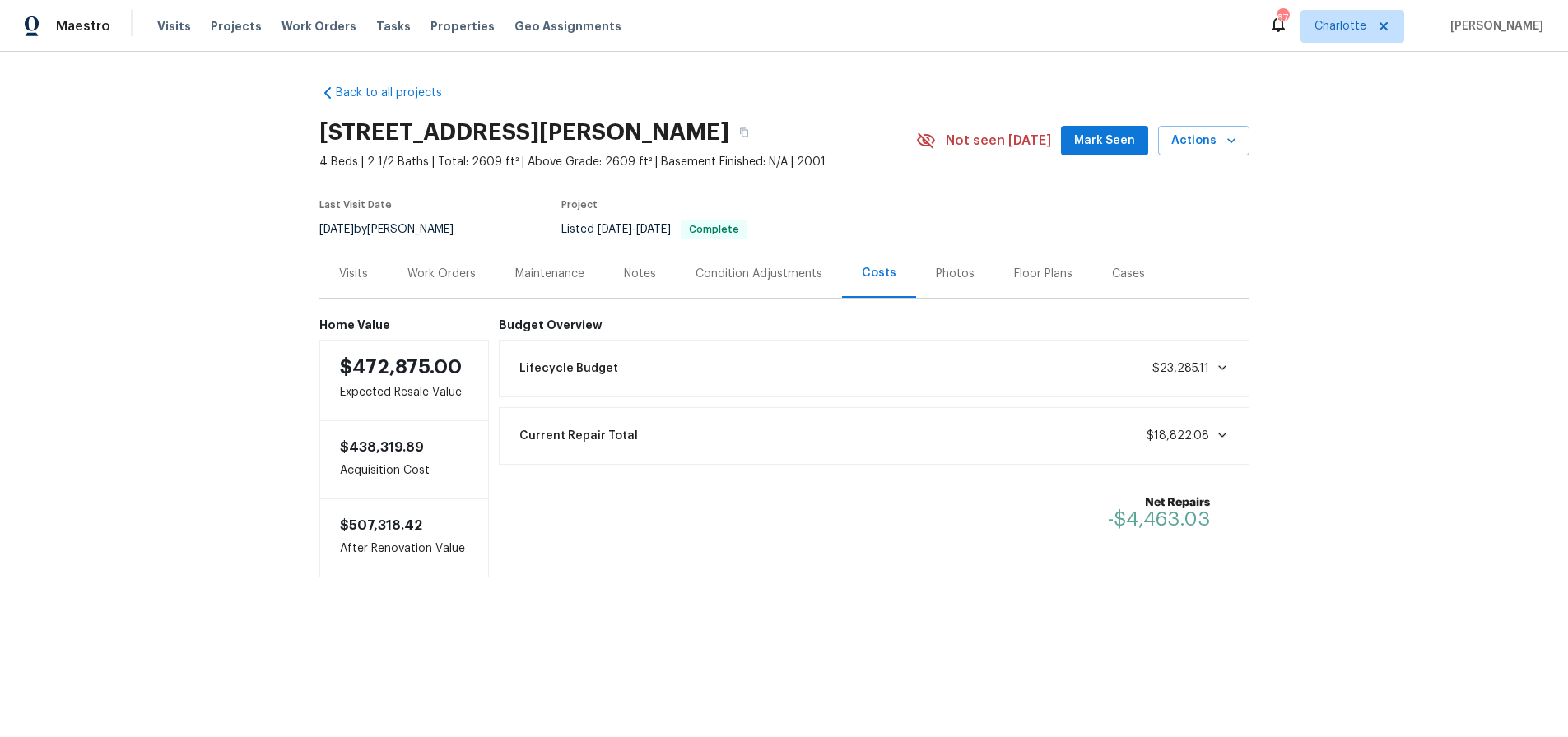 click on "Work Orders" at bounding box center (441, 273) 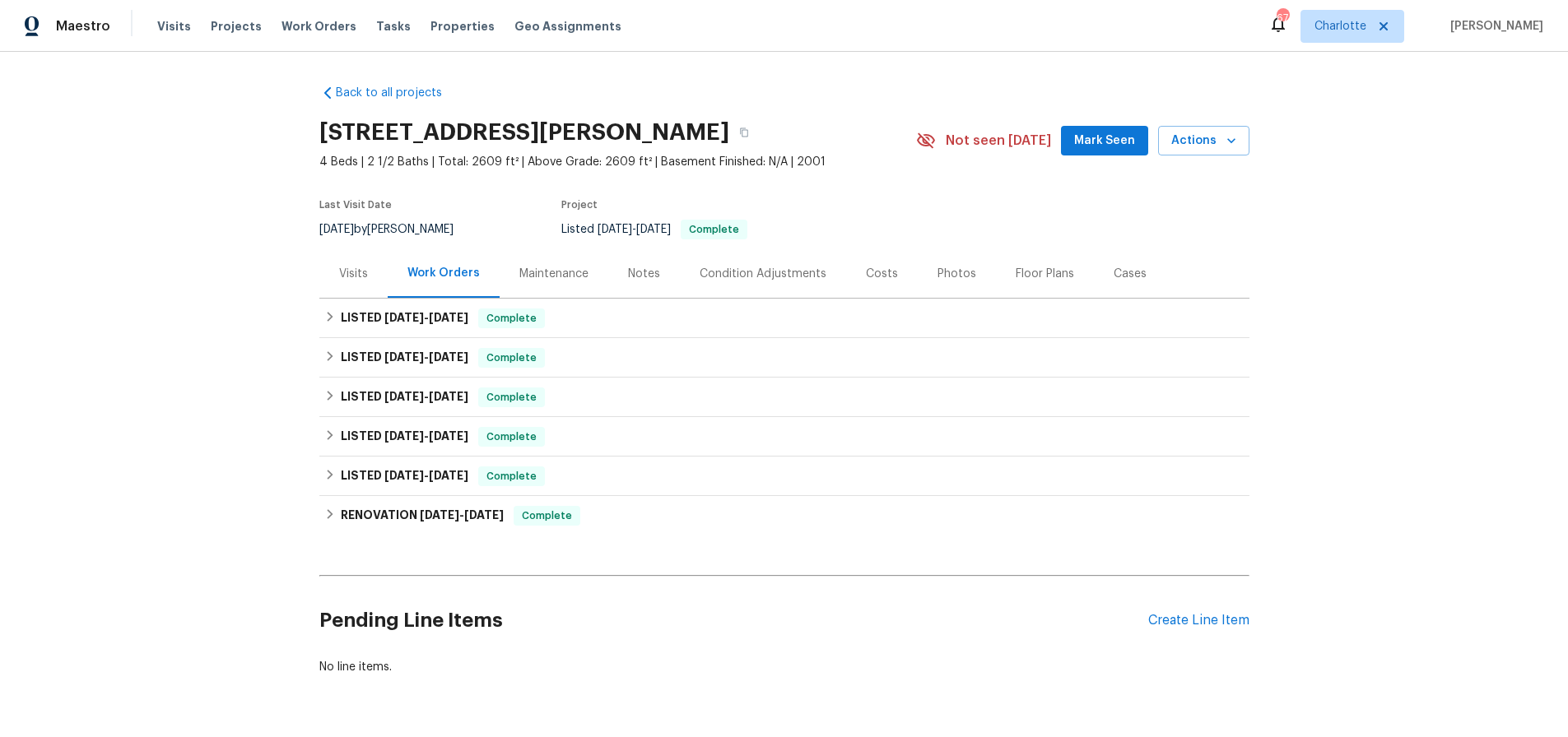 click on "Condition Adjustments" at bounding box center [763, 273] 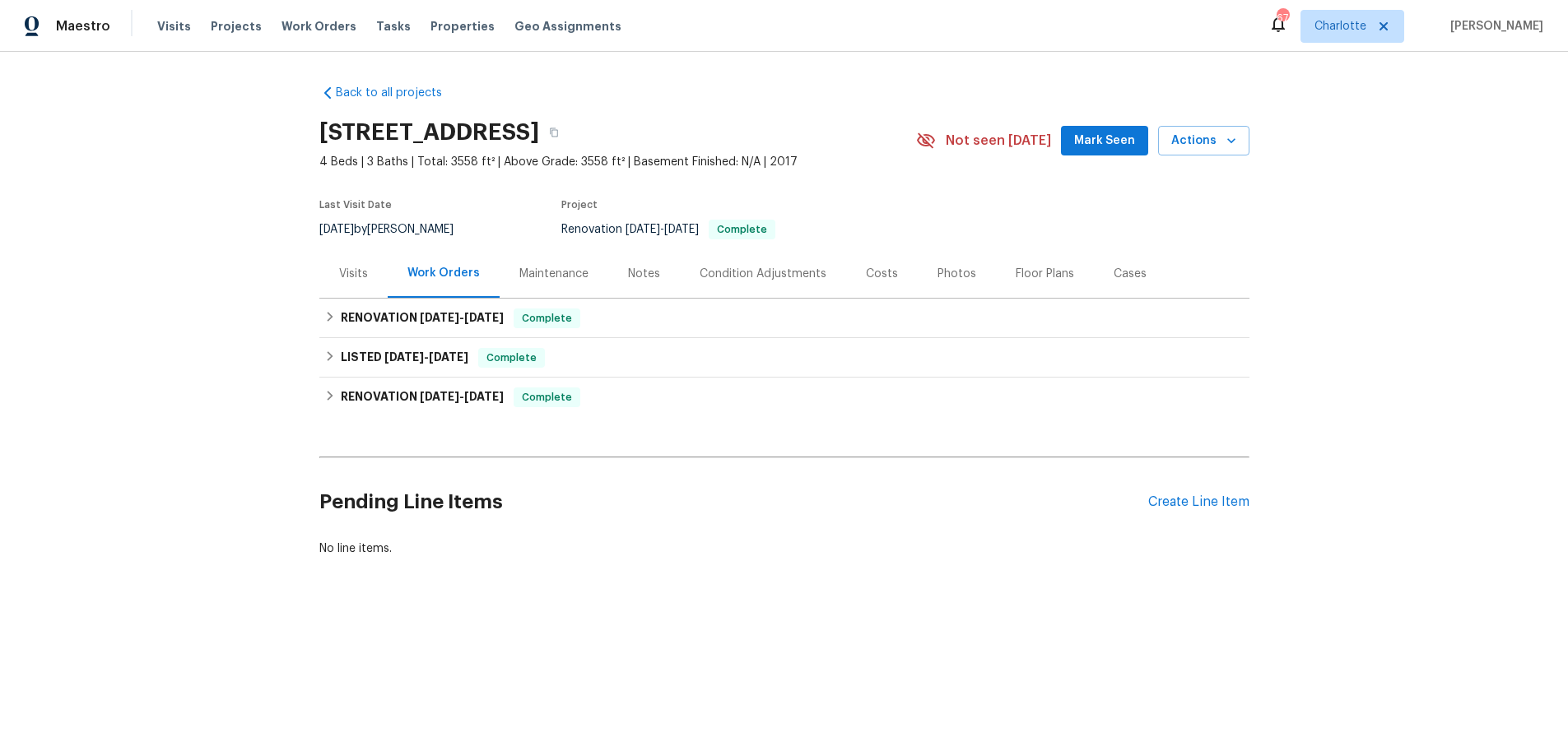 scroll, scrollTop: 0, scrollLeft: 0, axis: both 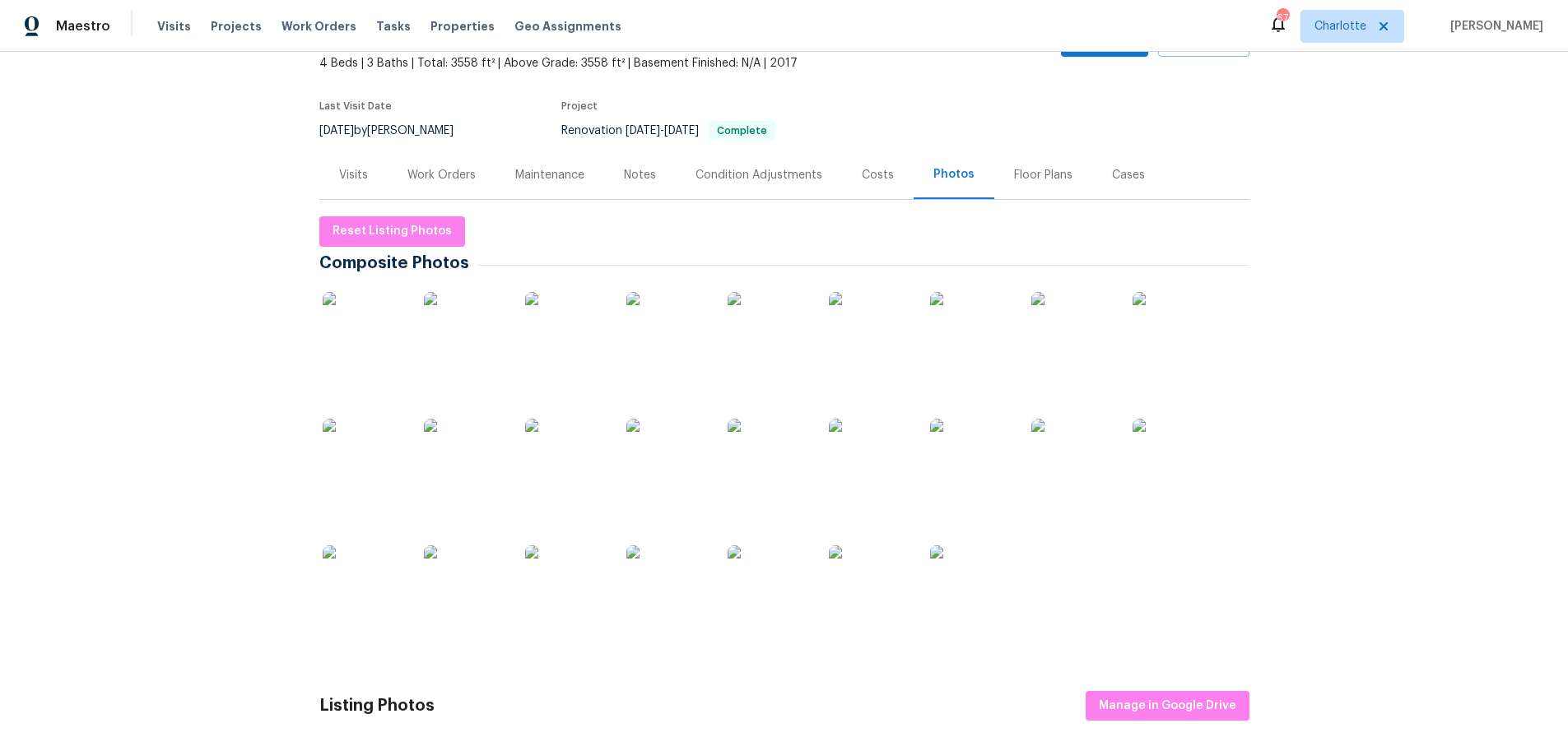 click at bounding box center [566, 460] 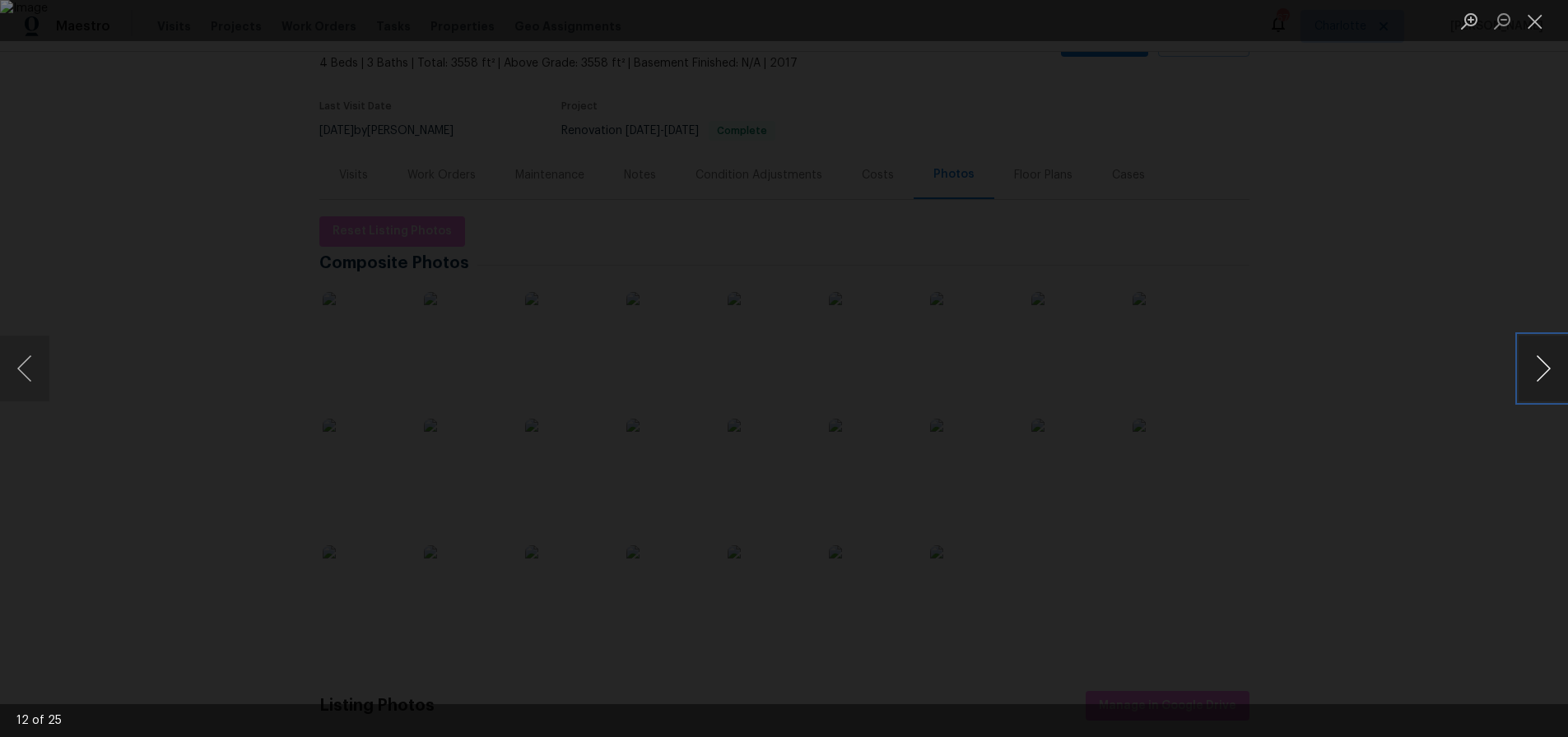 click at bounding box center [1543, 368] 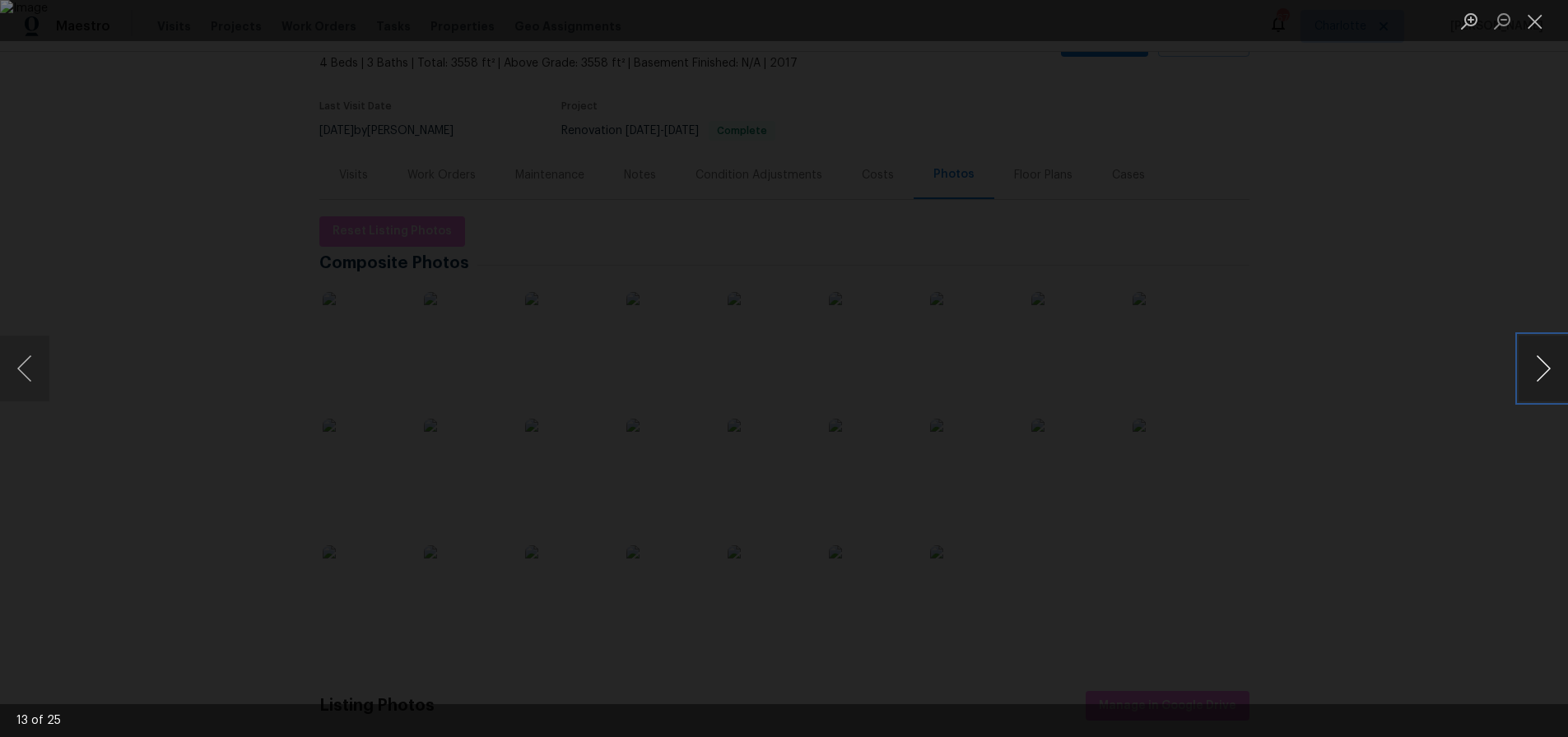 click at bounding box center [1543, 368] 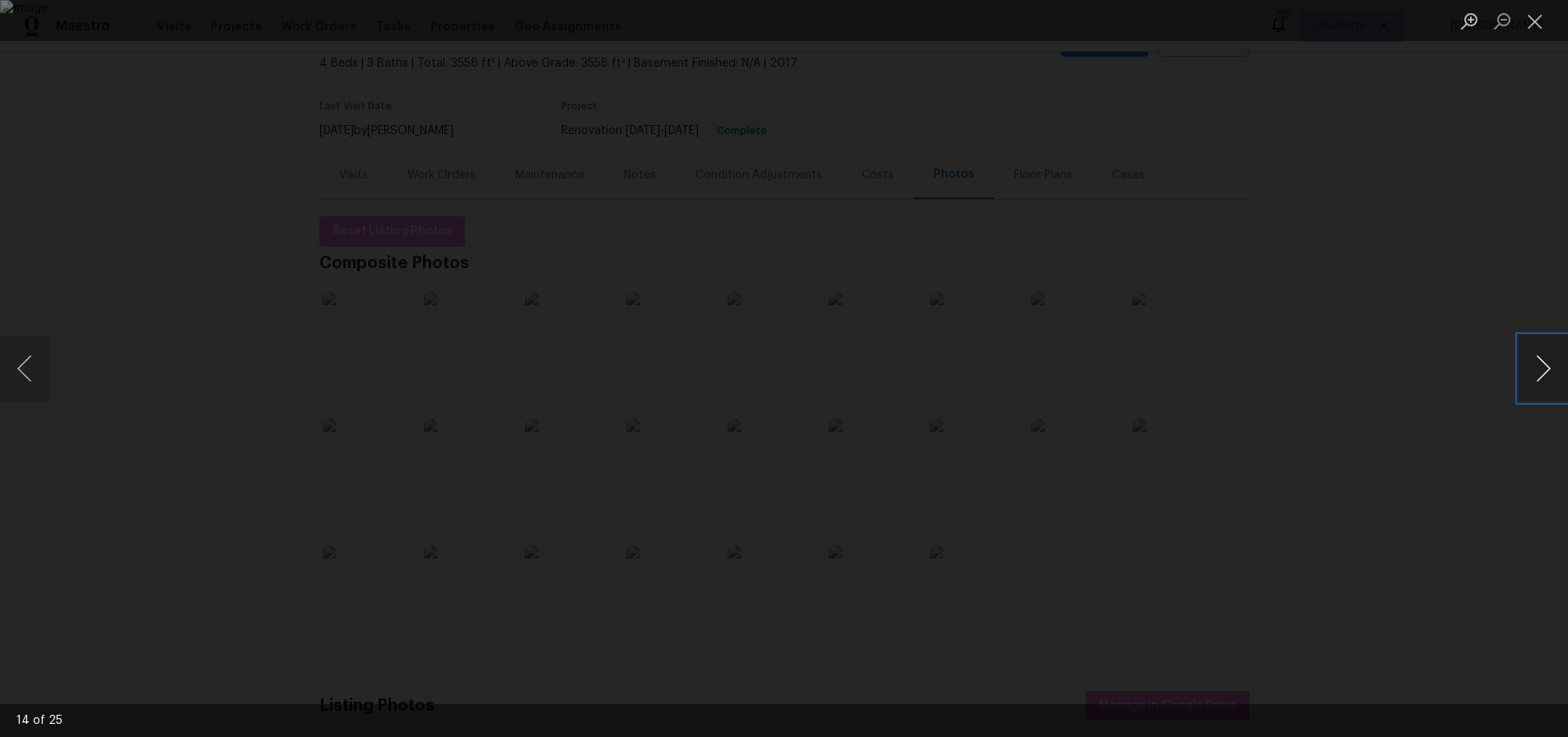 click at bounding box center [1543, 368] 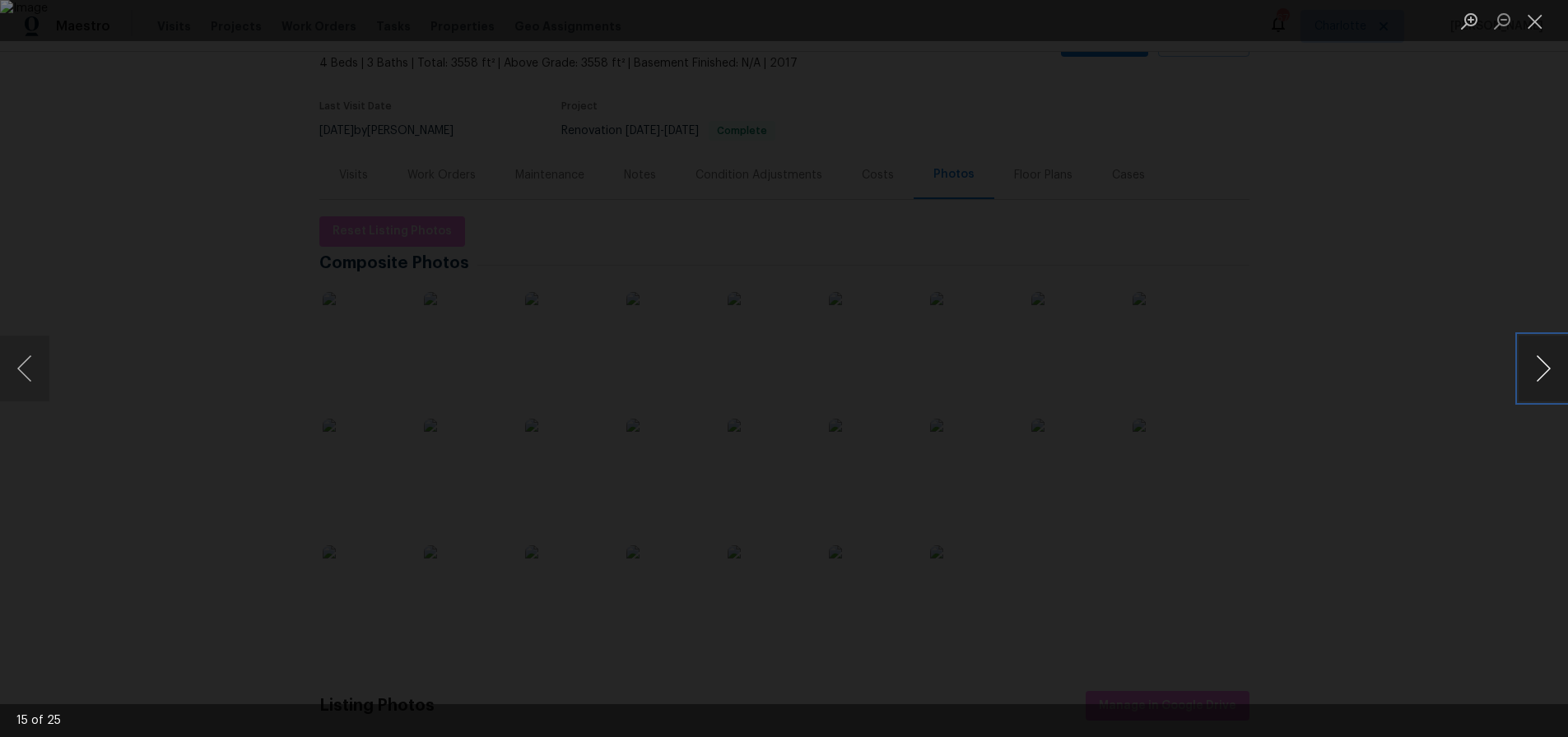 click at bounding box center (1543, 368) 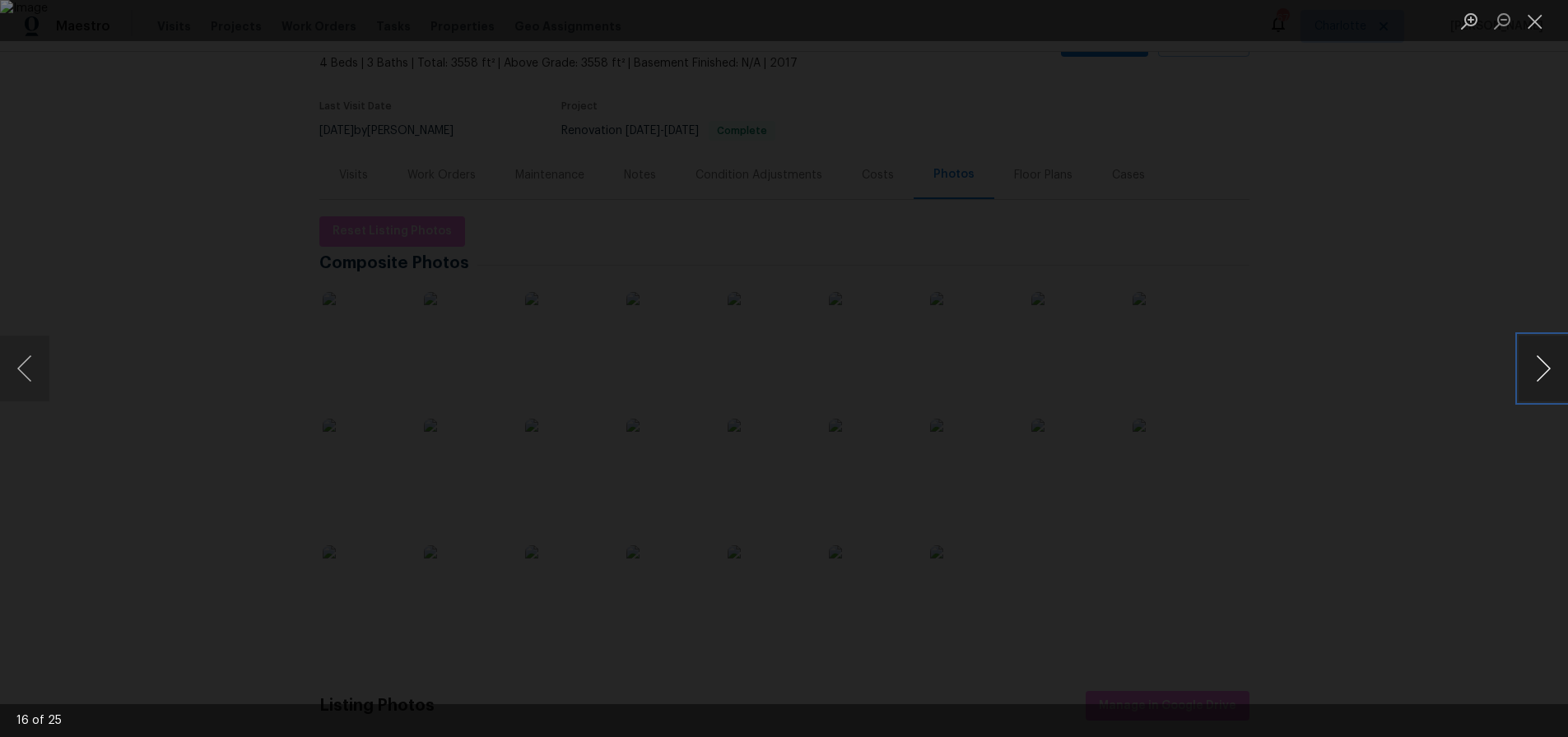click at bounding box center (1543, 368) 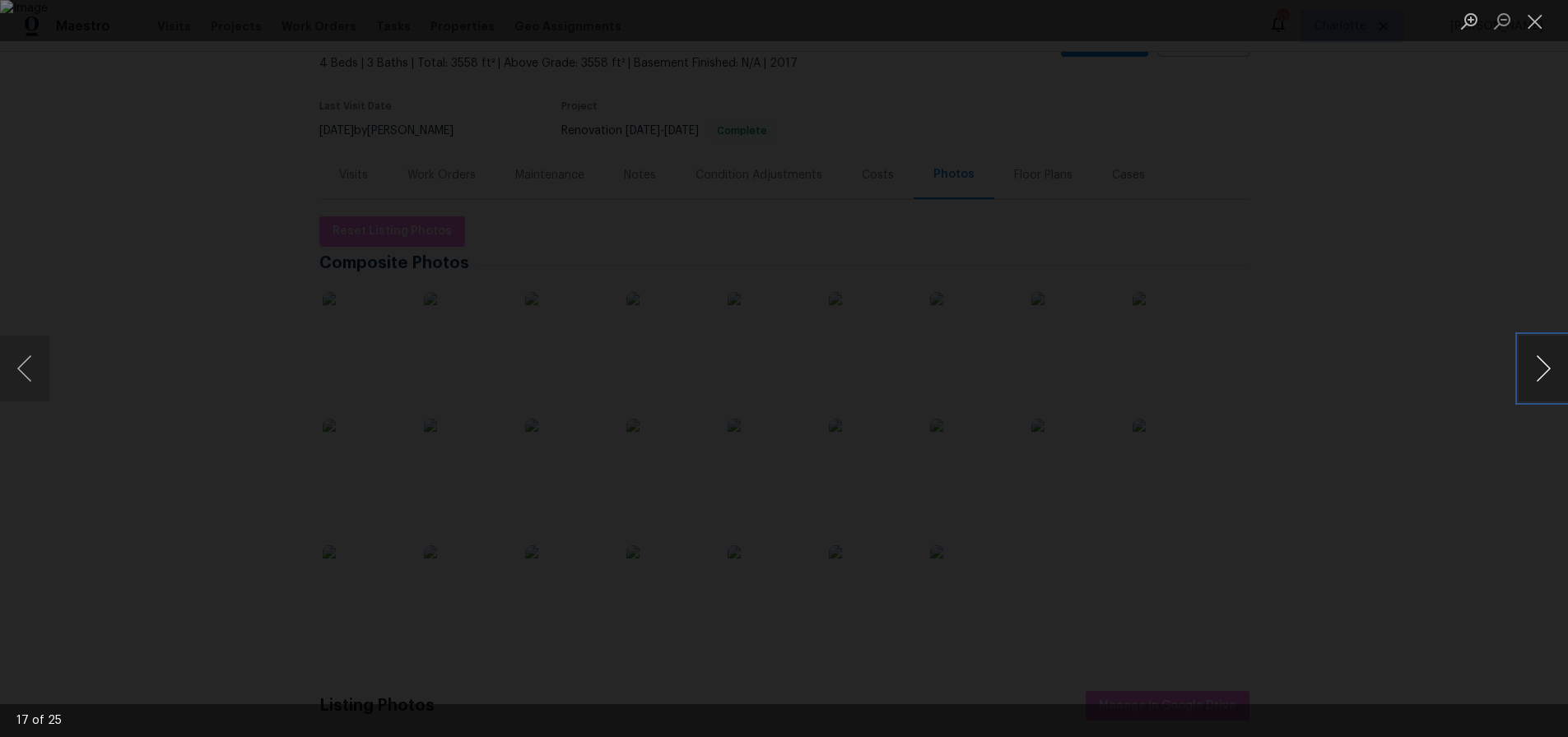 click at bounding box center (1543, 368) 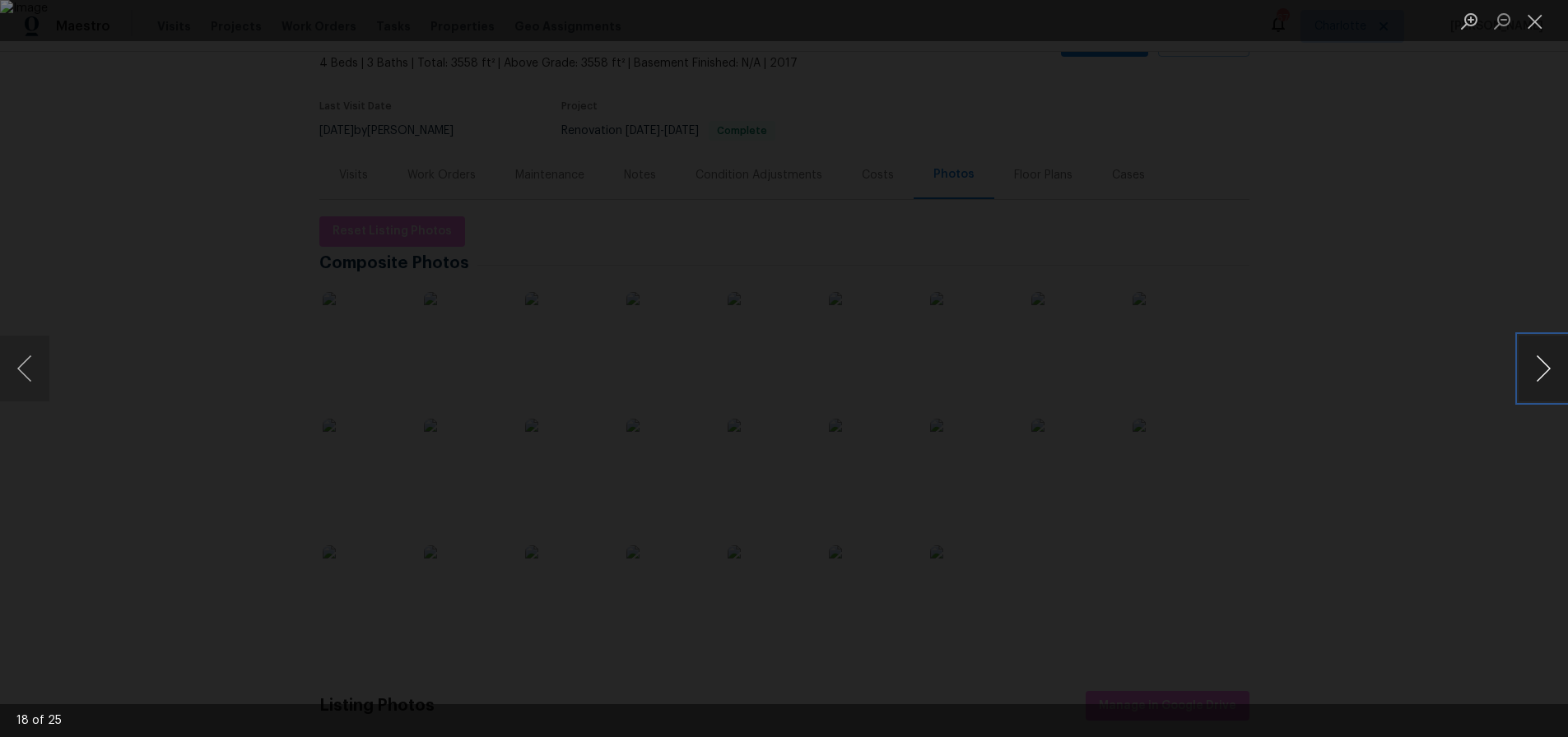 click at bounding box center (1543, 368) 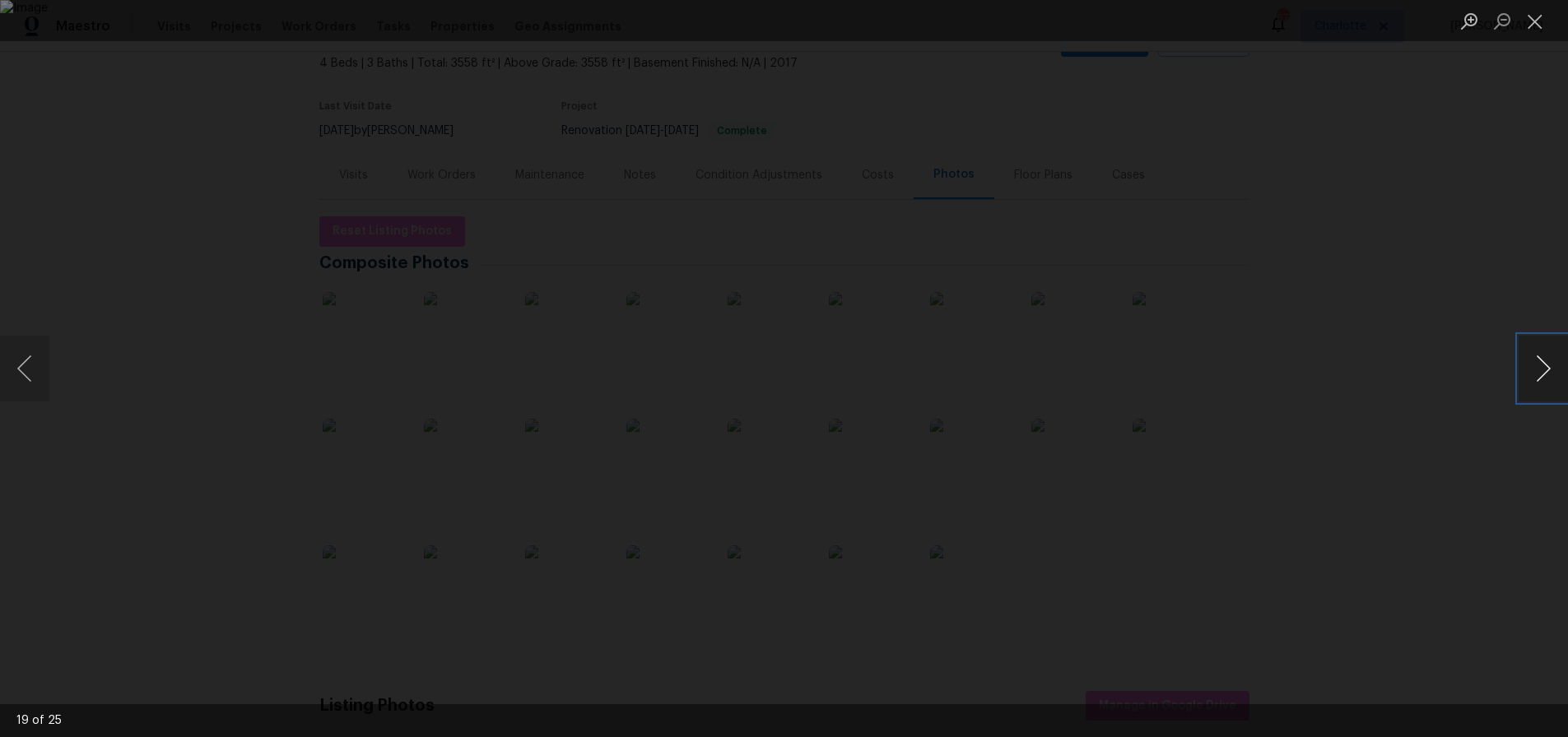 click at bounding box center (1543, 368) 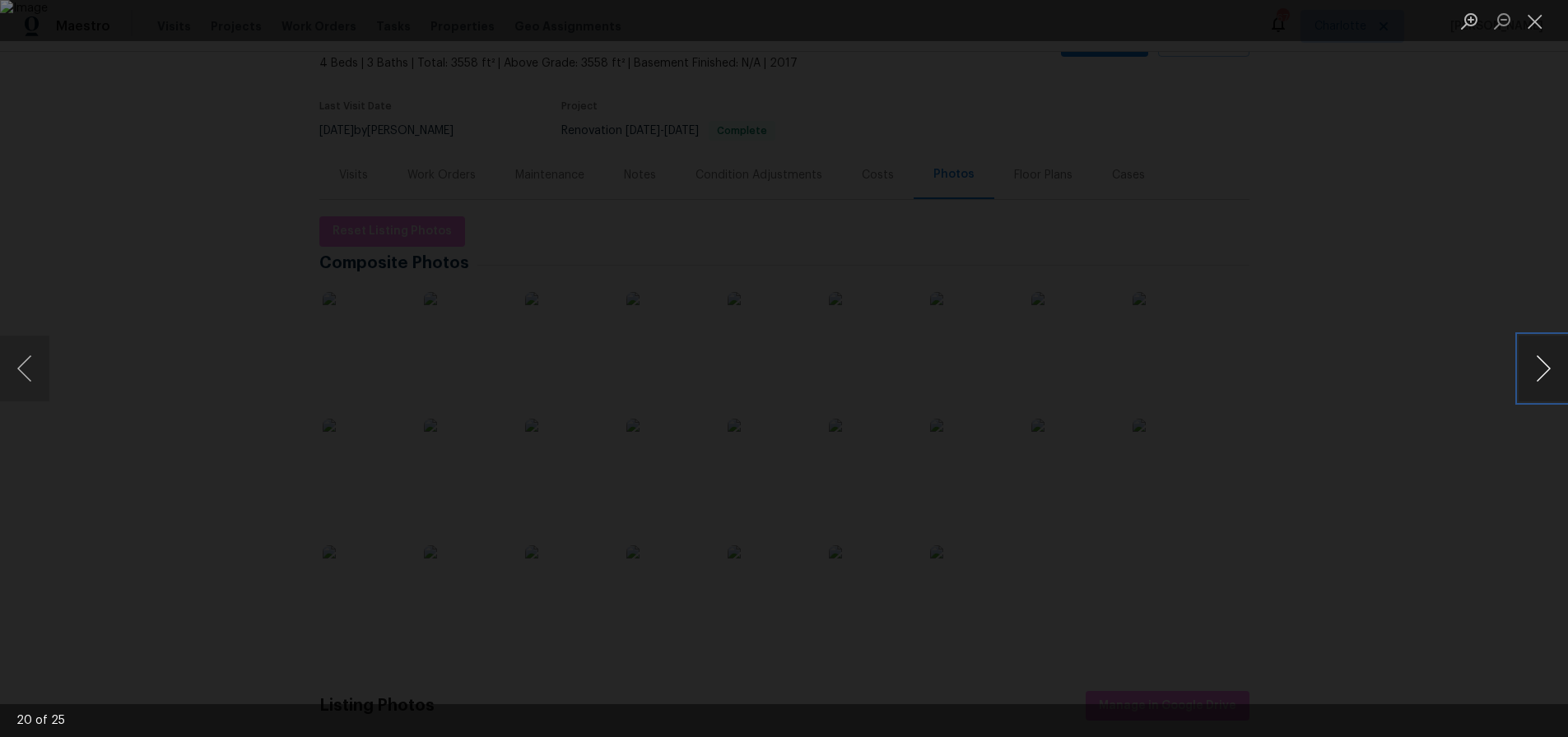 click at bounding box center (1543, 368) 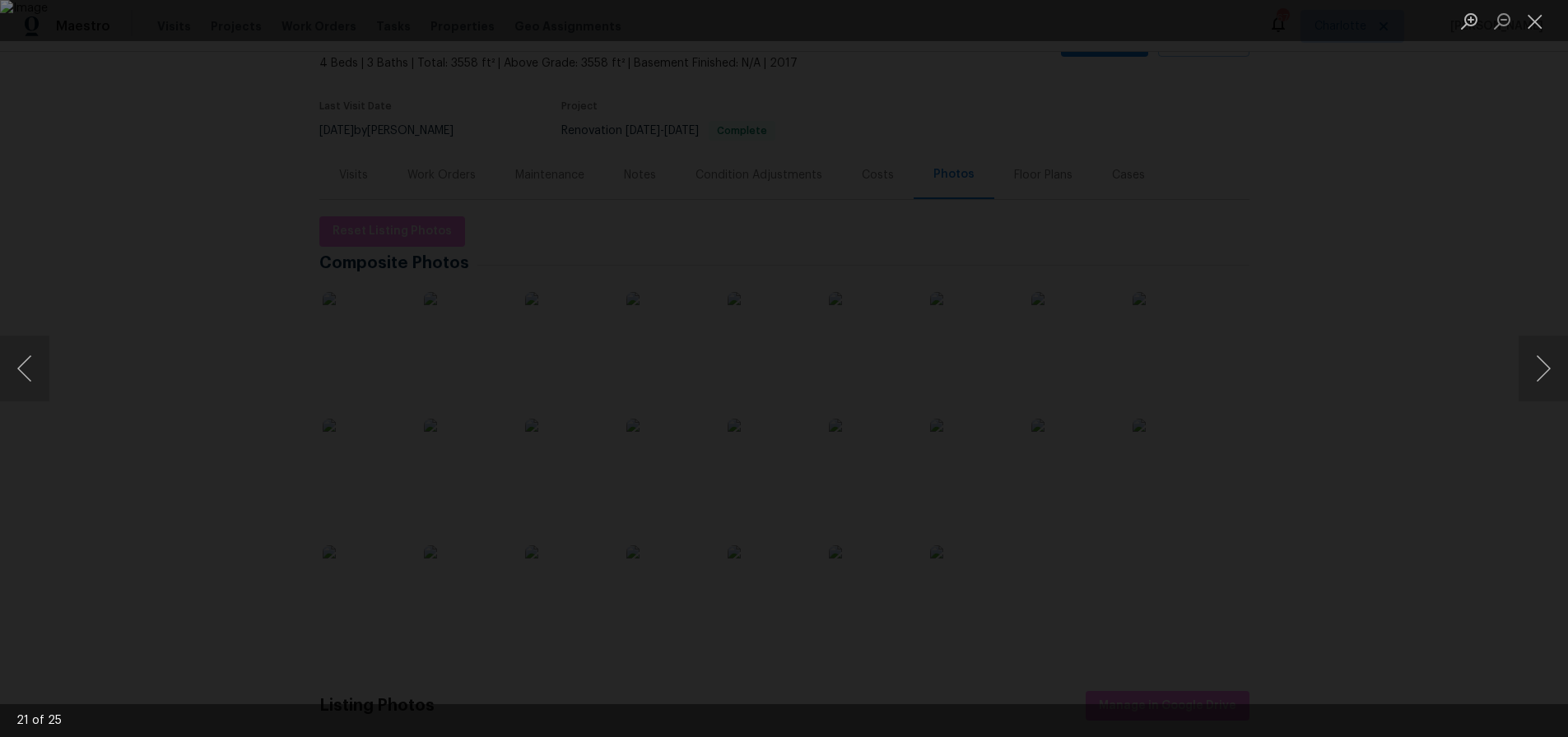 click at bounding box center [784, 368] 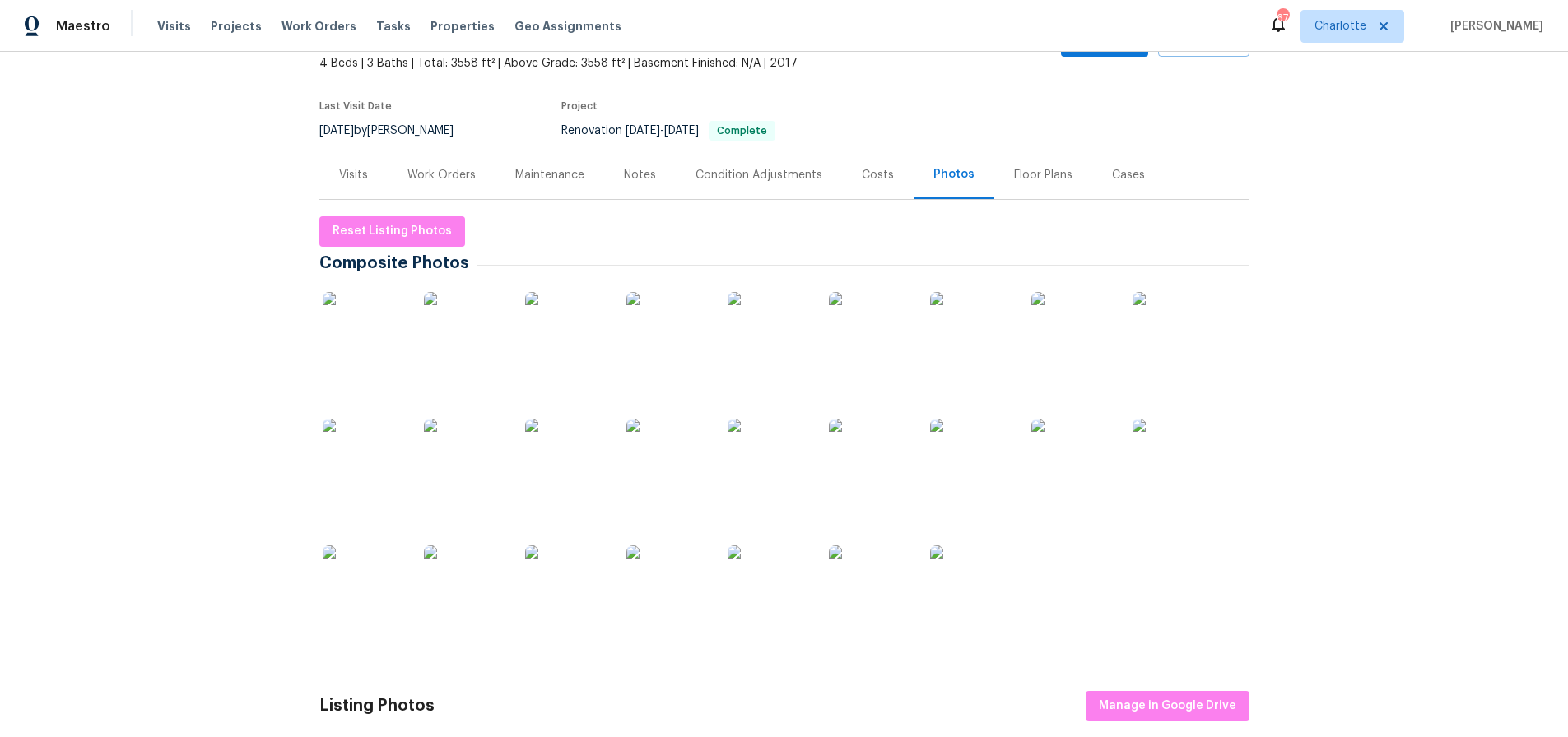 click on "Costs" at bounding box center (877, 175) 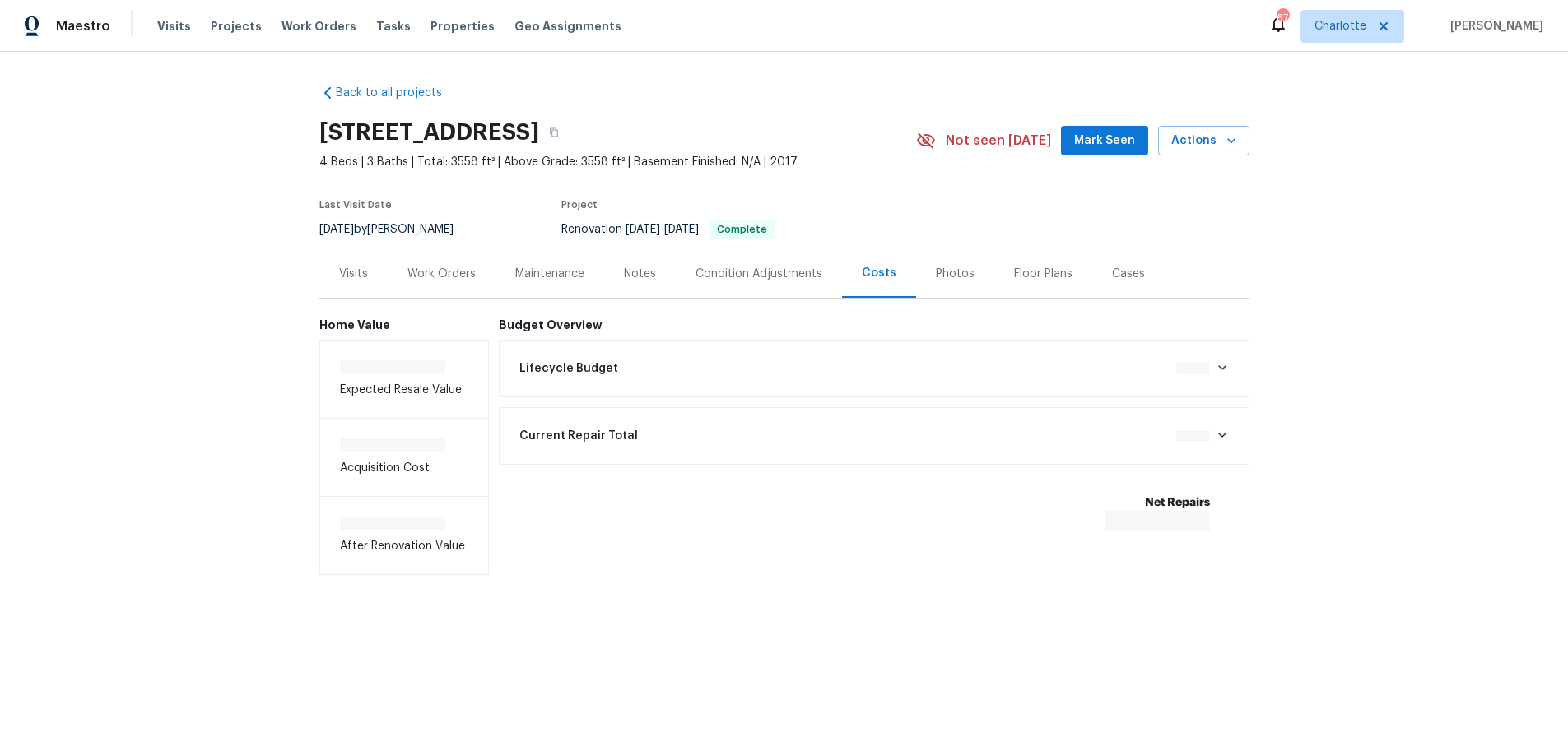 scroll, scrollTop: 0, scrollLeft: 0, axis: both 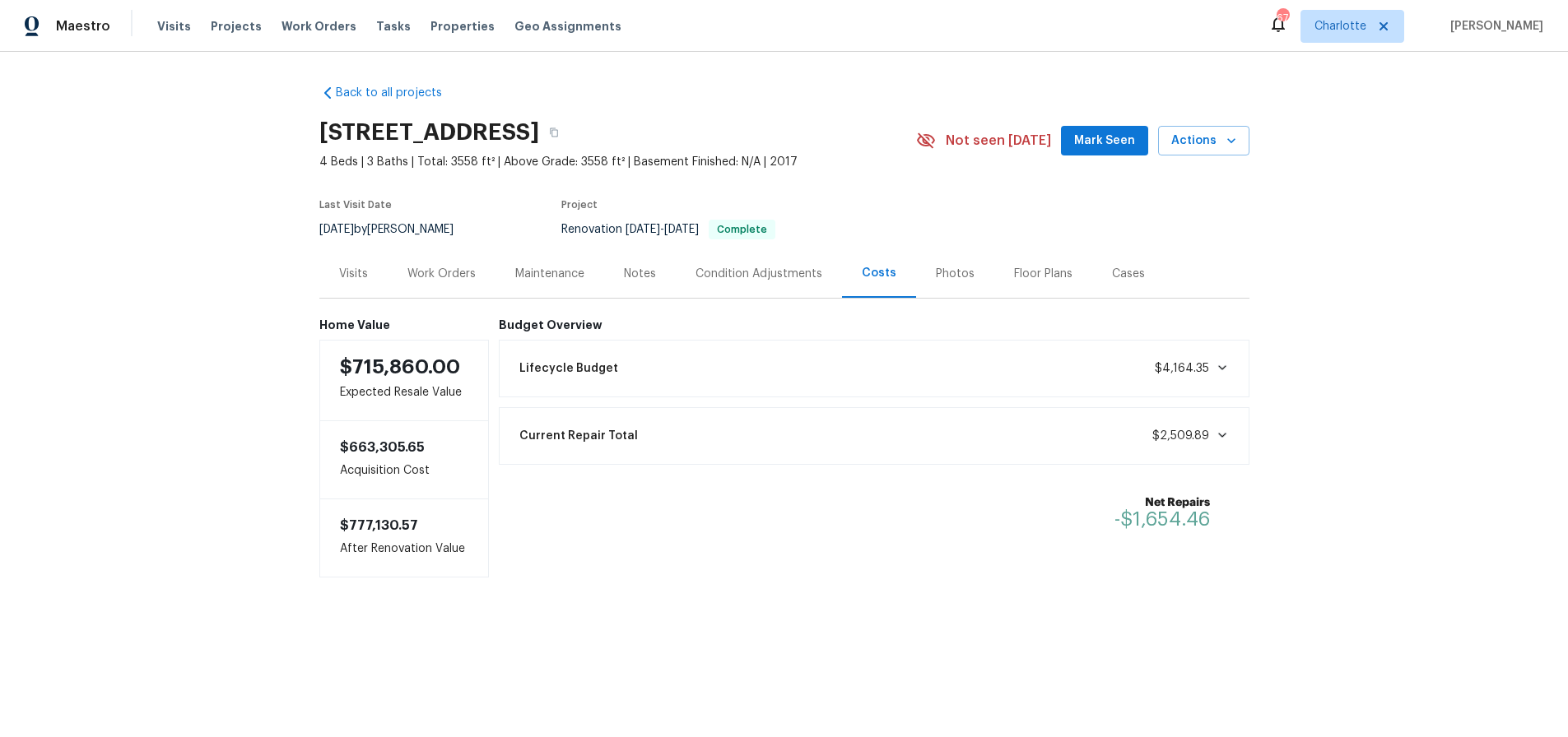 drag, startPoint x: 1414, startPoint y: 318, endPoint x: 666, endPoint y: 323, distance: 748.0167 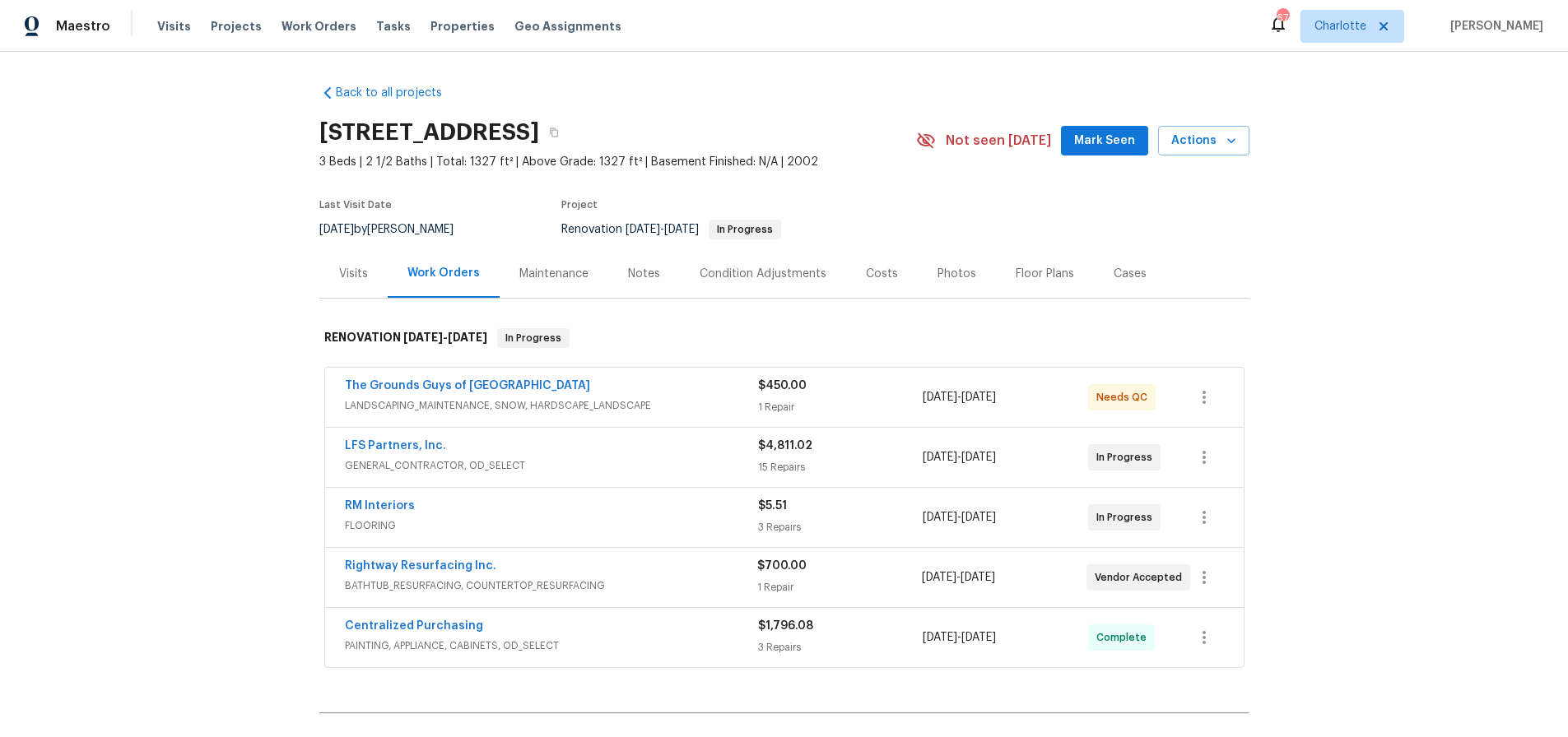 scroll, scrollTop: 0, scrollLeft: 0, axis: both 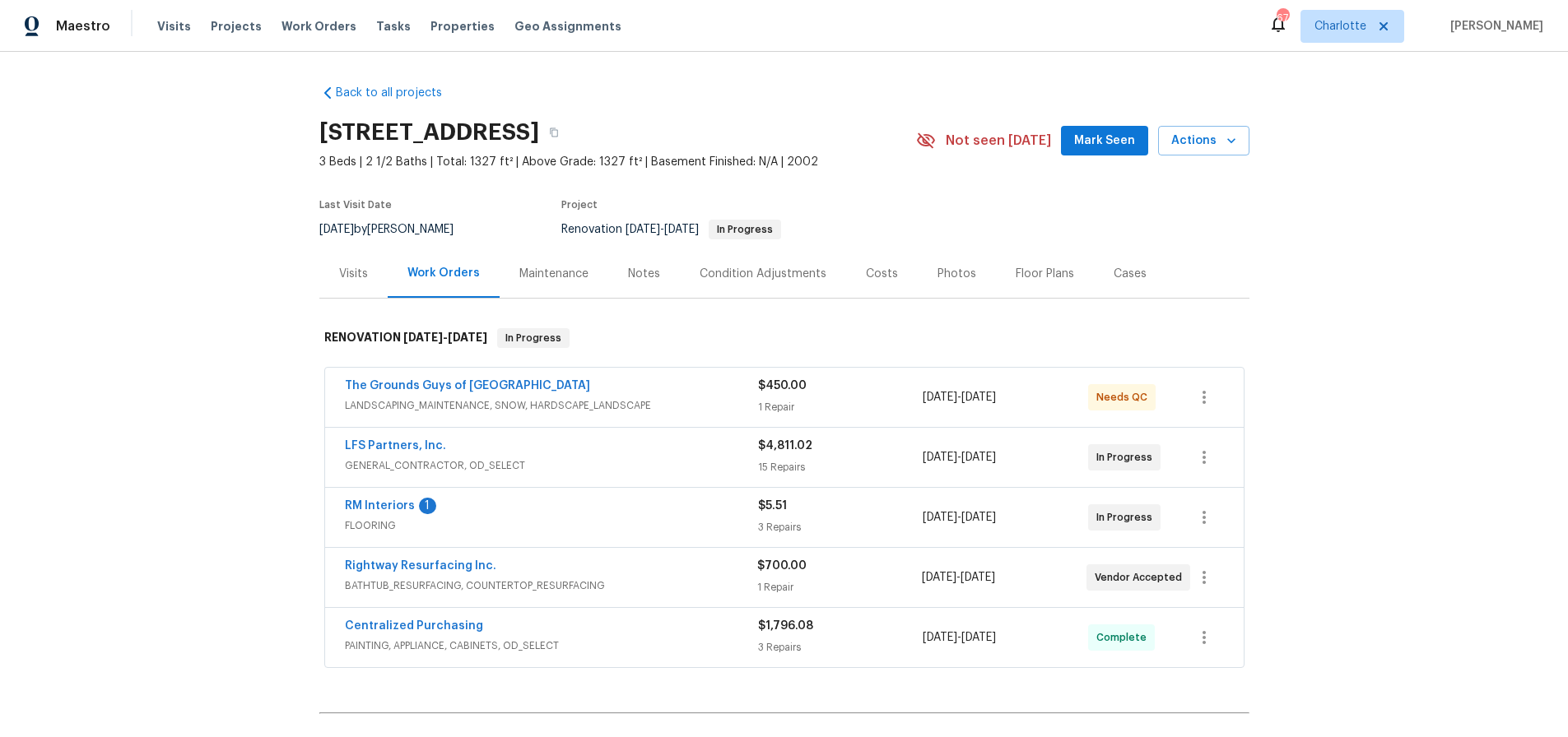 click on "Back to all projects [STREET_ADDRESS] 3 Beds | 2 1/2 Baths | Total: 1327 ft² | Above Grade: 1327 ft² | Basement Finished: N/A | 2002 Not seen [DATE] Mark Seen Actions Last Visit Date [DATE]  by  [PERSON_NAME]   Project Renovation   [DATE]  -  [DATE] In Progress Visits Work Orders Maintenance Notes Condition Adjustments Costs Photos Floor Plans Cases RENOVATION   [DATE]  -  [DATE] In Progress The Grounds Guys of Huntersville LANDSCAPING_MAINTENANCE, SNOW, HARDSCAPE_LANDSCAPE $450.00 1 Repair [DATE]  -  [DATE] Needs QC LFS Partners, Inc. GENERAL_CONTRACTOR, OD_SELECT $4,811.02 15 Repairs [DATE]  -  [DATE] In Progress RM Interiors 1 FLOORING $5.51 3 Repairs [DATE]  -  [DATE] In Progress Rightway Resurfacing Inc. BATHTUB_RESURFACING, COUNTERTOP_RESURFACING $700.00 1 Repair [DATE]  -  [DATE] Vendor Accepted Centralized Purchasing PAINTING, APPLIANCE, CABINETS, OD_SELECT $1,796.08 3 Repairs [DATE]  -  [DATE] Complete Pending Line Items Create Line Item" at bounding box center (784, 394) 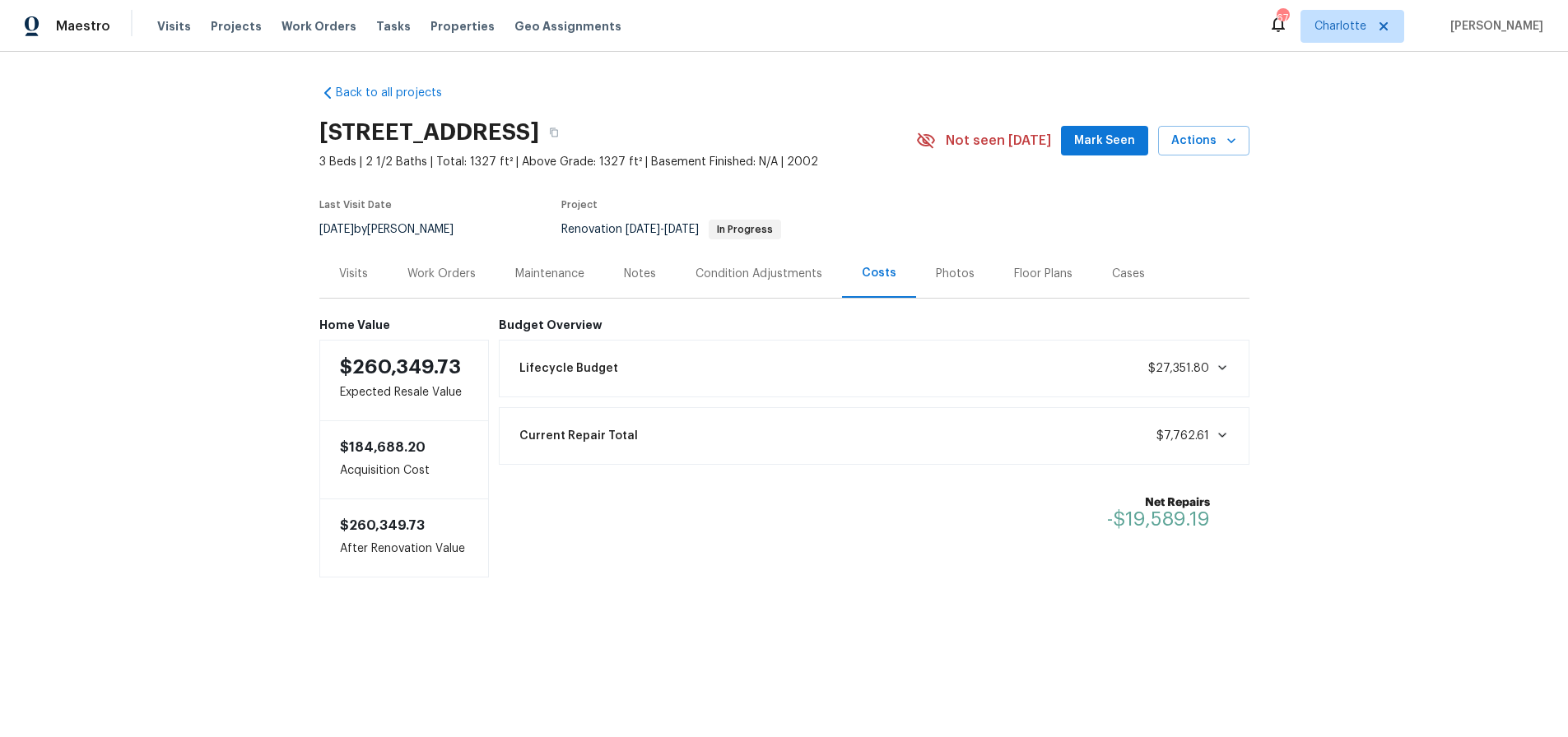 click on "Back to all projects [STREET_ADDRESS] 3 Beds | 2 1/2 Baths | Total: 1327 ft² | Above Grade: 1327 ft² | Basement Finished: N/A | 2002 Not seen [DATE] Mark Seen Actions Last Visit Date [DATE]  by  [PERSON_NAME]   Project Renovation   [DATE]  -  [DATE] In Progress Visits Work Orders Maintenance Notes Condition Adjustments Costs Photos Floor Plans Cases Home Value $260,349.73 Expected Resale Value $184,688.20 Acquisition Cost $260,349.73 After Renovation Value Budget Overview Lifecycle Budget $27,351.80 Current Repair Total $7,762.61 Net Repairs -$19,589.19" at bounding box center [784, 364] 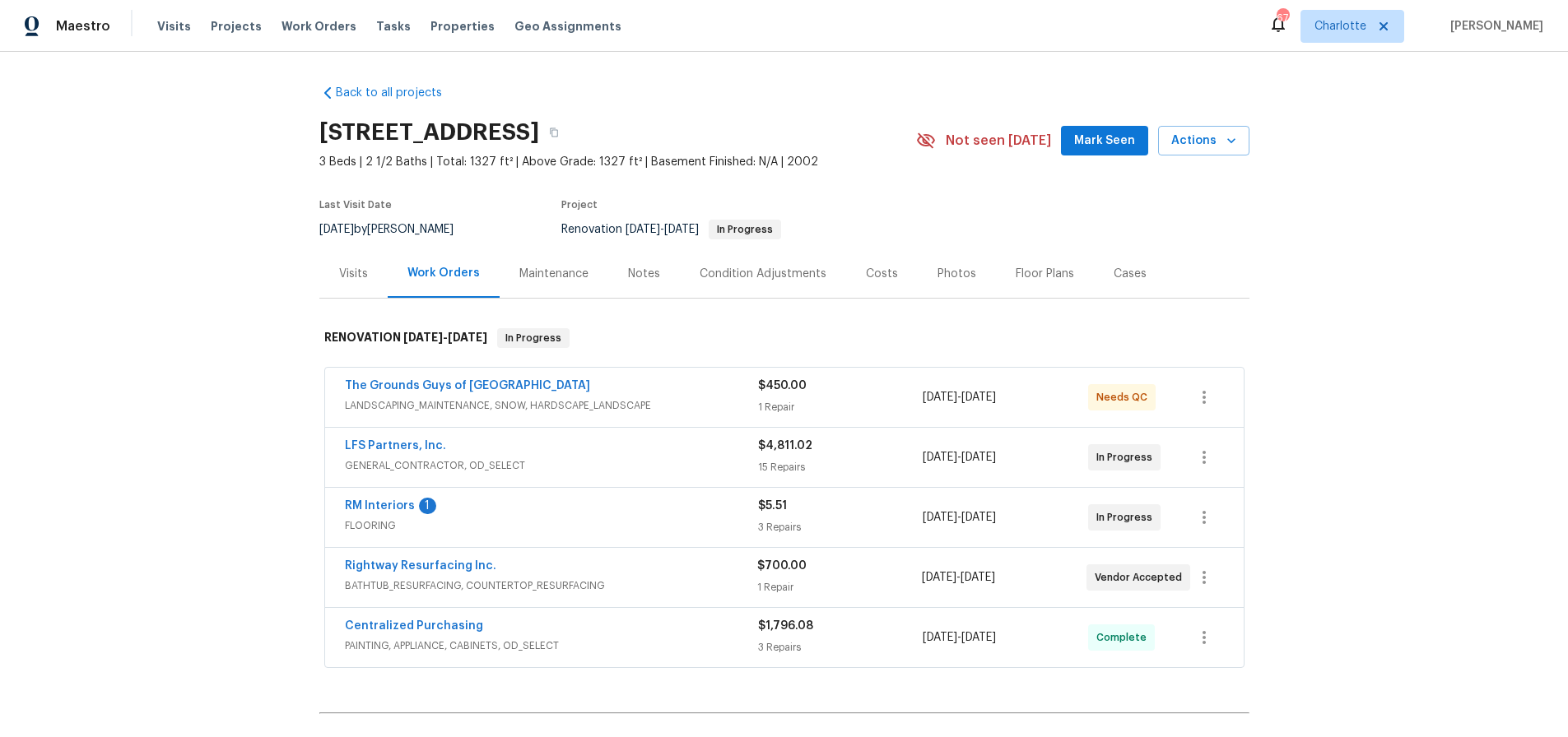 click on "Costs" at bounding box center (882, 273) 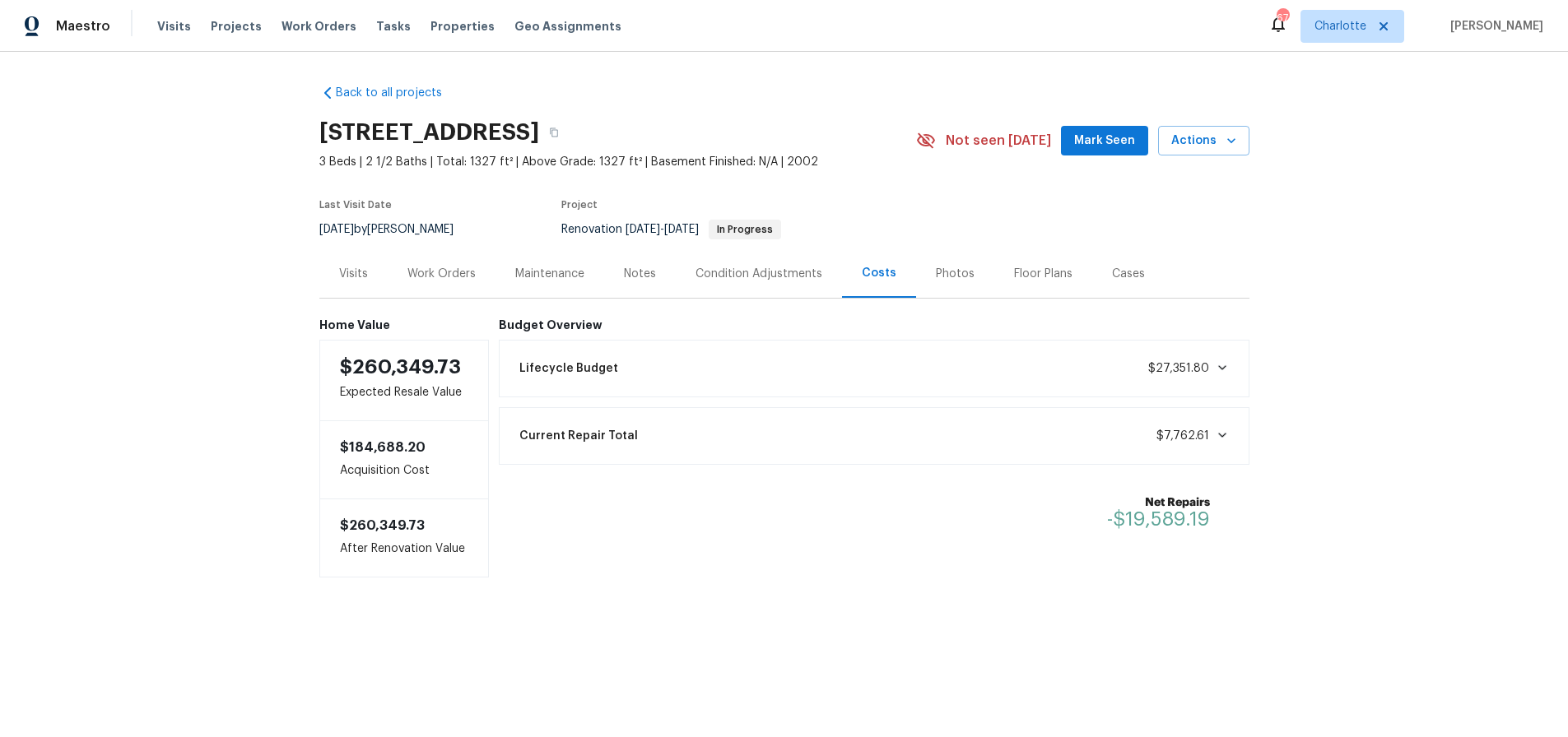 click on "Work Orders" at bounding box center (441, 274) 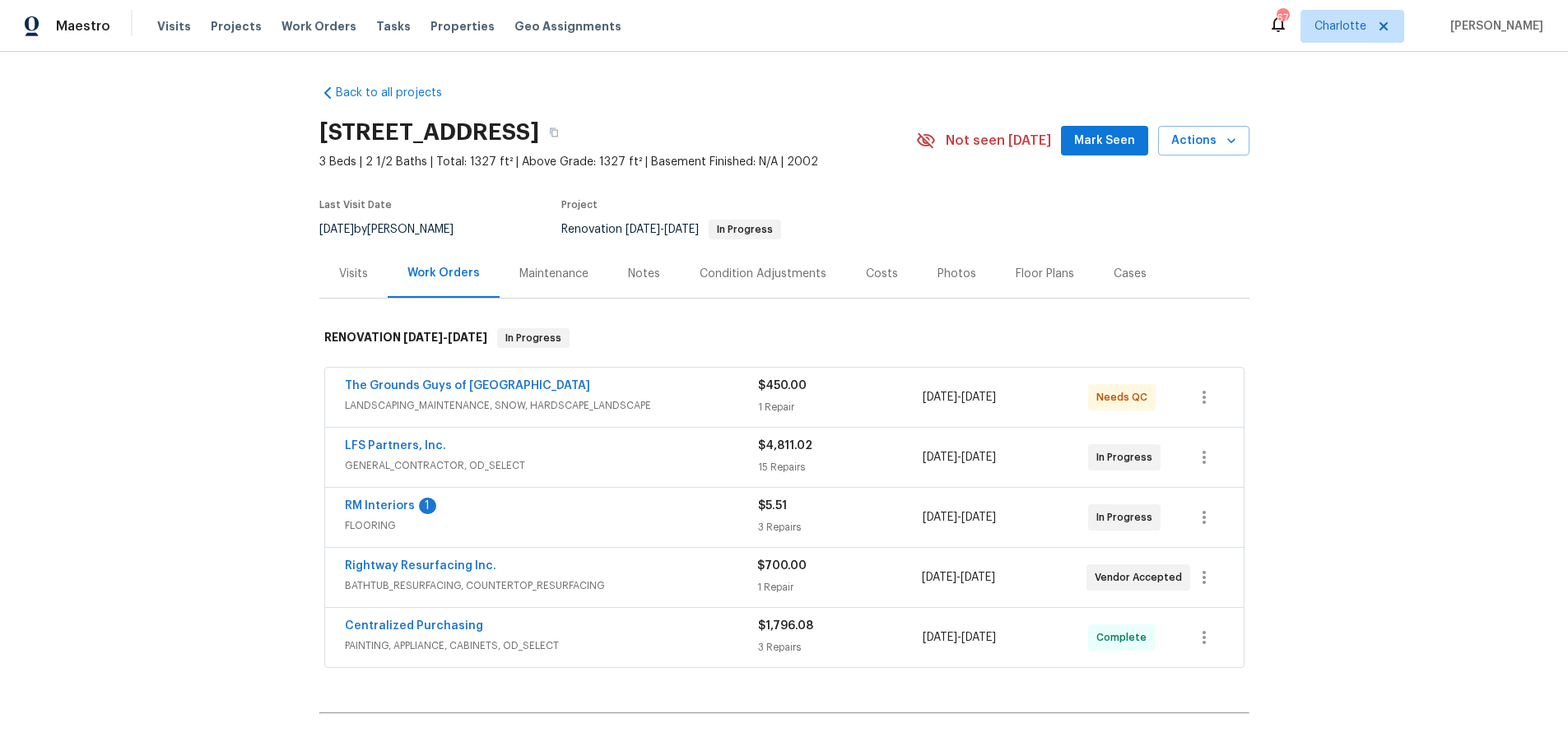 click on "The Grounds Guys of [GEOGRAPHIC_DATA]" at bounding box center [551, 387] 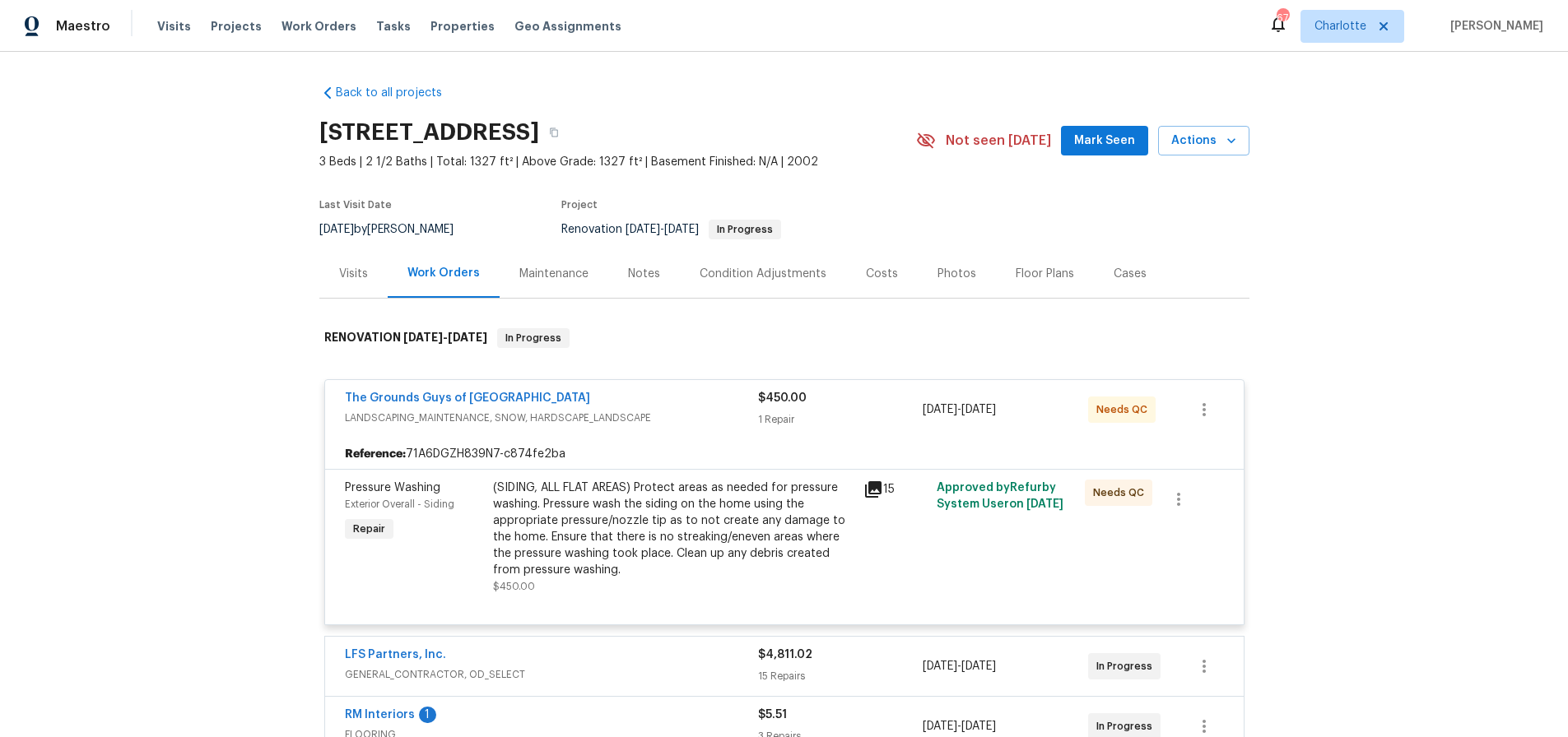 click on "The Grounds Guys of Huntersville LANDSCAPING_MAINTENANCE, SNOW, HARDSCAPE_LANDSCAPE $450.00 1 Repair [DATE]  -  [DATE] Needs QC" at bounding box center [784, 410] 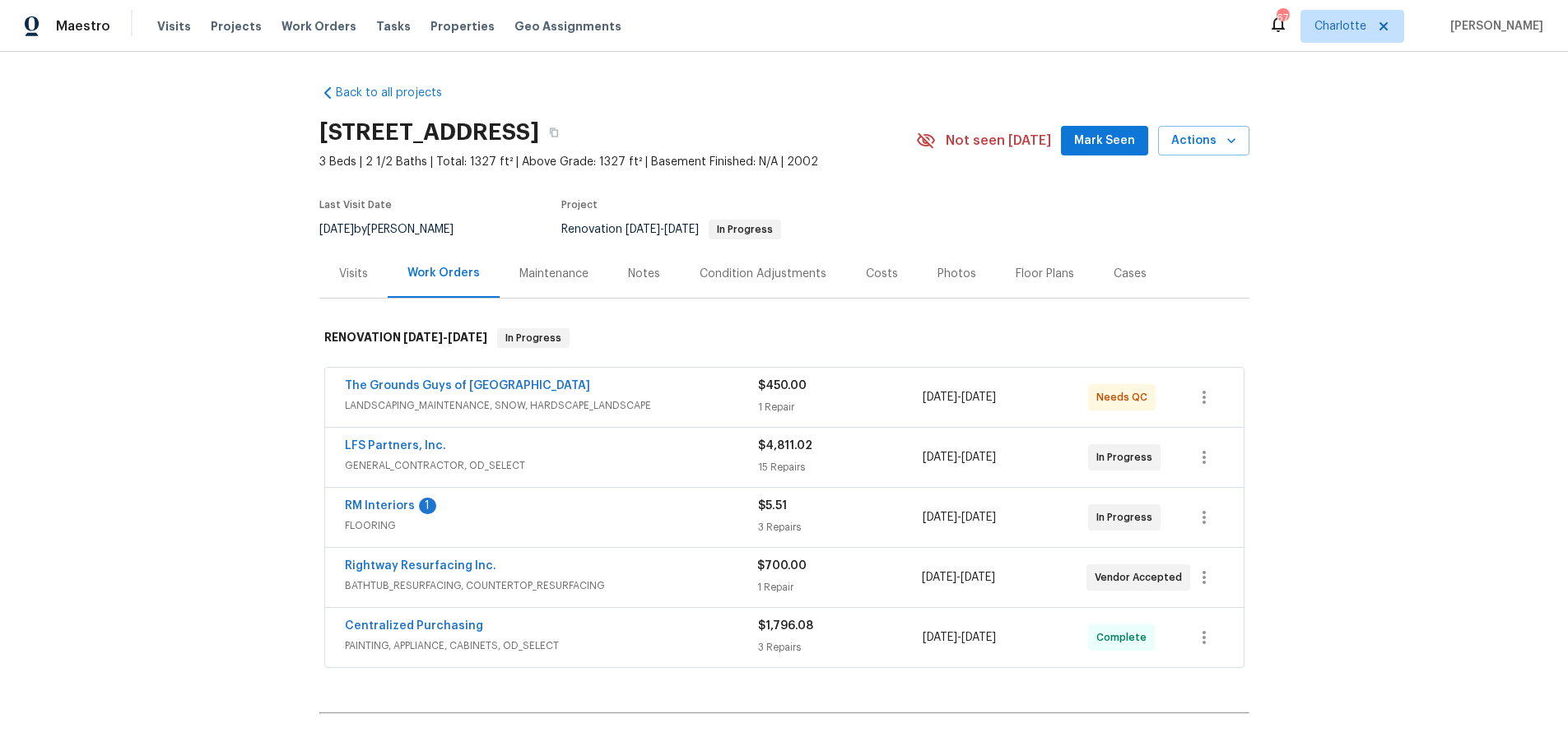 click on "LFS Partners, Inc." at bounding box center (551, 447) 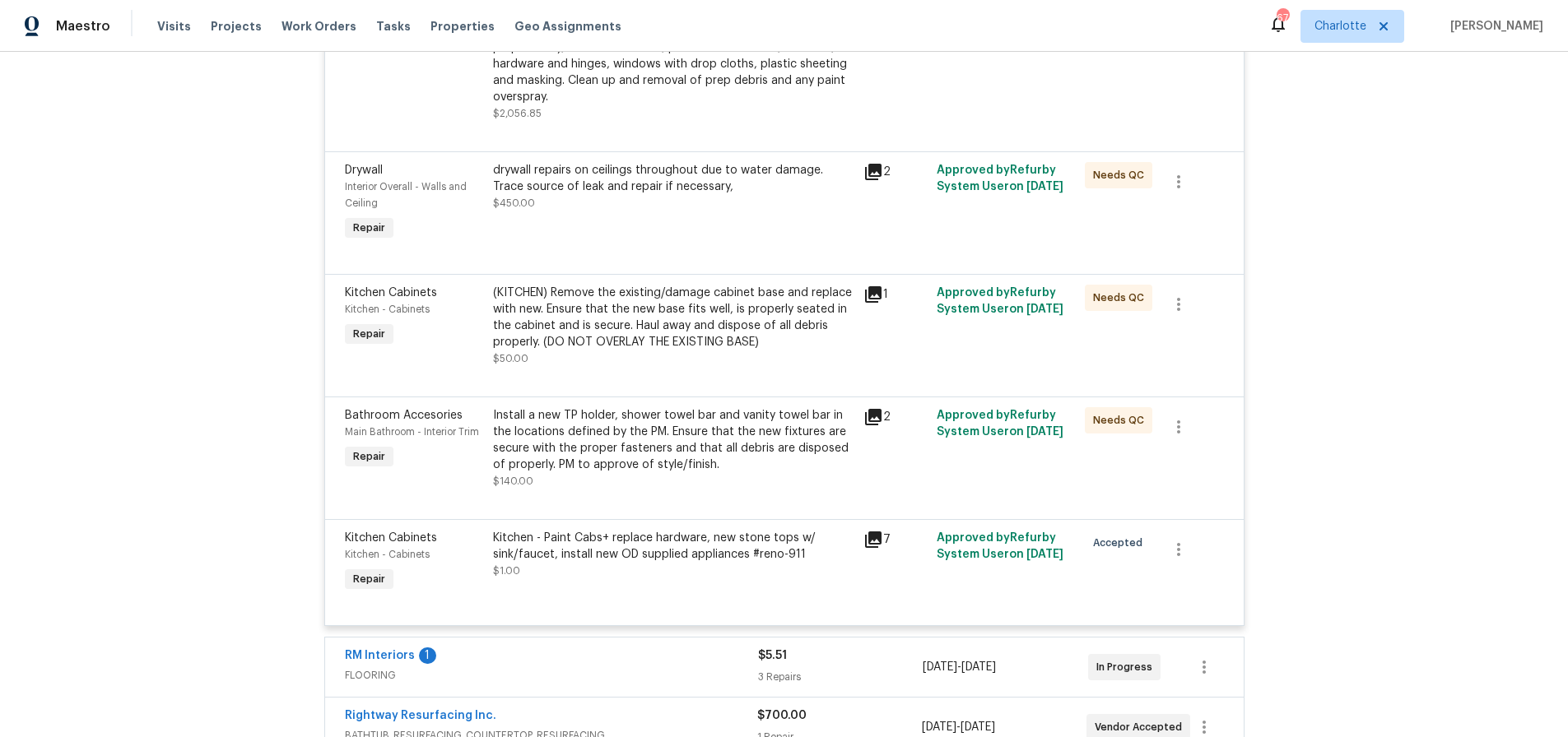 scroll, scrollTop: 1988, scrollLeft: 0, axis: vertical 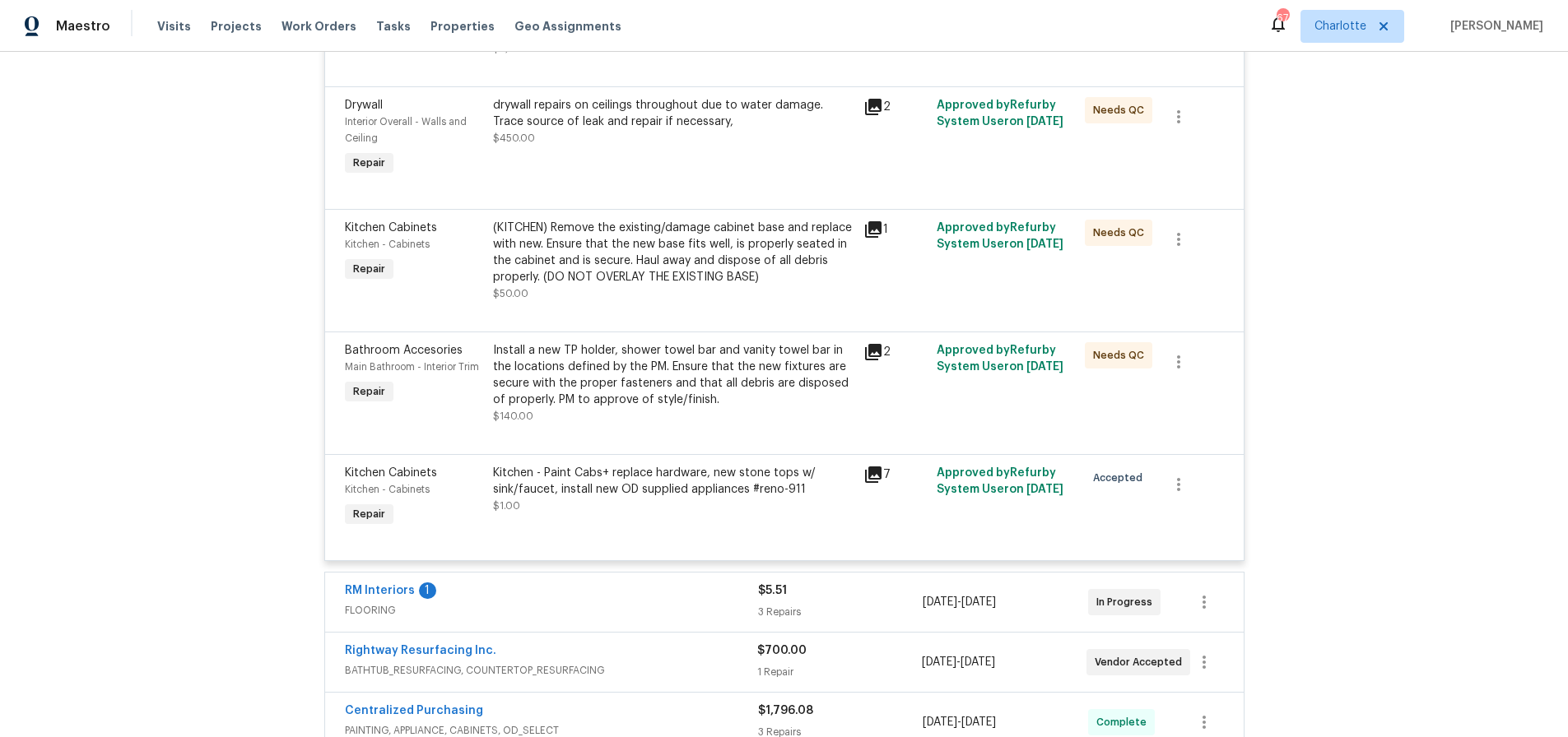 click on "Kitchen - Paint Cabs+ replace hardware, new stone tops w/ sink/faucet, install new OD supplied appliances #reno-911" at bounding box center (673, 481) 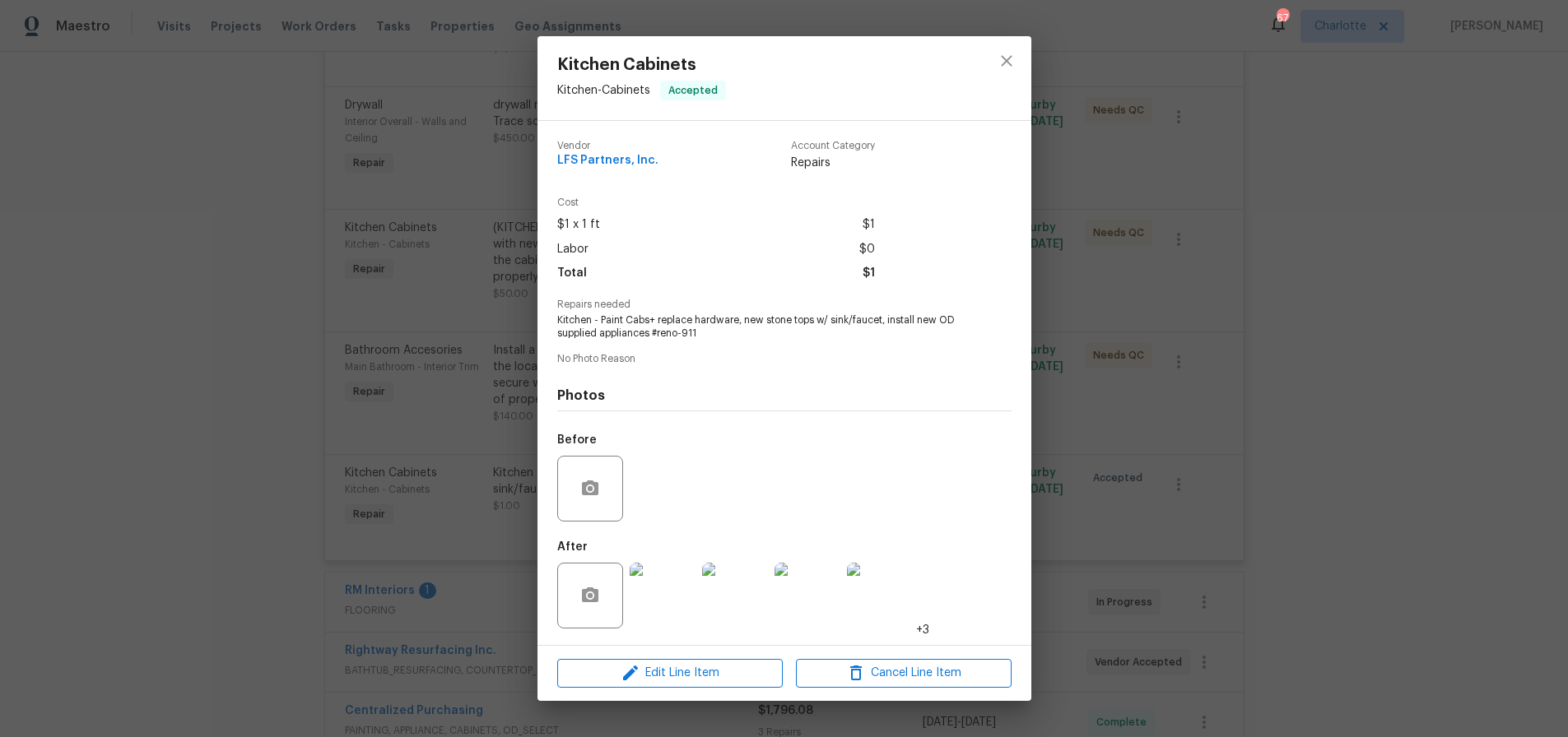 click at bounding box center (663, 596) 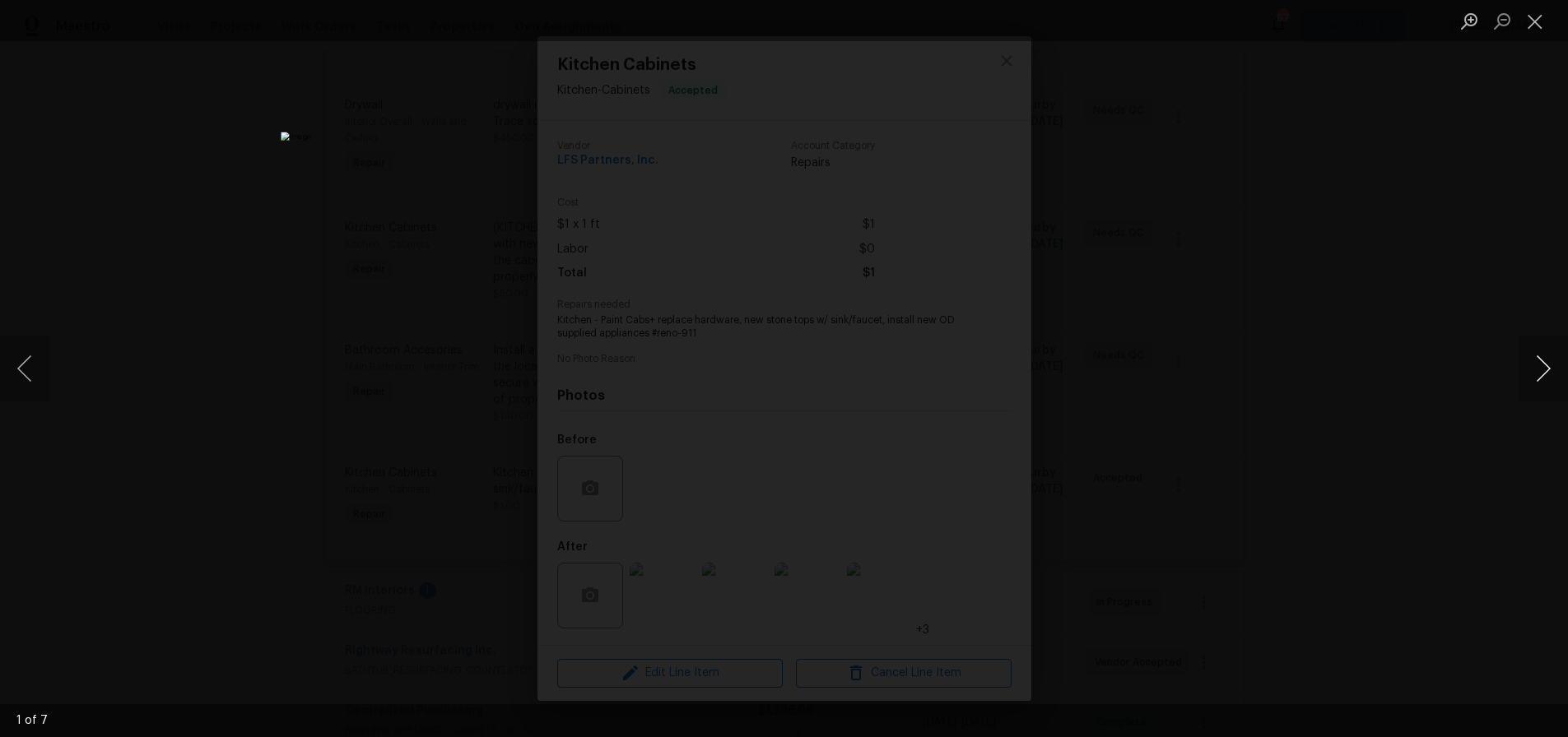 click at bounding box center (1543, 368) 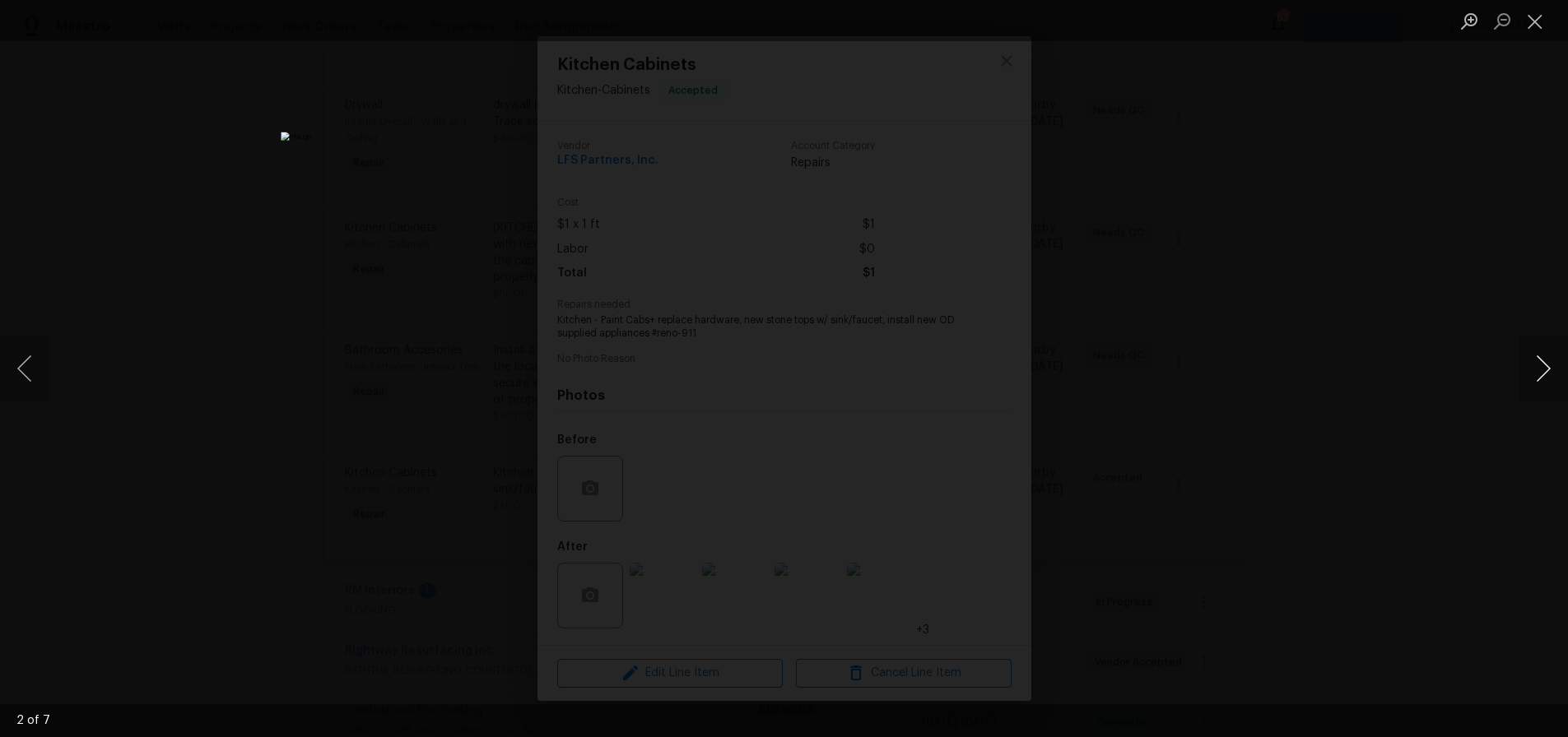 click at bounding box center [1543, 368] 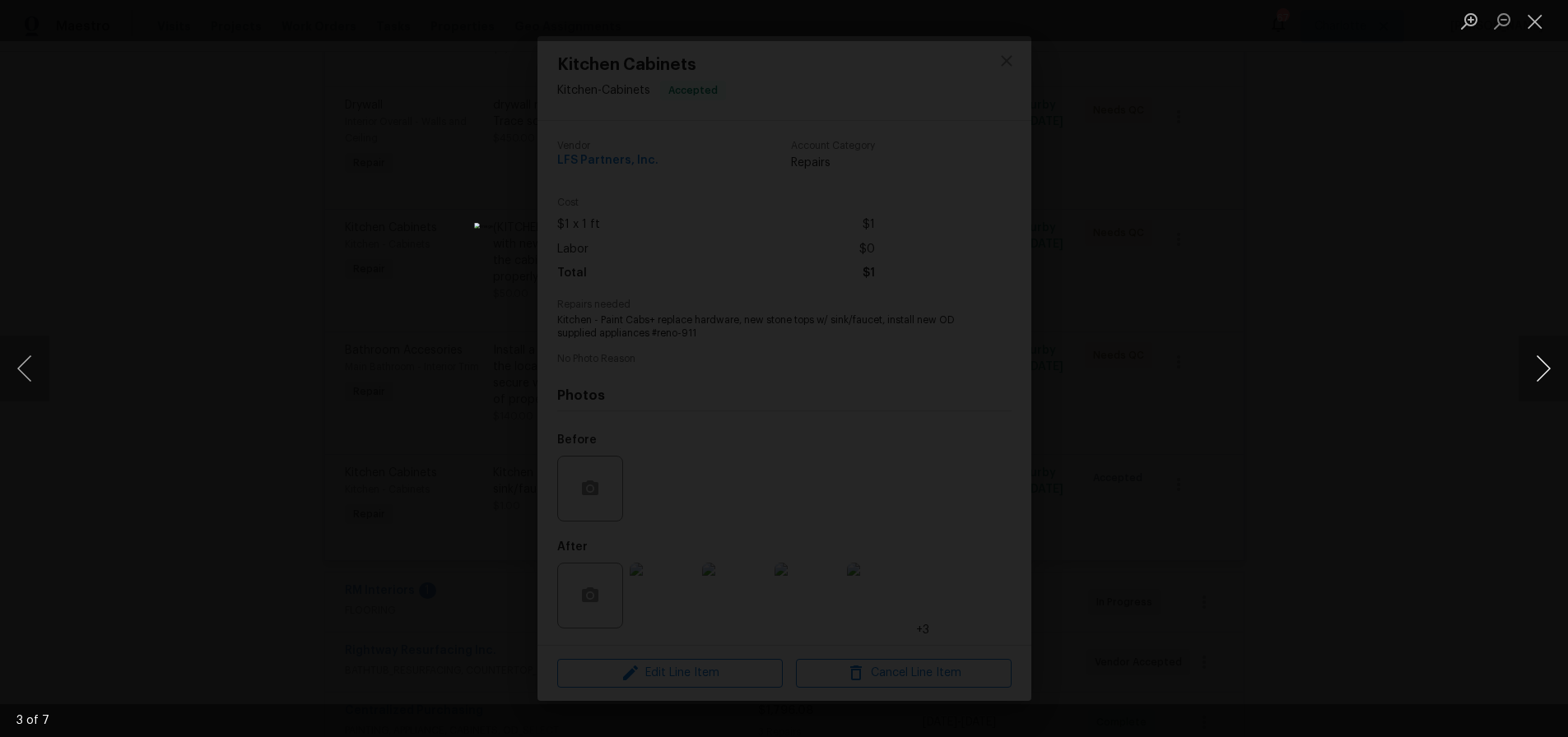 click at bounding box center [1543, 368] 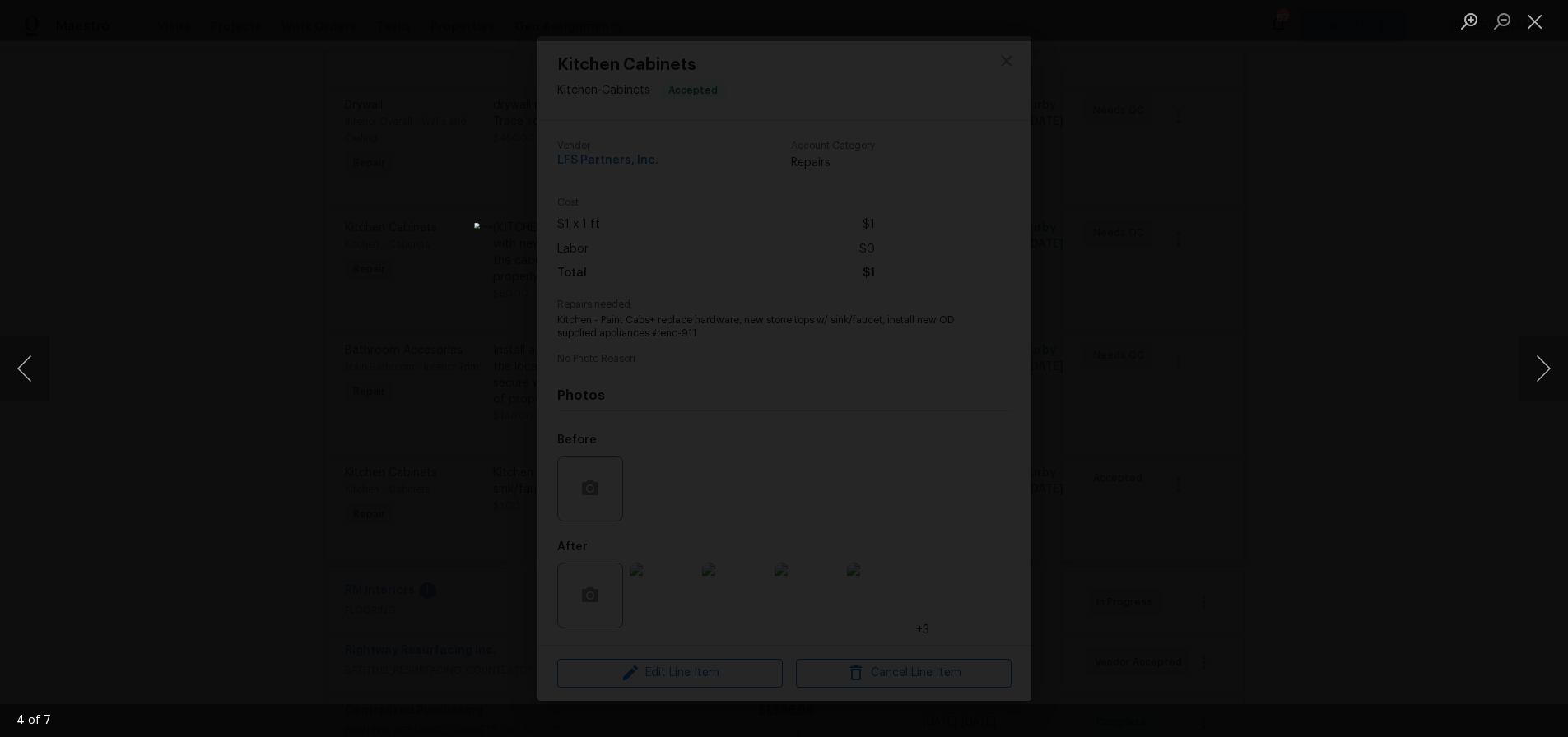 click at bounding box center [784, 368] 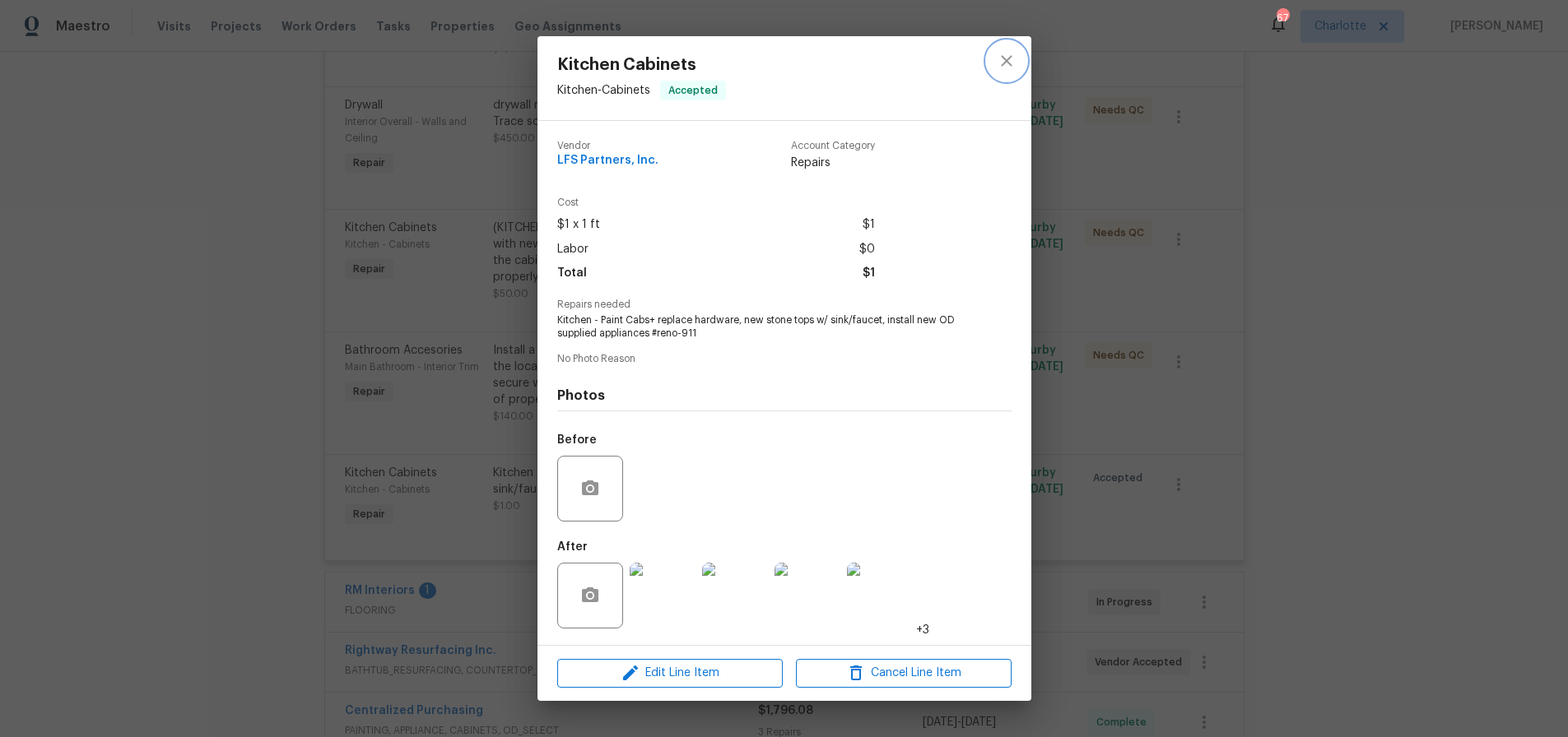 click 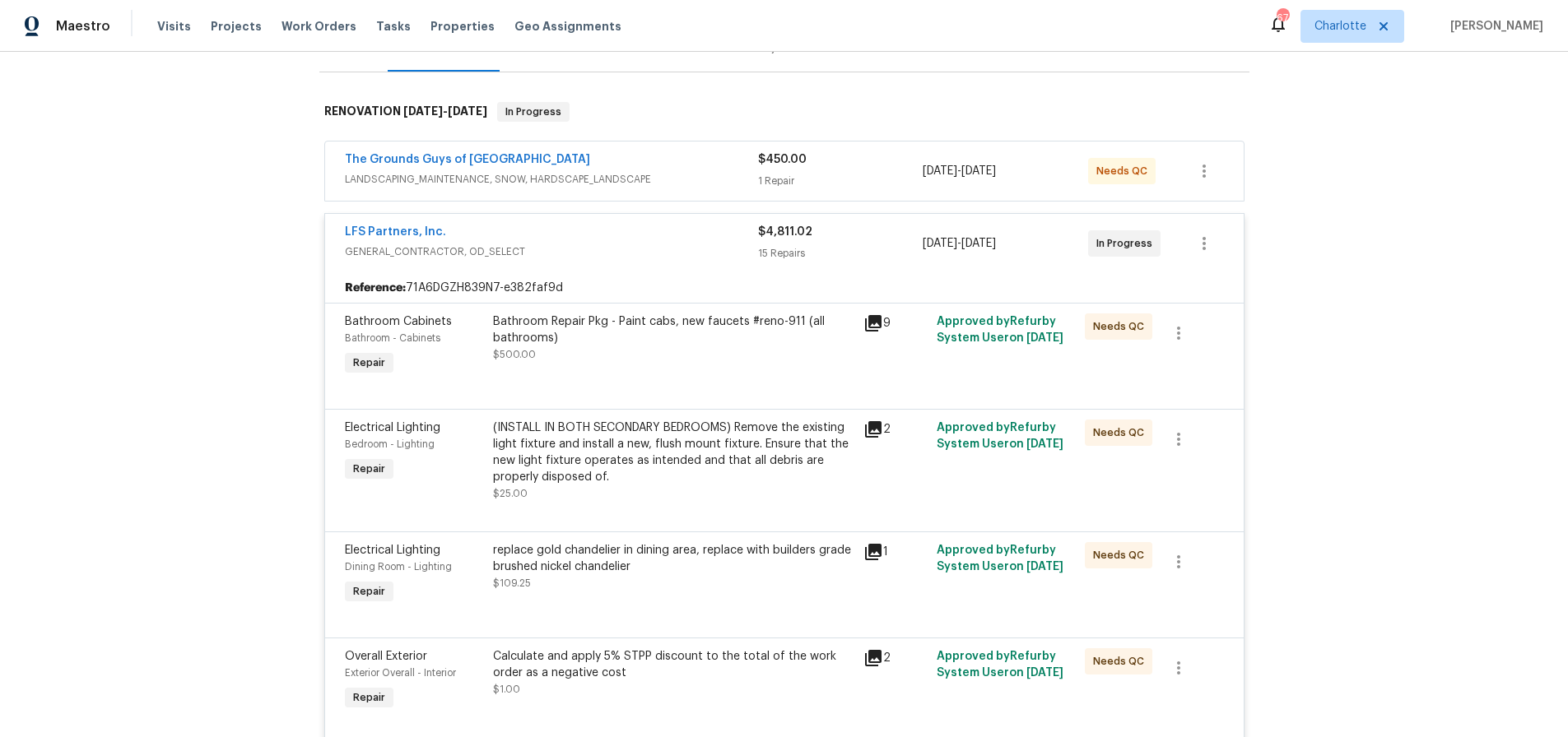 scroll, scrollTop: 0, scrollLeft: 0, axis: both 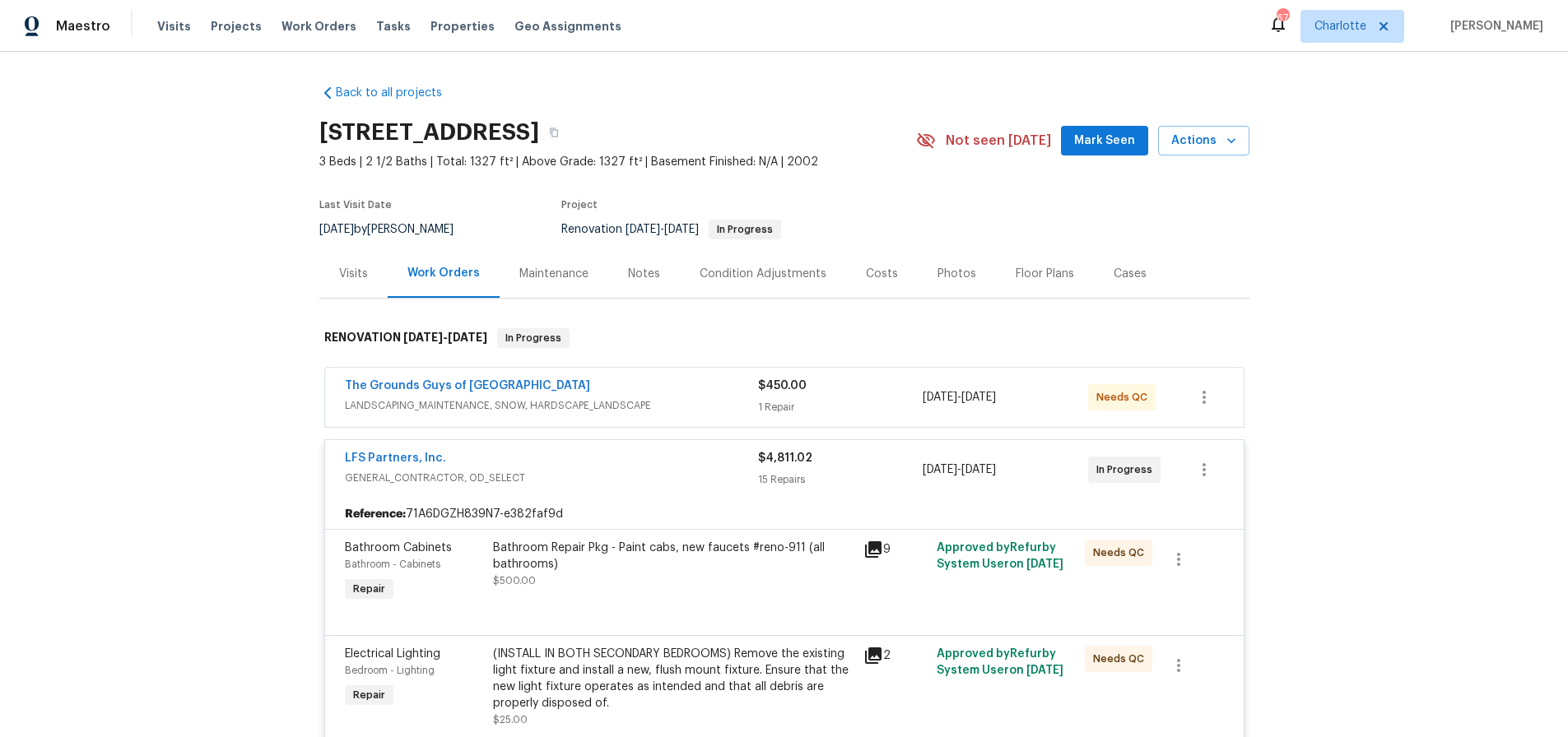 click on "GENERAL_CONTRACTOR, OD_SELECT" at bounding box center (551, 478) 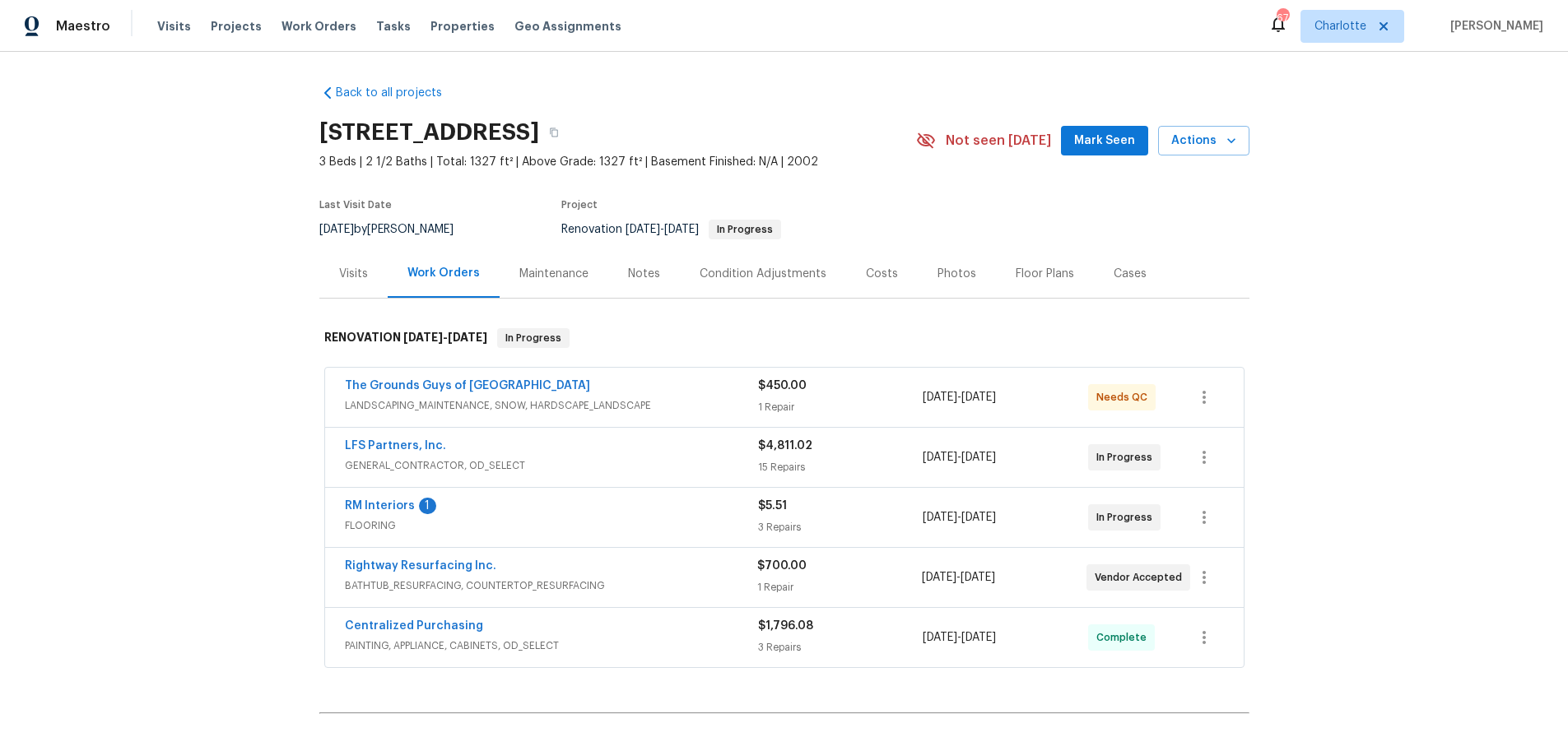 click on "FLOORING" at bounding box center (551, 526) 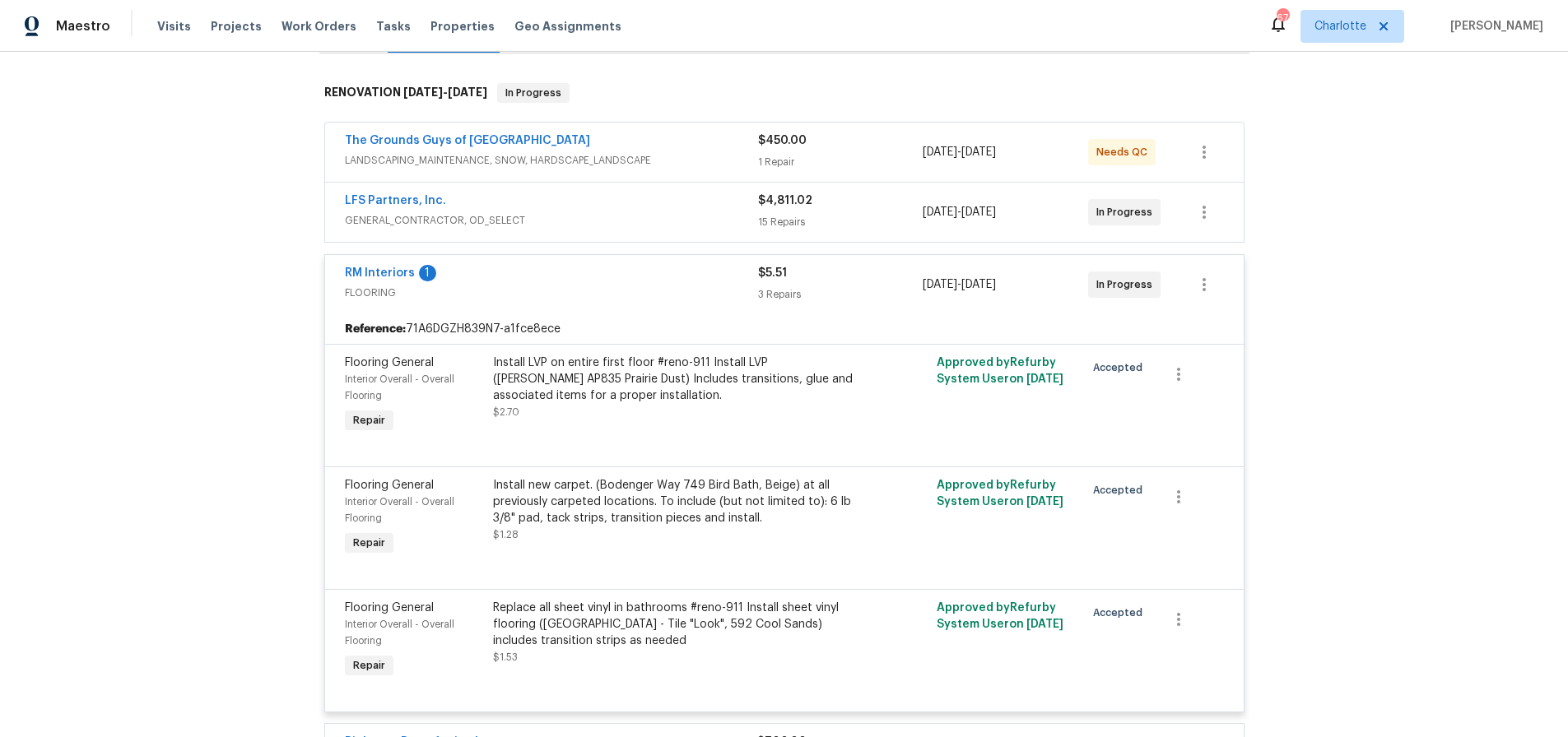 scroll, scrollTop: 248, scrollLeft: 0, axis: vertical 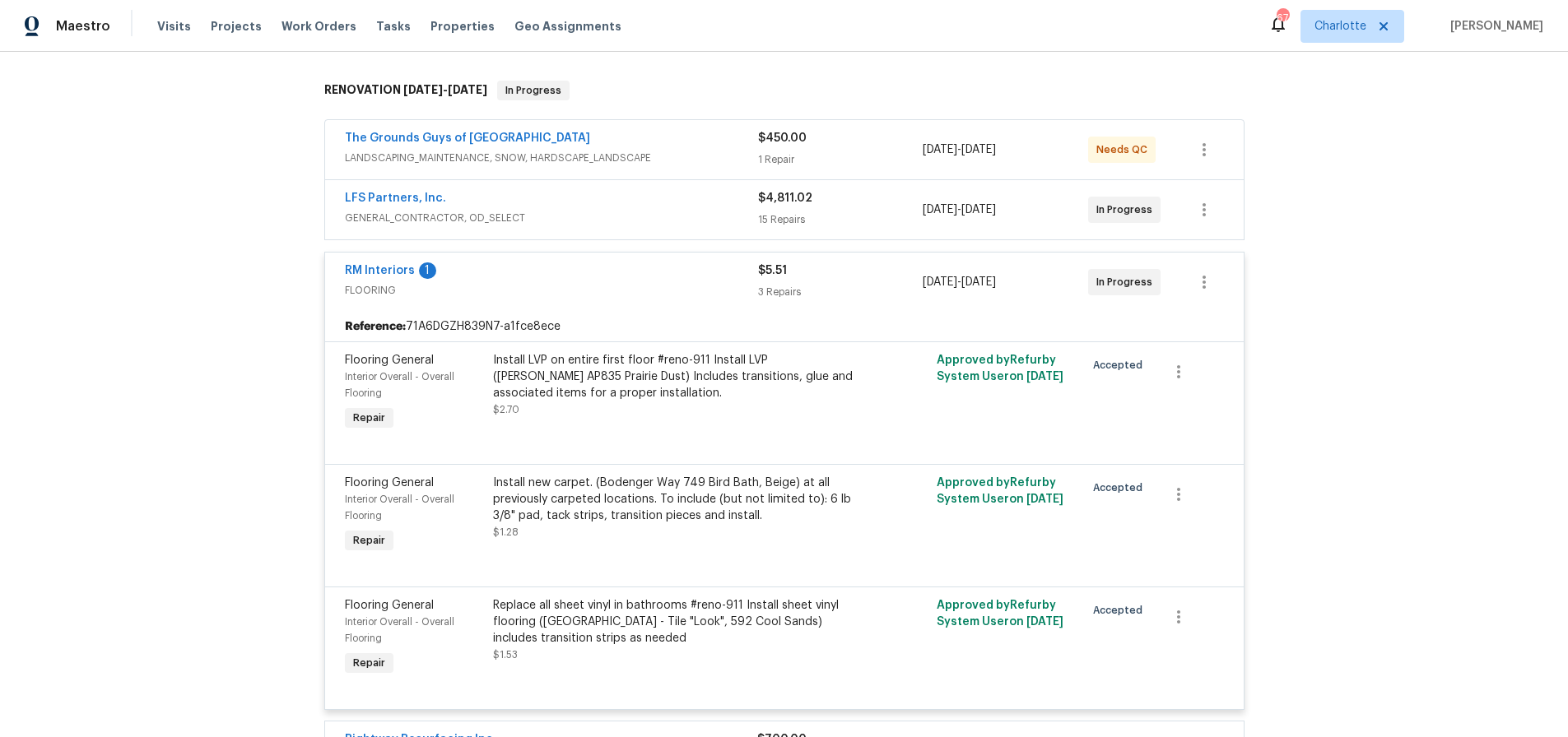 click on "RM Interiors 1 FLOORING $5.51 3 Repairs [DATE]  -  [DATE] In Progress" at bounding box center [784, 282] 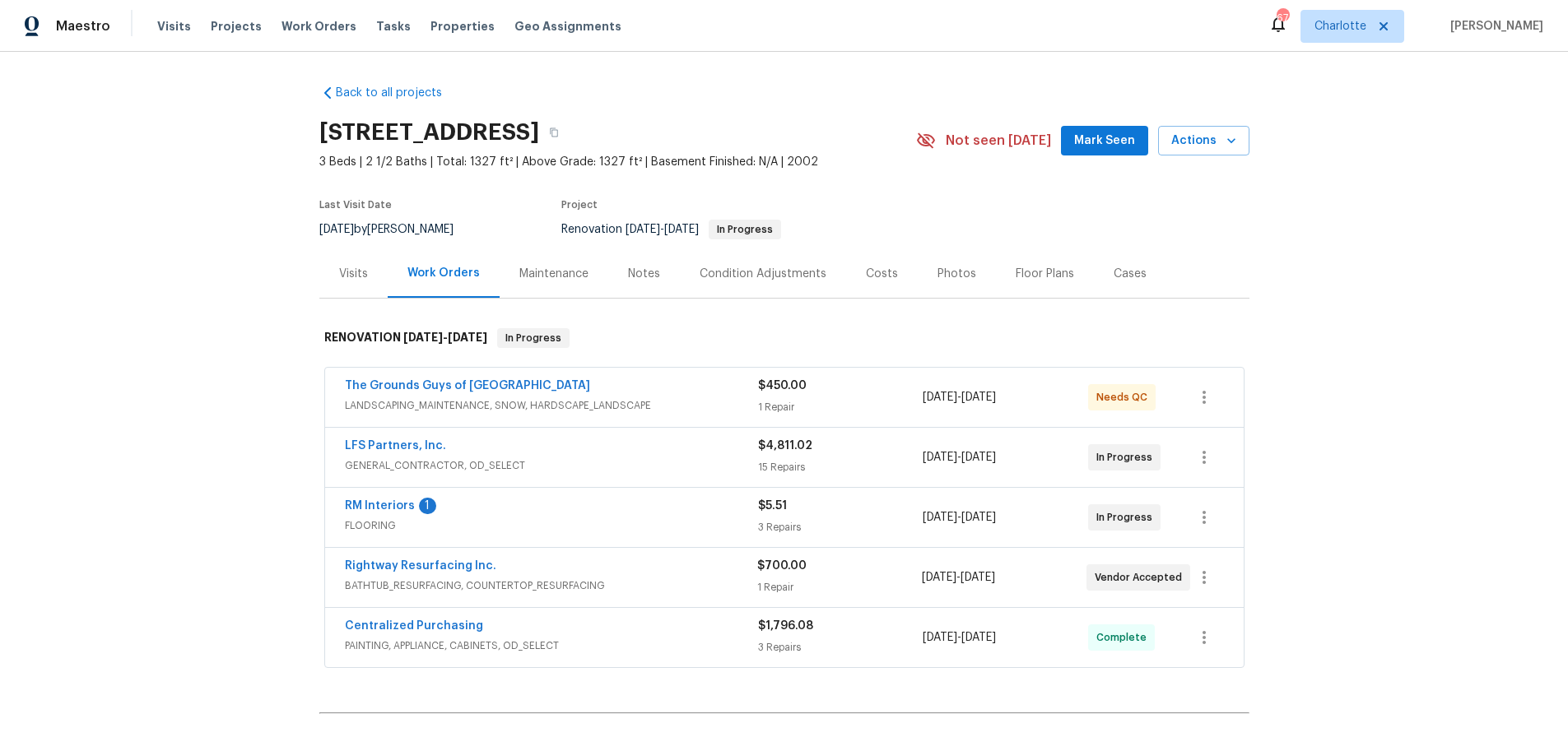 scroll, scrollTop: 1, scrollLeft: 0, axis: vertical 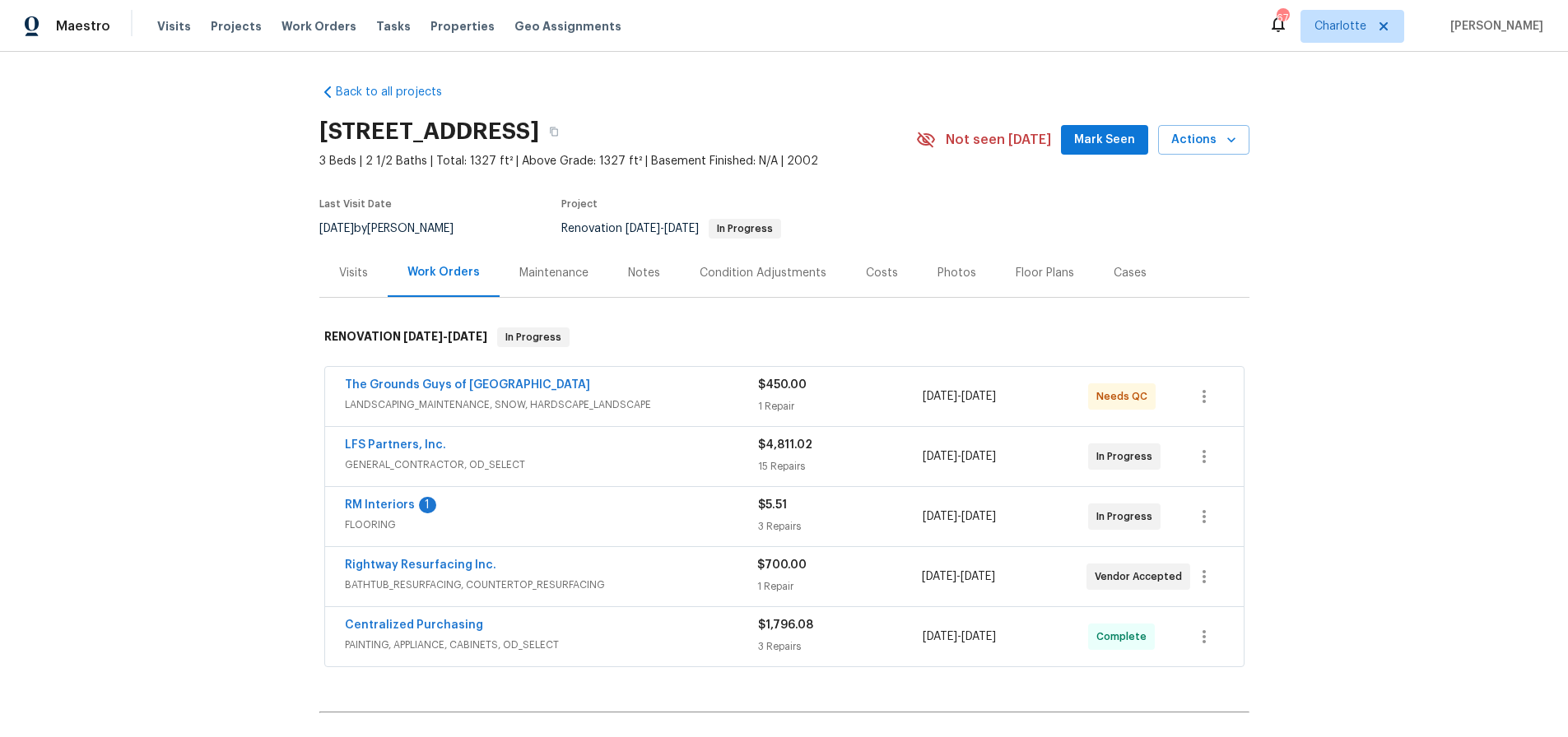 click on "Costs" at bounding box center (882, 273) 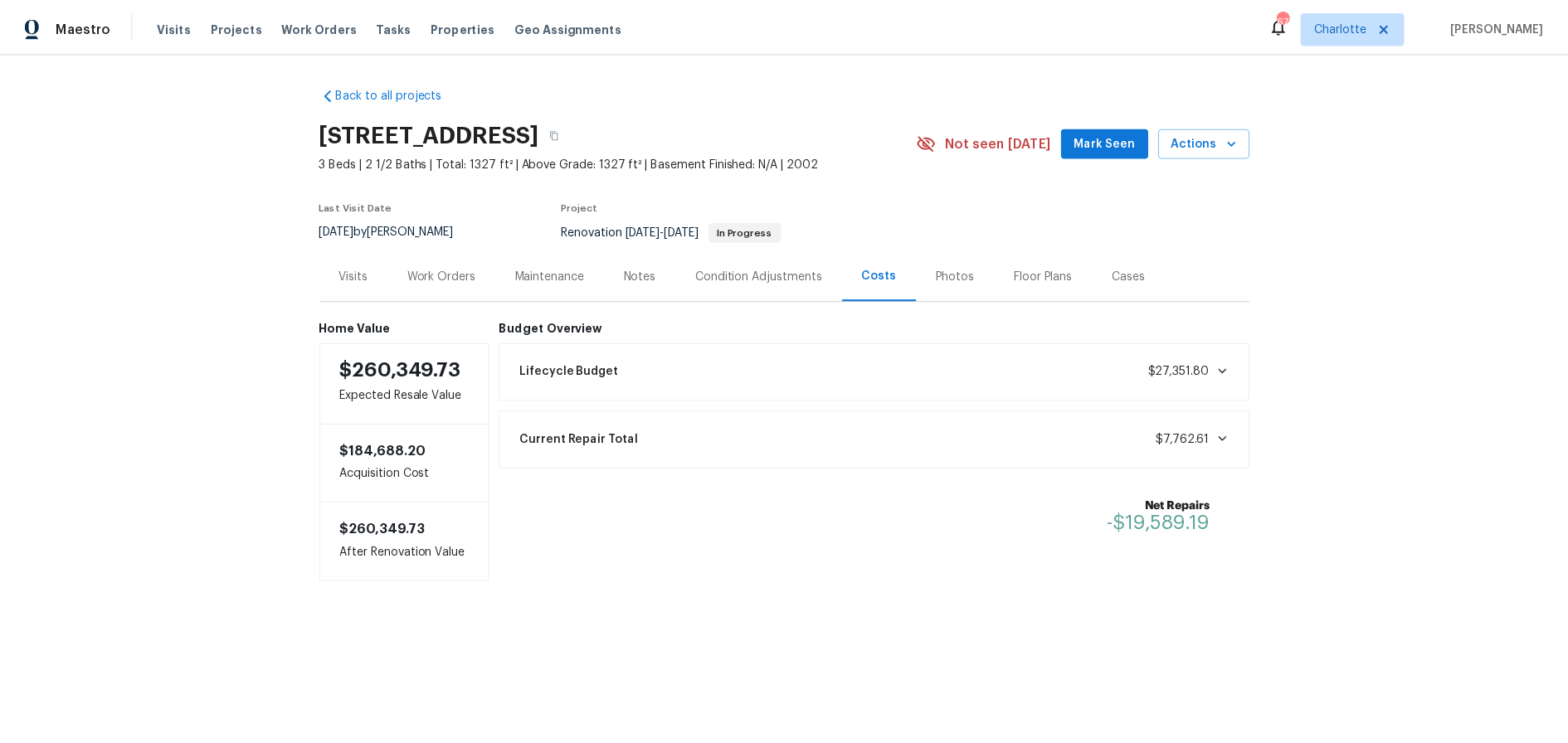 scroll, scrollTop: 0, scrollLeft: 0, axis: both 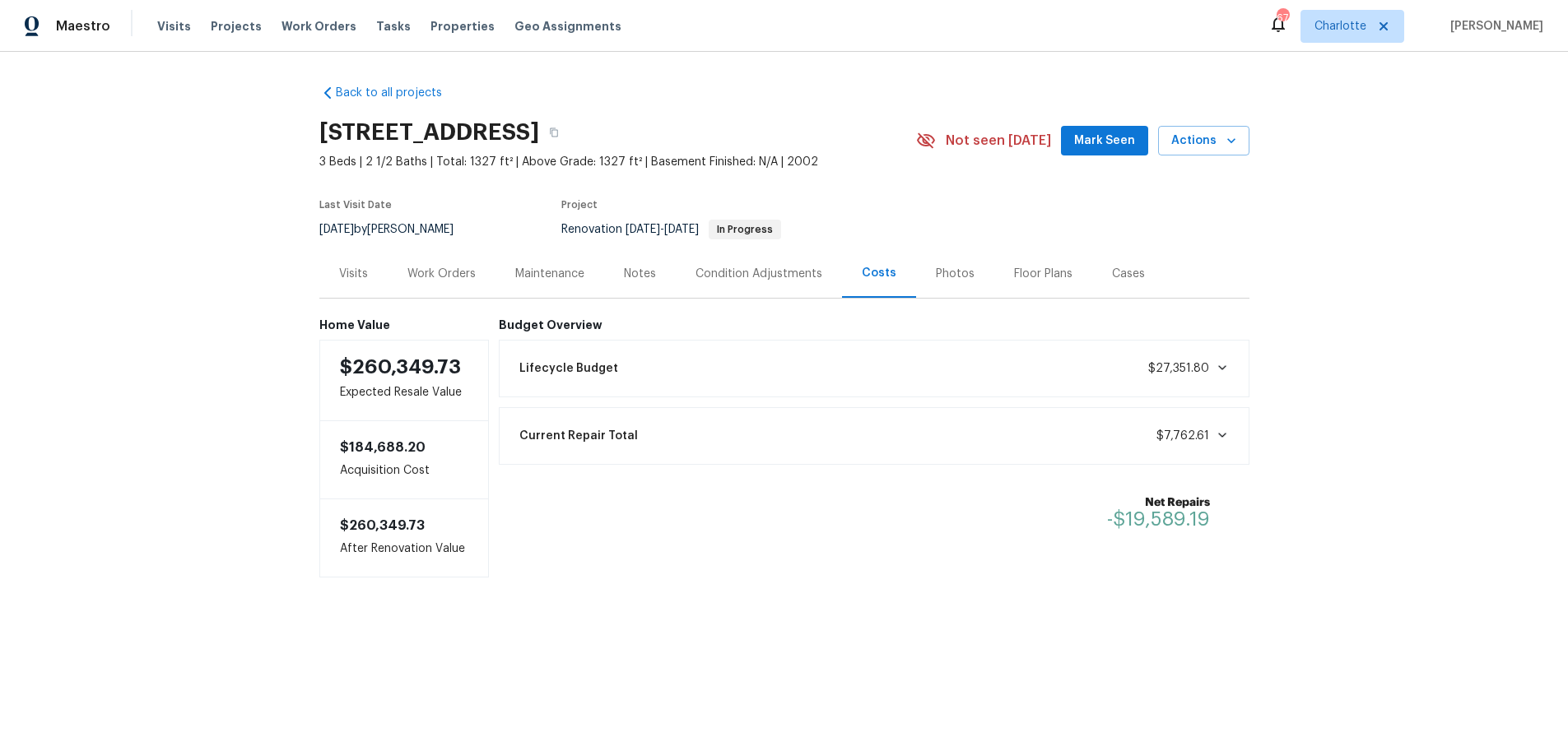 click on "Back to all projects [STREET_ADDRESS] 3 Beds | 2 1/2 Baths | Total: 1327 ft² | Above Grade: 1327 ft² | Basement Finished: N/A | 2002 Not seen [DATE] Mark Seen Actions Last Visit Date [DATE]  by  [PERSON_NAME]   Project Renovation   [DATE]  -  [DATE] In Progress Visits Work Orders Maintenance Notes Condition Adjustments Costs Photos Floor Plans Cases Home Value $260,349.73 Expected Resale Value $184,688.20 Acquisition Cost $260,349.73 After Renovation Value Budget Overview Lifecycle Budget $27,351.80 Current Repair Total $7,762.61 Net Repairs -$19,589.19" at bounding box center (784, 364) 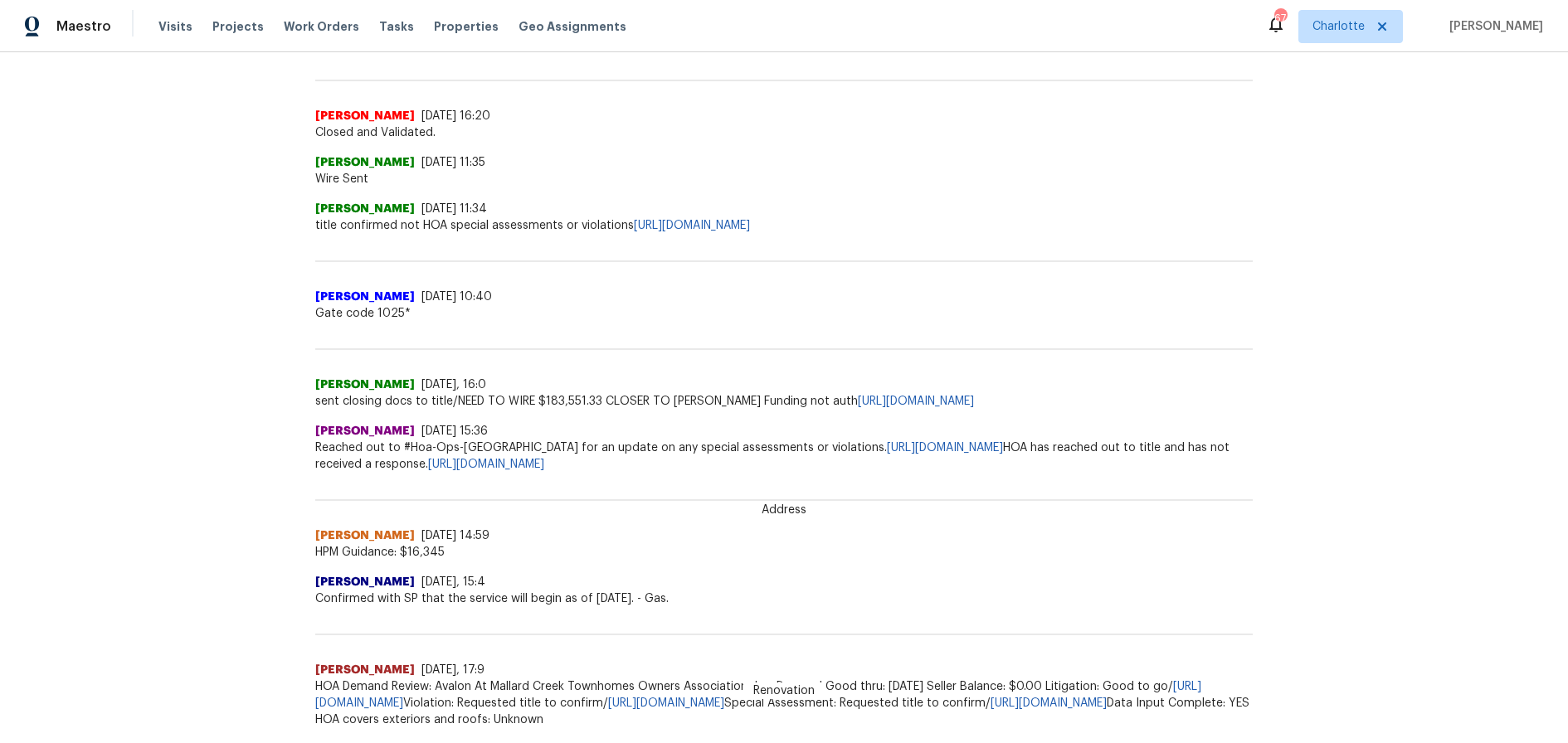 scroll, scrollTop: 430, scrollLeft: 0, axis: vertical 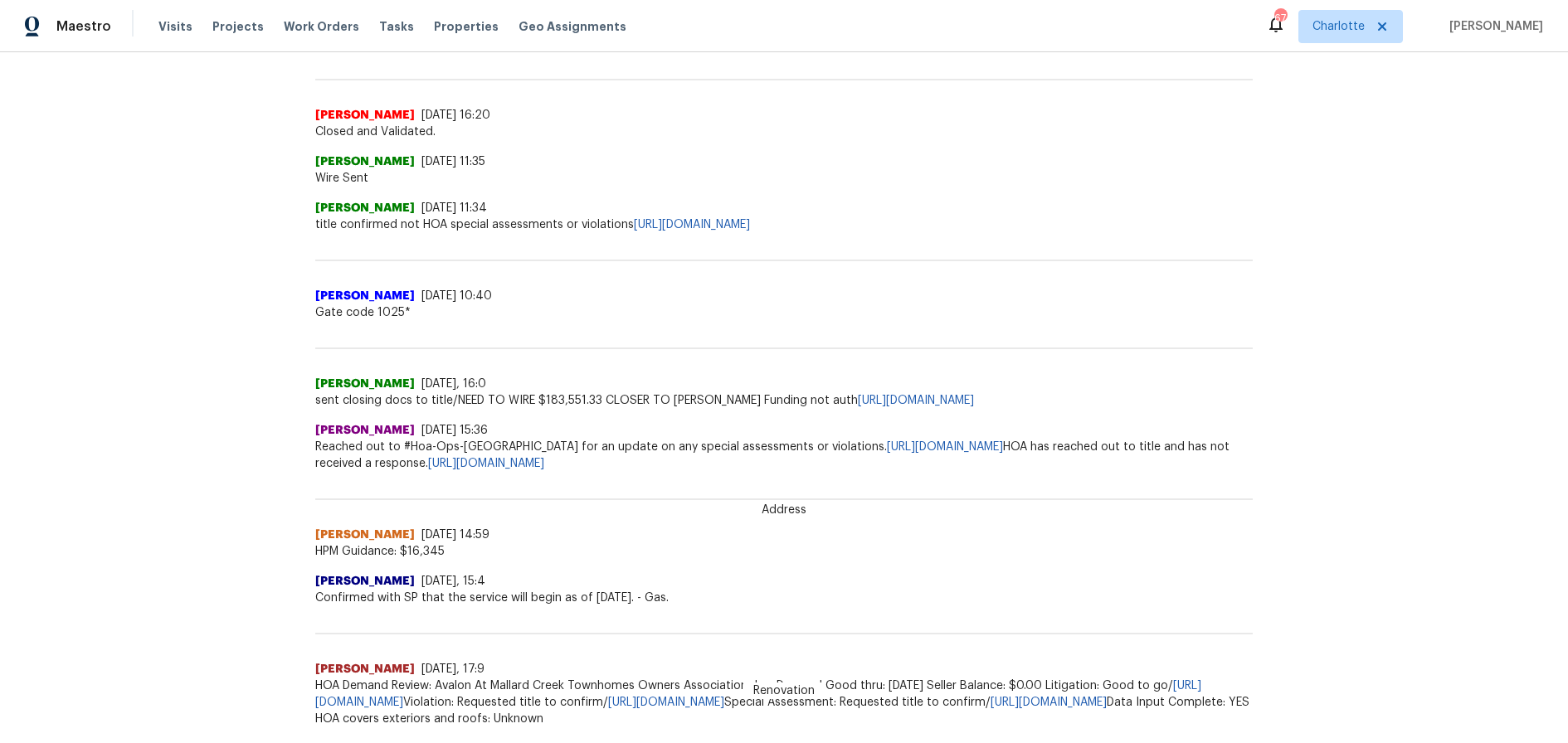 click on "Back to all projects [STREET_ADDRESS] 3 Beds | 2 1/2 Baths | Total: 1327 ft² | Above Grade: 1327 ft² | Basement Finished: N/A | 2002 Not seen [DATE] Mark Seen Actions Last Visit Date [DATE]  by  [PERSON_NAME]   Project Renovation   [DATE]  -  [DATE] In Progress Visits Work Orders Maintenance Notes Condition Adjustments Costs Photos Floor Plans Cases Notes x ​ Renovation   (current) 807a4200-7e74-4e61-95c5-fe3a7b1f7041 ​ Add Address [PERSON_NAME] B [DATE] 16:20 Closed and Validated. [PERSON_NAME] [DATE] 11:35 Wire Sent [PERSON_NAME] [DATE] 11:34 title confirmed not HOA special assessments or violations
[URL][DOMAIN_NAME] Renovation [PERSON_NAME] [DATE] 10:40 Gate code 1025* Address [PERSON_NAME] [DATE], 16:0 sent closing docs to title/NEED TO WIRE $183,551.33 CLOSER TO [PERSON_NAME]
Funding not auth
[URL][DOMAIN_NAME] [PERSON_NAME] [DATE] 15:36 [URL][DOMAIN_NAME]" at bounding box center [784, 397] 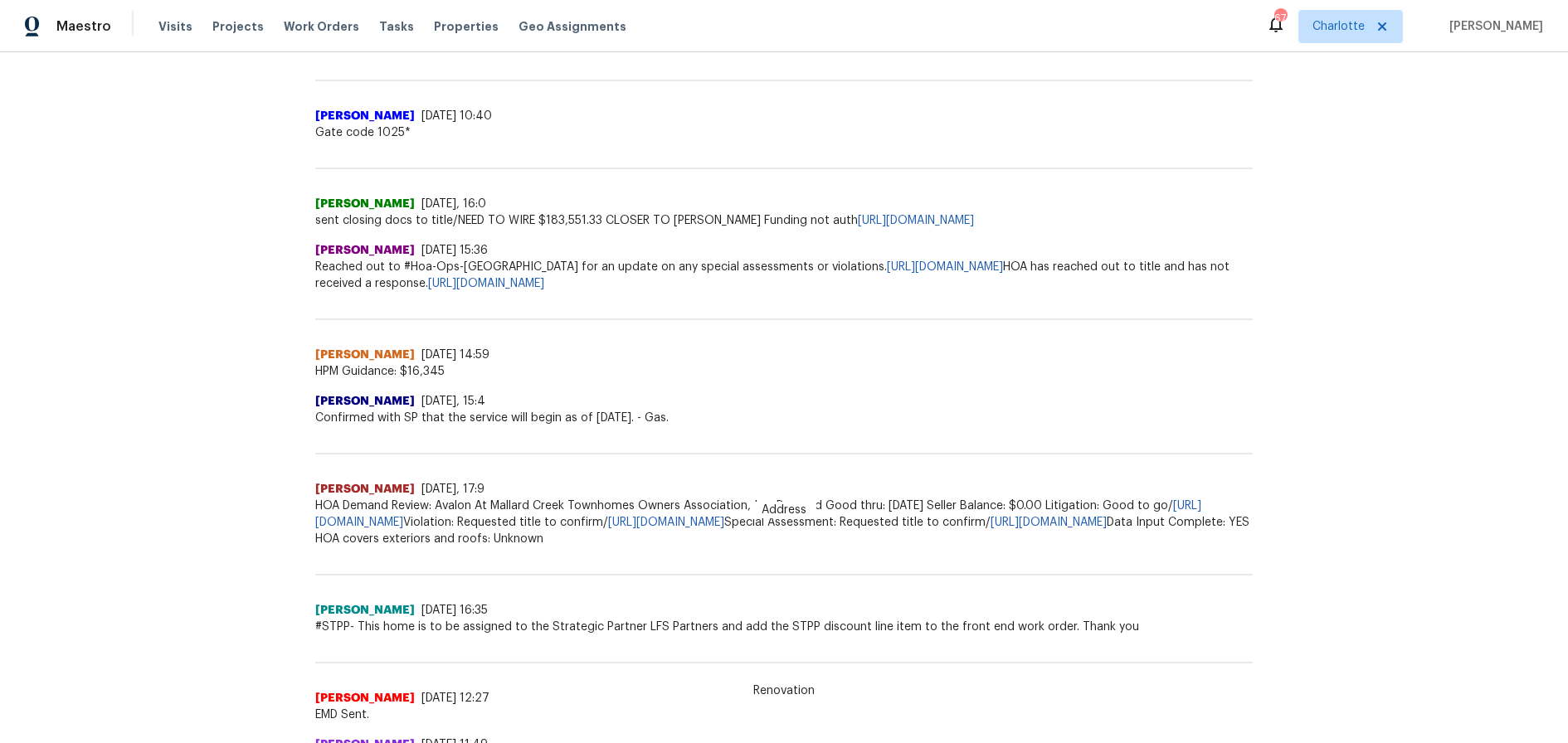 scroll, scrollTop: 611, scrollLeft: 0, axis: vertical 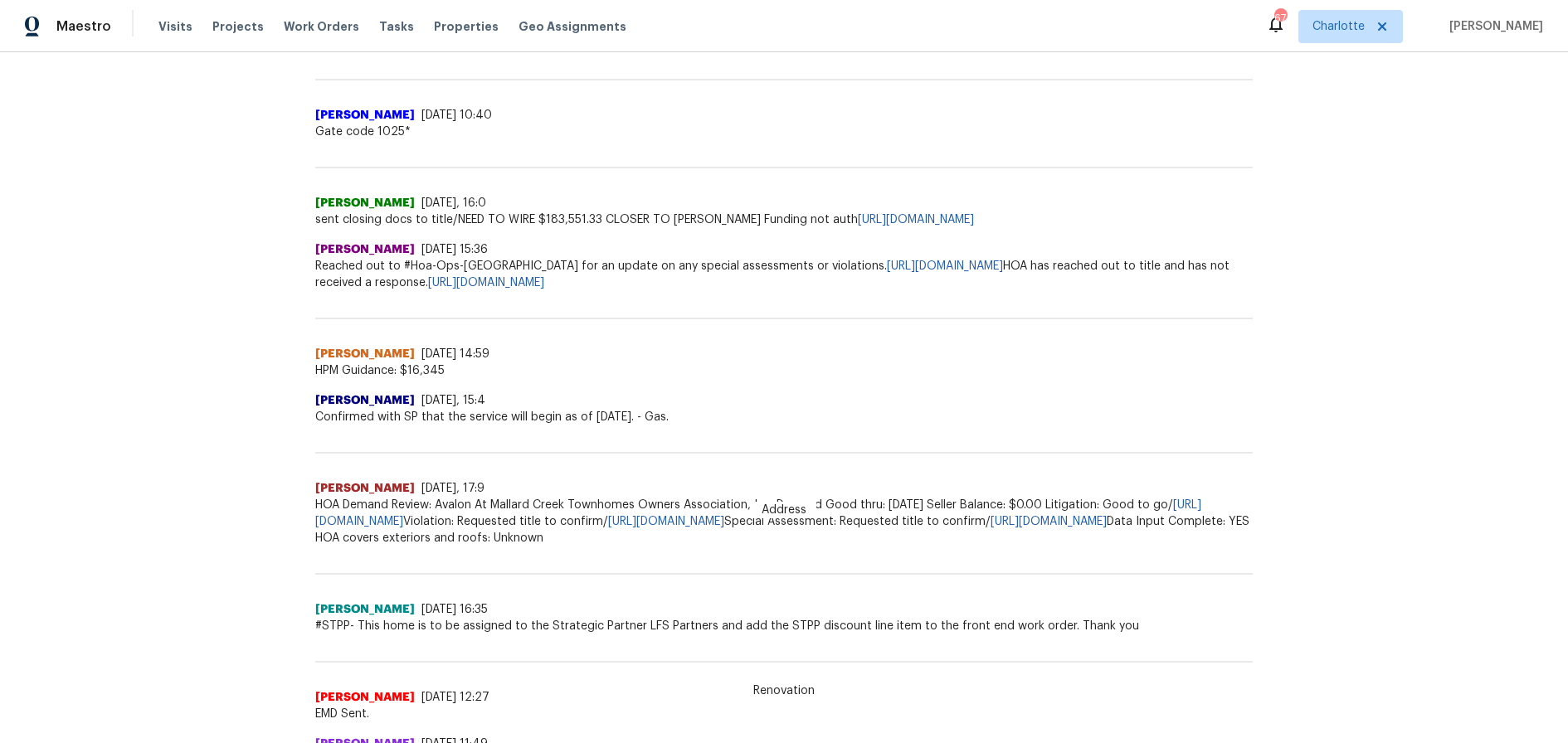 click on "Back to all projects [STREET_ADDRESS] 3 Beds | 2 1/2 Baths | Total: 1327 ft² | Above Grade: 1327 ft² | Basement Finished: N/A | 2002 Not seen [DATE] Mark Seen Actions Last Visit Date [DATE]  by  [PERSON_NAME]   Project Renovation   [DATE]  -  [DATE] In Progress Visits Work Orders Maintenance Notes Condition Adjustments Costs Photos Floor Plans Cases Notes x ​ Renovation   (current) 807a4200-7e74-4e61-95c5-fe3a7b1f7041 ​ Add Address [PERSON_NAME] B [DATE] 16:20 Closed and Validated. [PERSON_NAME] [DATE] 11:35 Wire Sent [PERSON_NAME] [DATE] 11:34 title confirmed not HOA special assessments or violations
[URL][DOMAIN_NAME] Renovation [PERSON_NAME] [DATE] 10:40 Gate code 1025* Address [PERSON_NAME] [DATE], 16:0 sent closing docs to title/NEED TO WIRE $183,551.33 CLOSER TO [PERSON_NAME]
Funding not auth
[URL][DOMAIN_NAME] [PERSON_NAME] [DATE] 15:36 [URL][DOMAIN_NAME]" at bounding box center (784, 397) 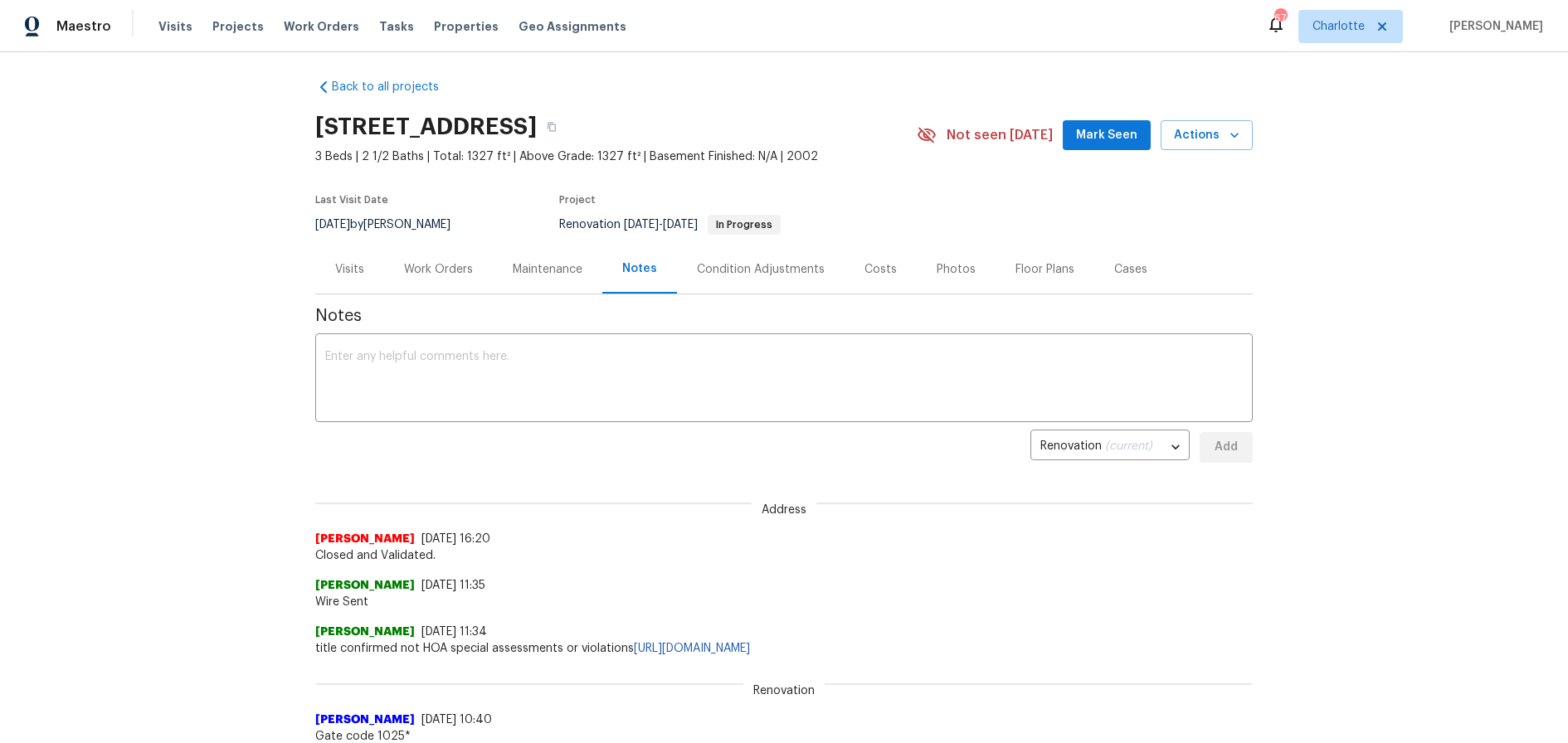 scroll, scrollTop: 0, scrollLeft: 0, axis: both 